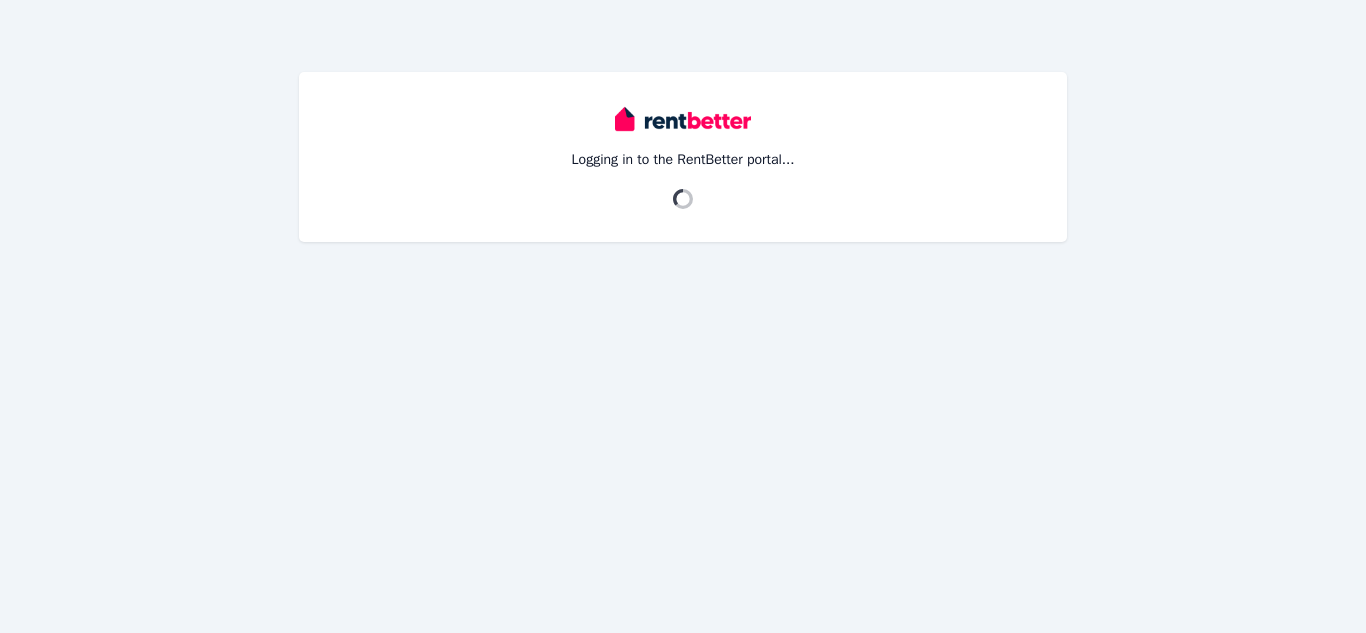 scroll, scrollTop: 0, scrollLeft: 0, axis: both 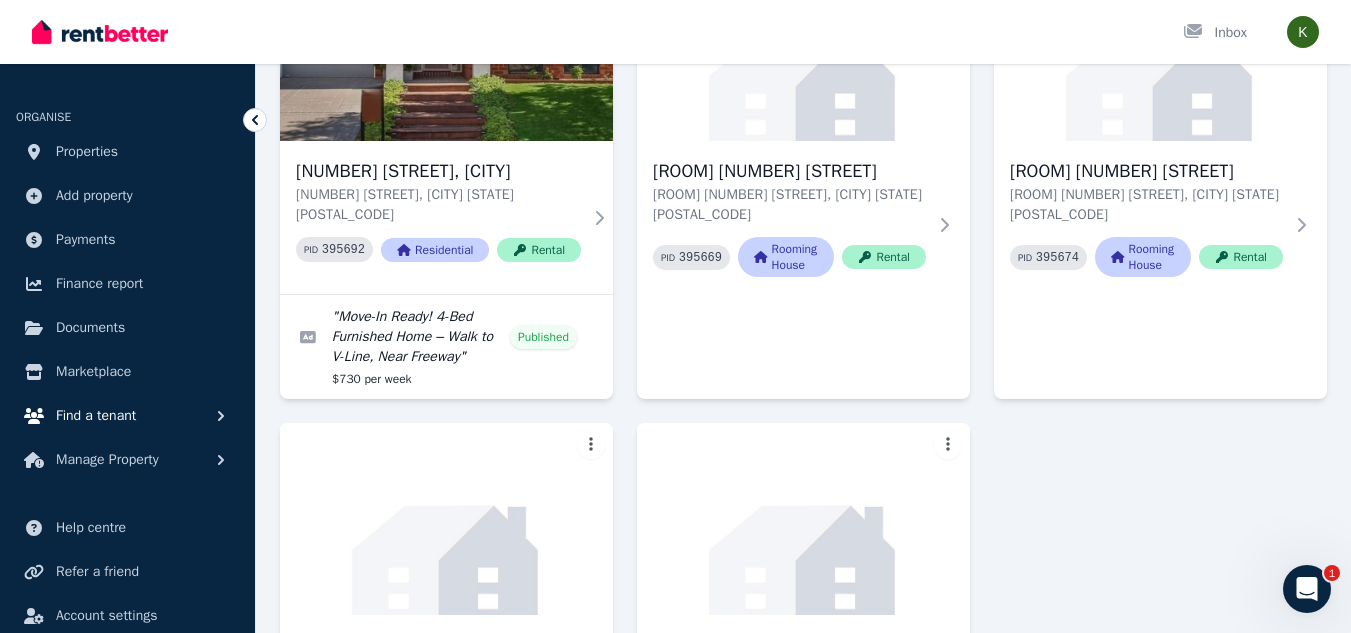 click on "Find a tenant" at bounding box center [96, 416] 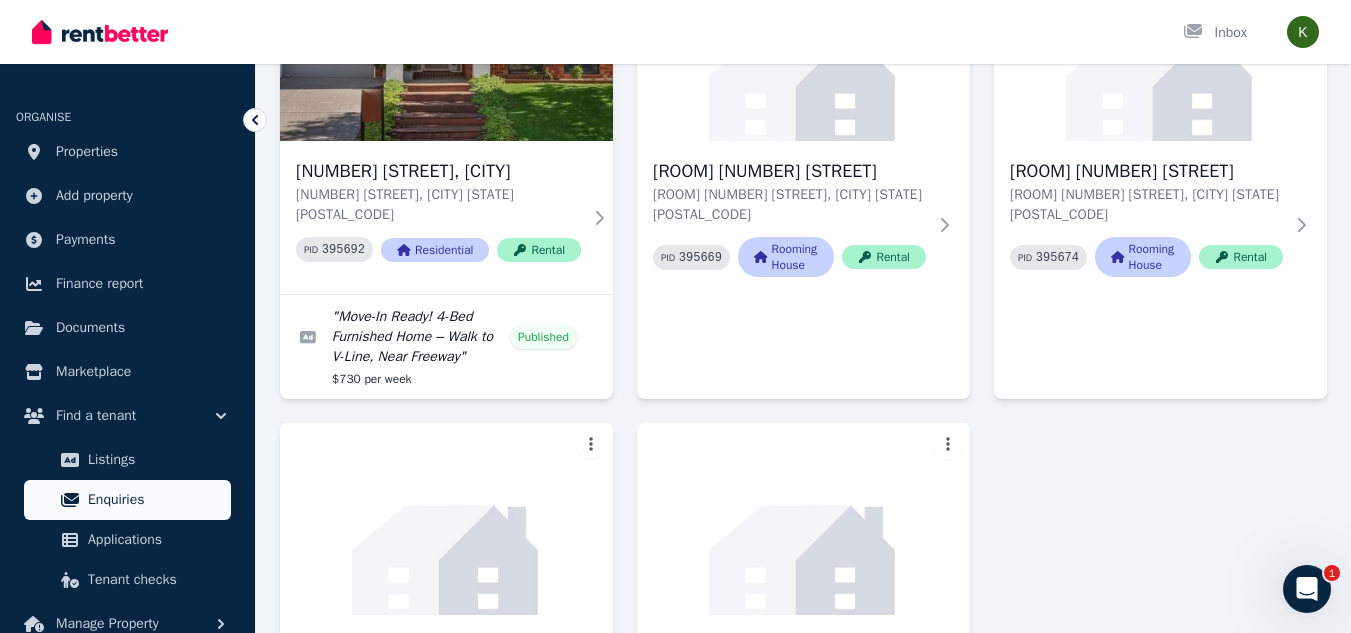 click on "Enquiries" at bounding box center (127, 500) 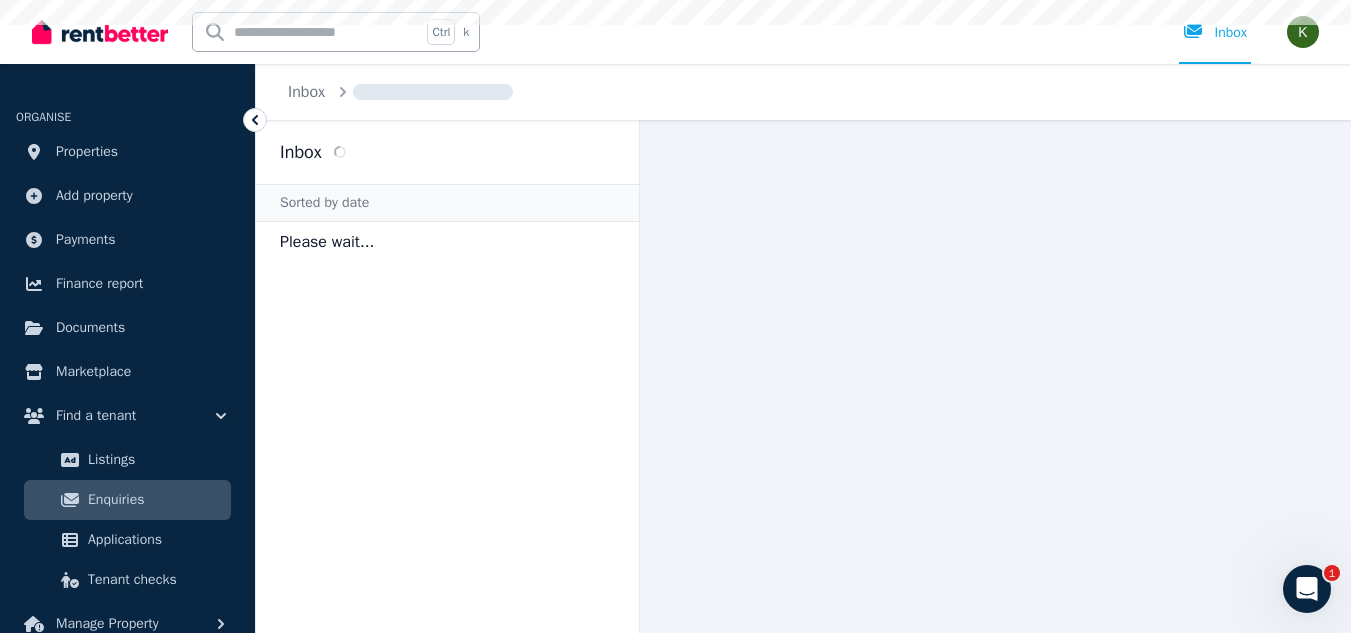 scroll, scrollTop: 0, scrollLeft: 0, axis: both 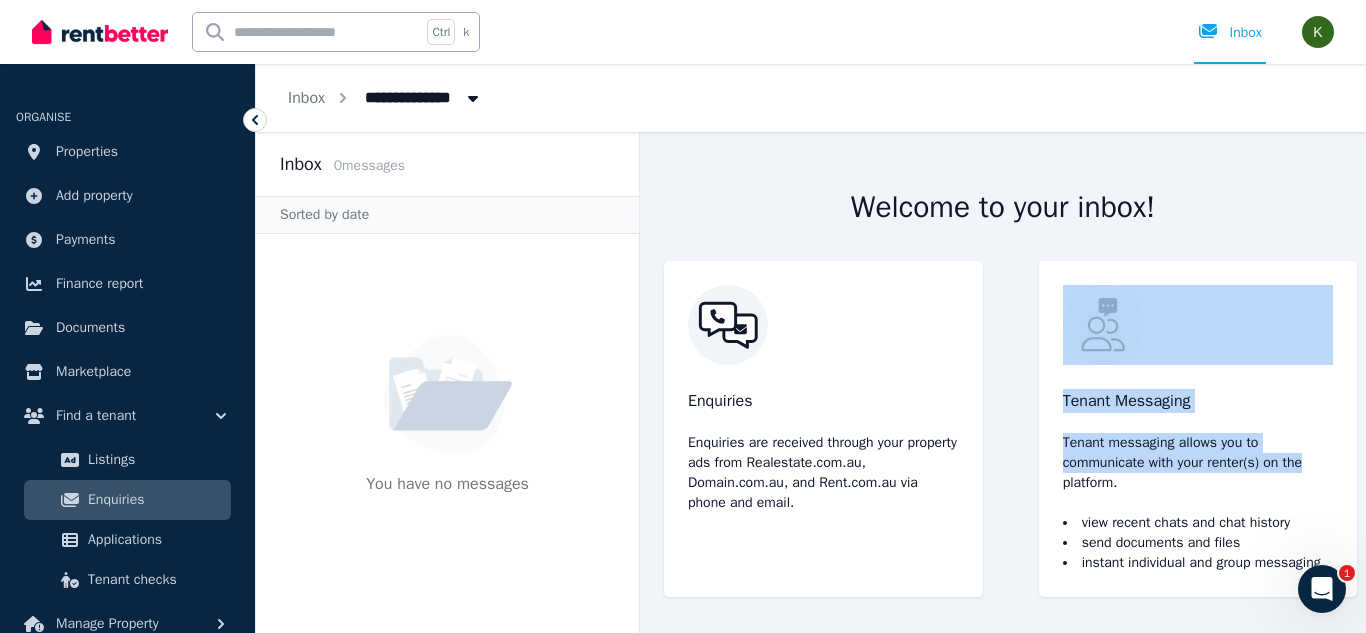 drag, startPoint x: 1365, startPoint y: 252, endPoint x: 1365, endPoint y: 461, distance: 209 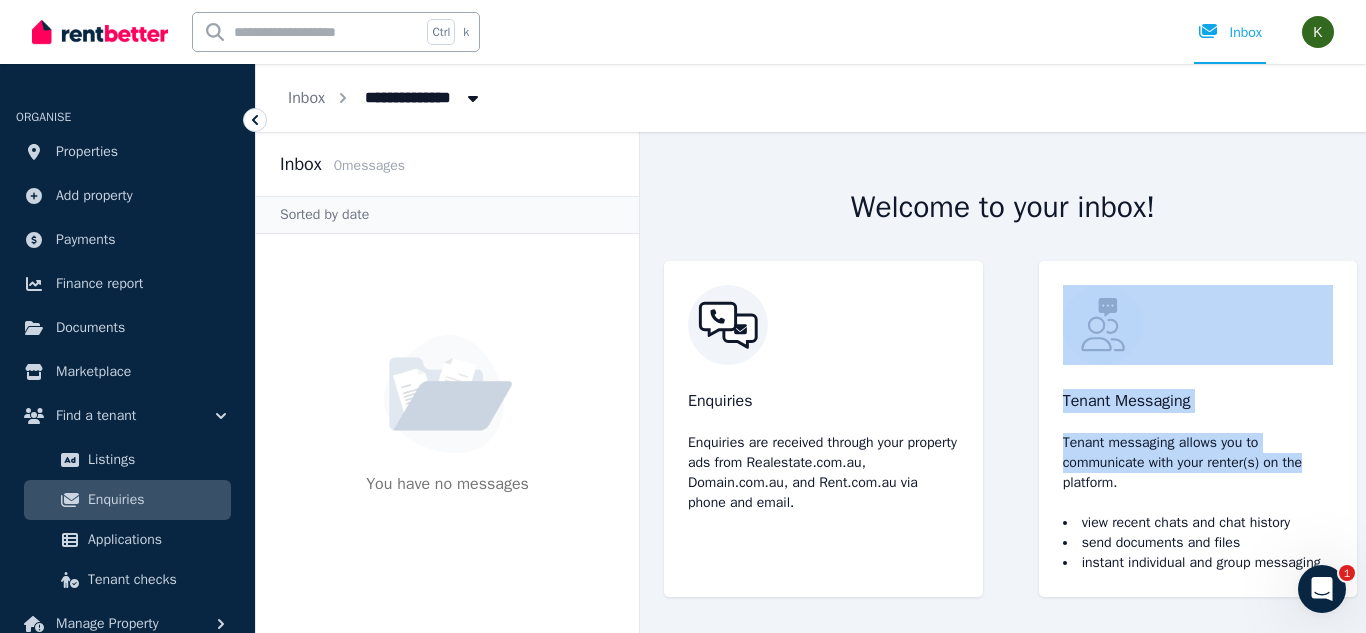 click on "Welcome to your inbox! Enquiries Enquiries are received through your property ads from Realestate.com.au, Domain.com.au, and Rent.com.au via phone and email. Tenant Messaging Tenant messaging allows you to communicate with your renter(s) on the platform. view recent chats and chat history send documents and files instant individual and group messaging" at bounding box center [1003, 382] 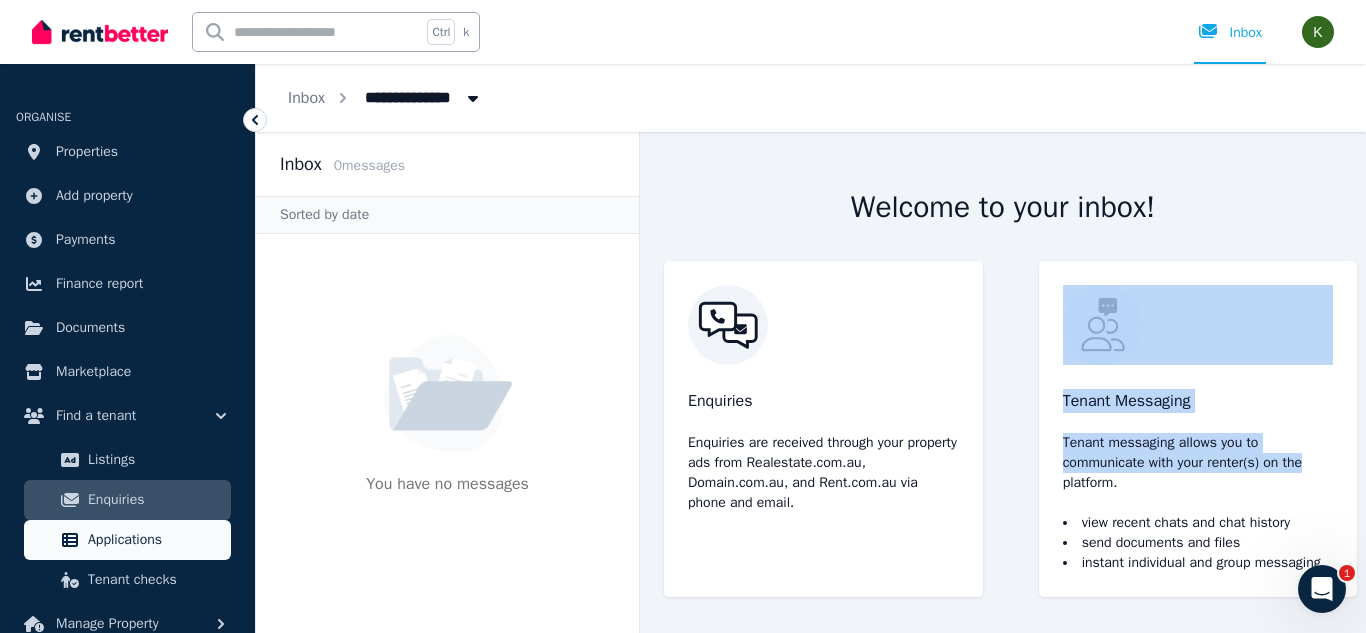 click 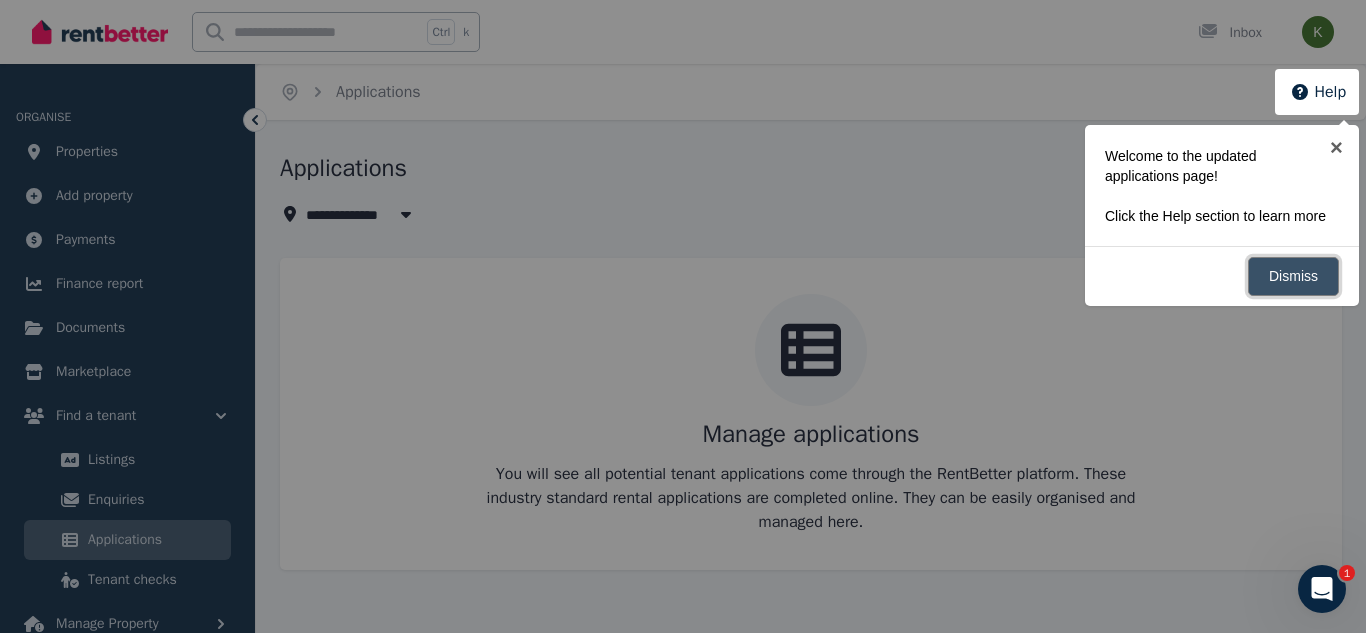 click on "Dismiss" at bounding box center (1293, 276) 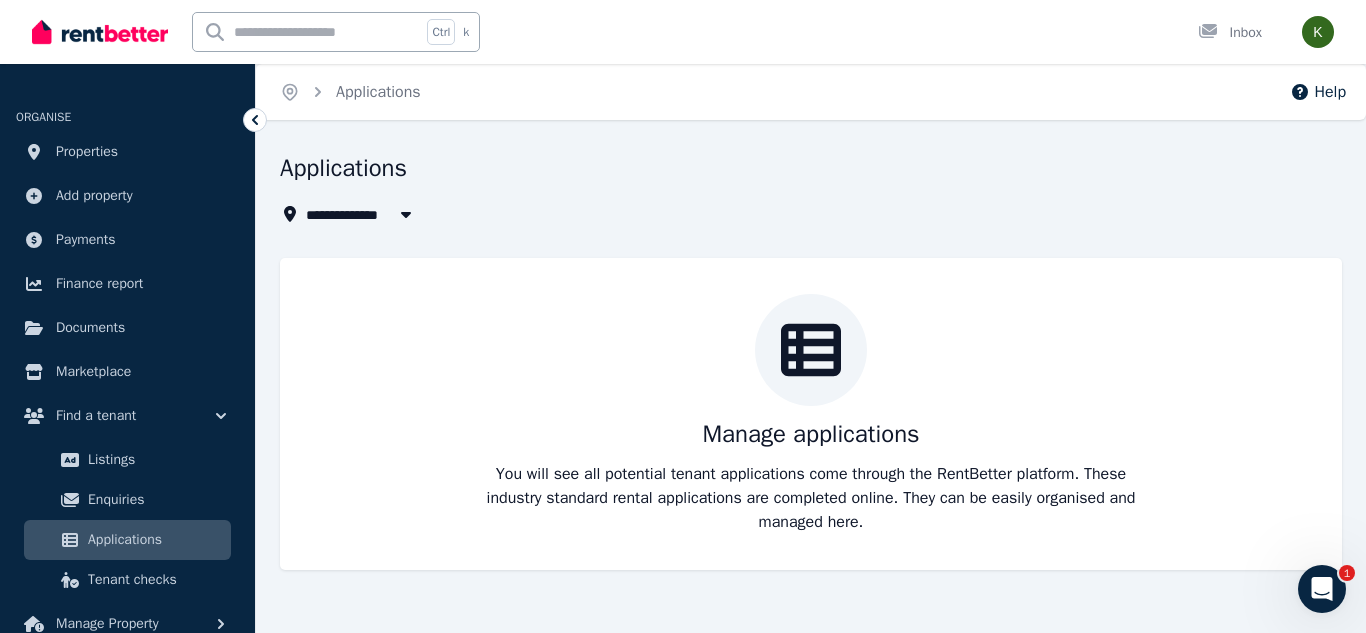 click 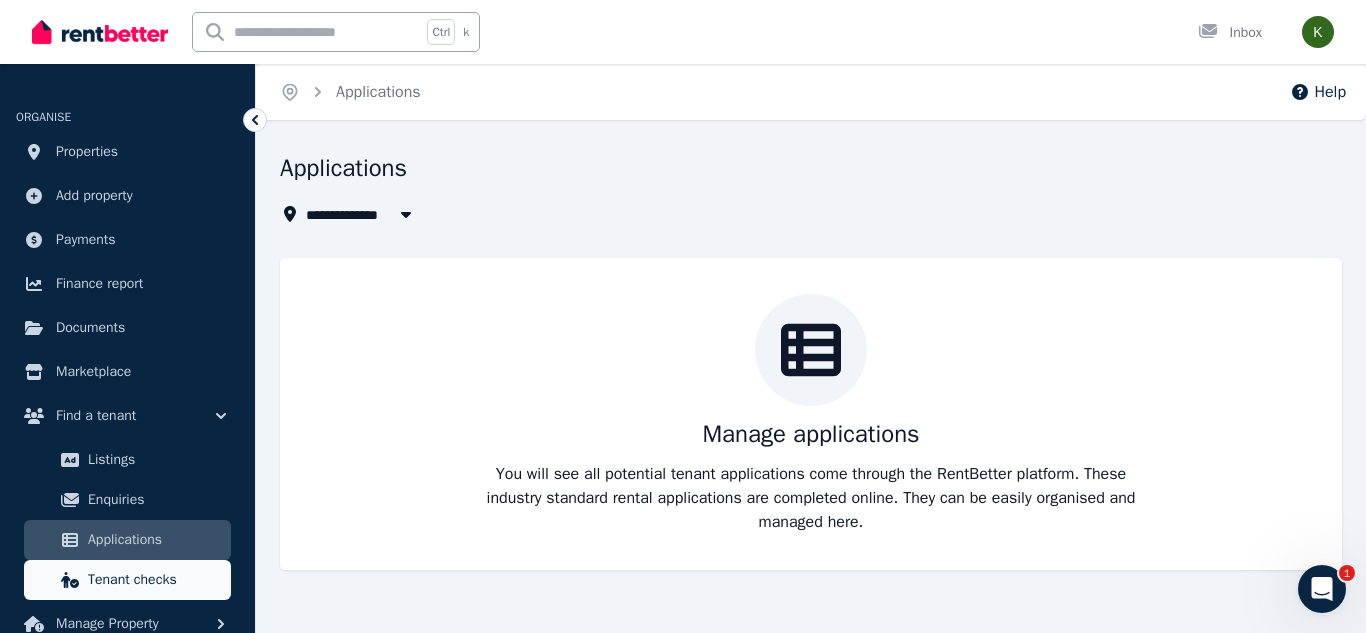 click on "Tenant checks" at bounding box center (127, 580) 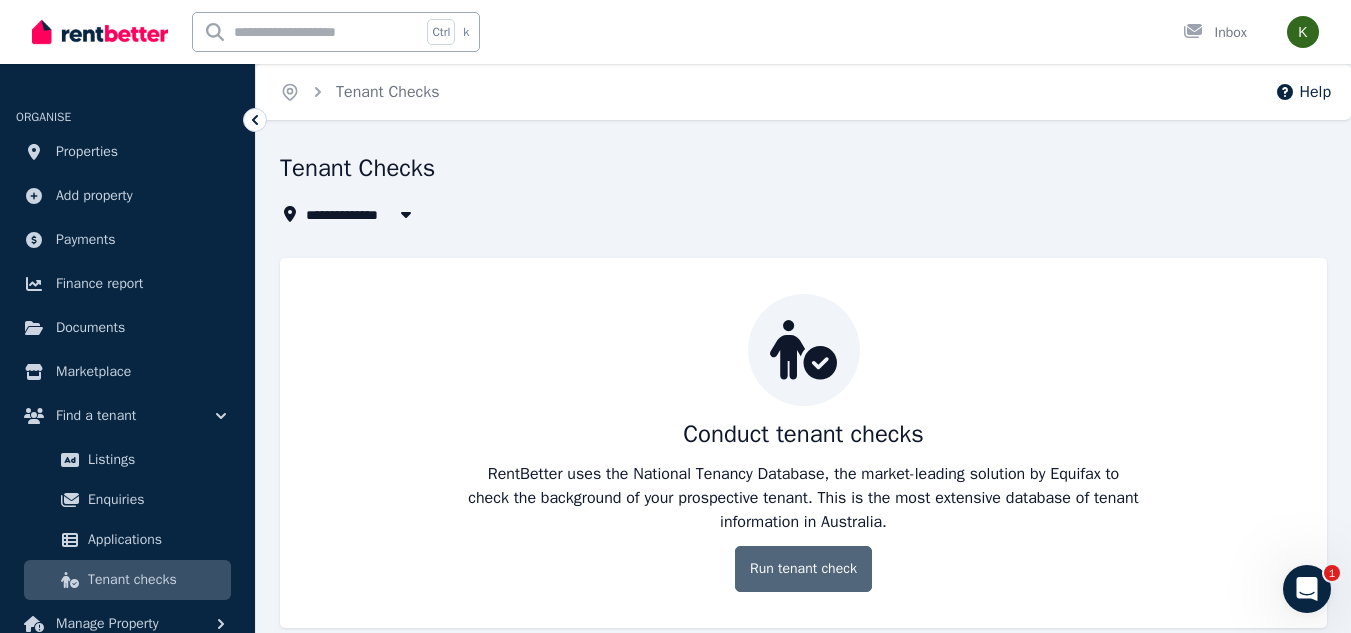 drag, startPoint x: 793, startPoint y: 587, endPoint x: 779, endPoint y: 578, distance: 16.643316 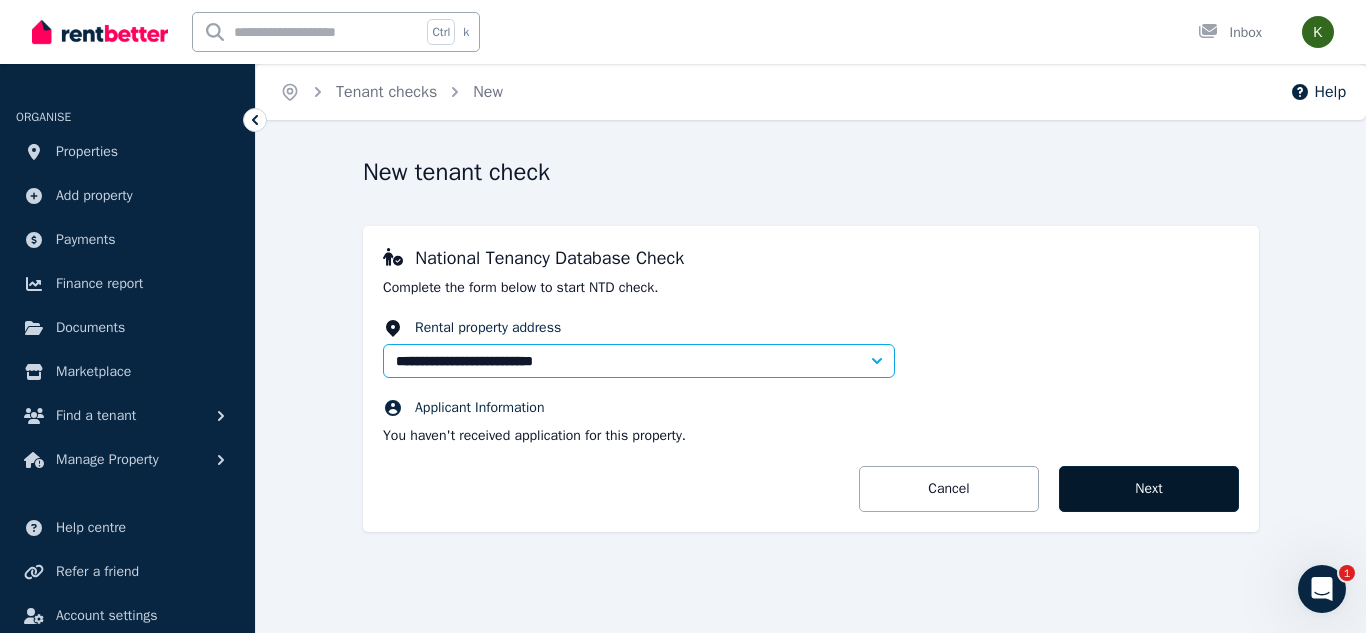 click on "Next" at bounding box center [1149, 489] 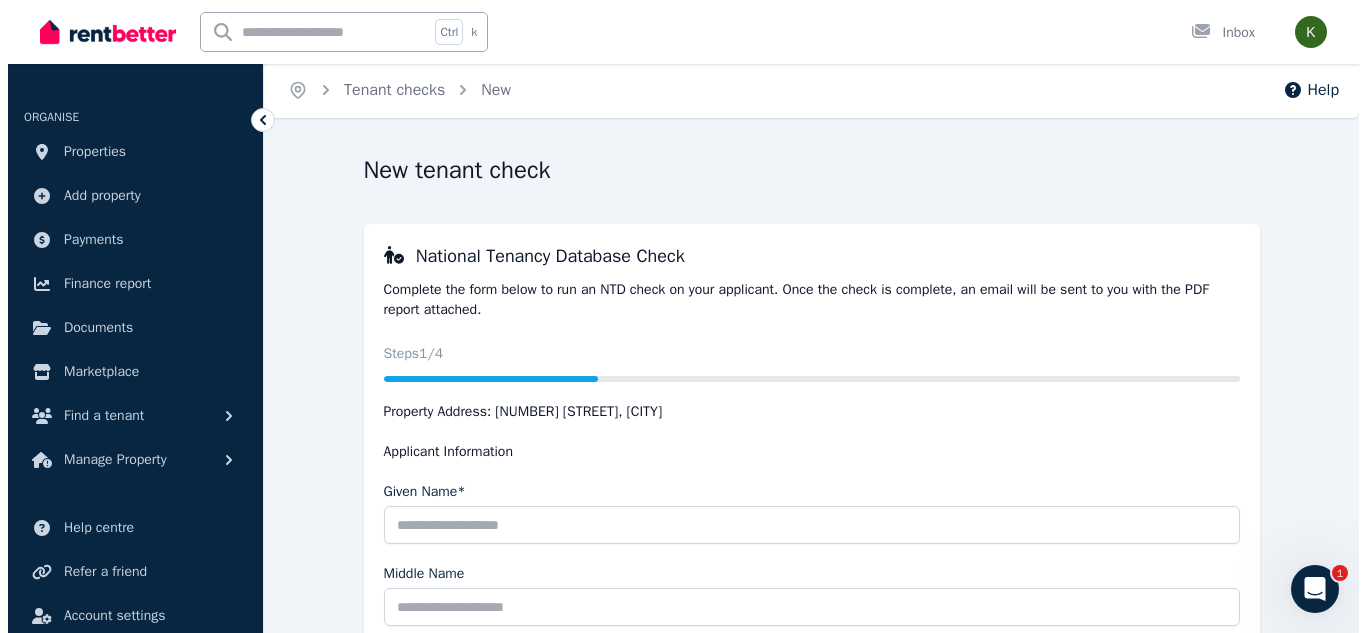 scroll, scrollTop: 0, scrollLeft: 0, axis: both 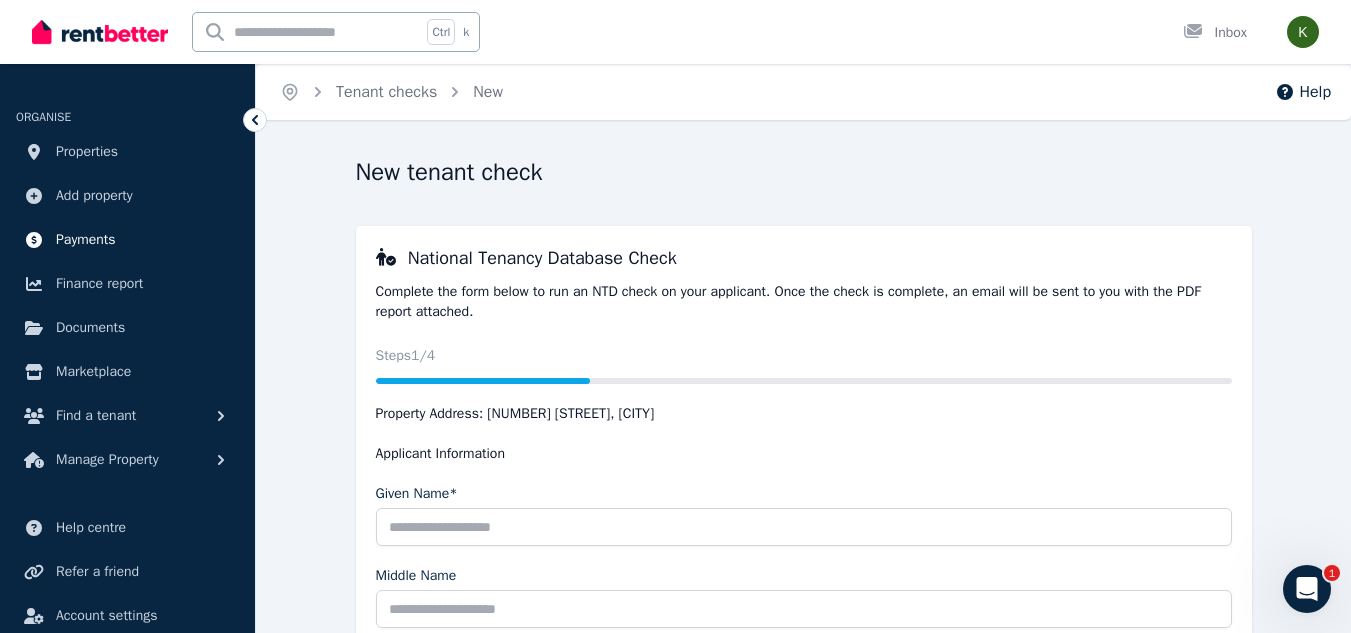 click on "Payments" at bounding box center [86, 240] 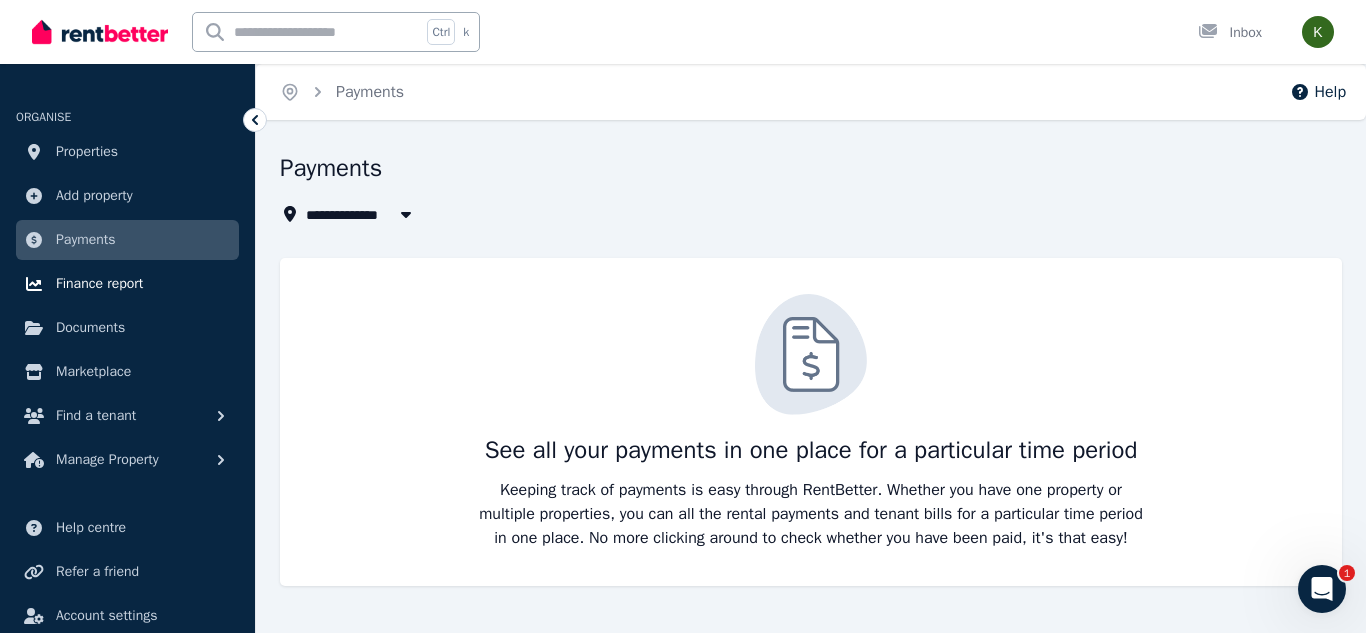 click on "Finance report" at bounding box center [99, 284] 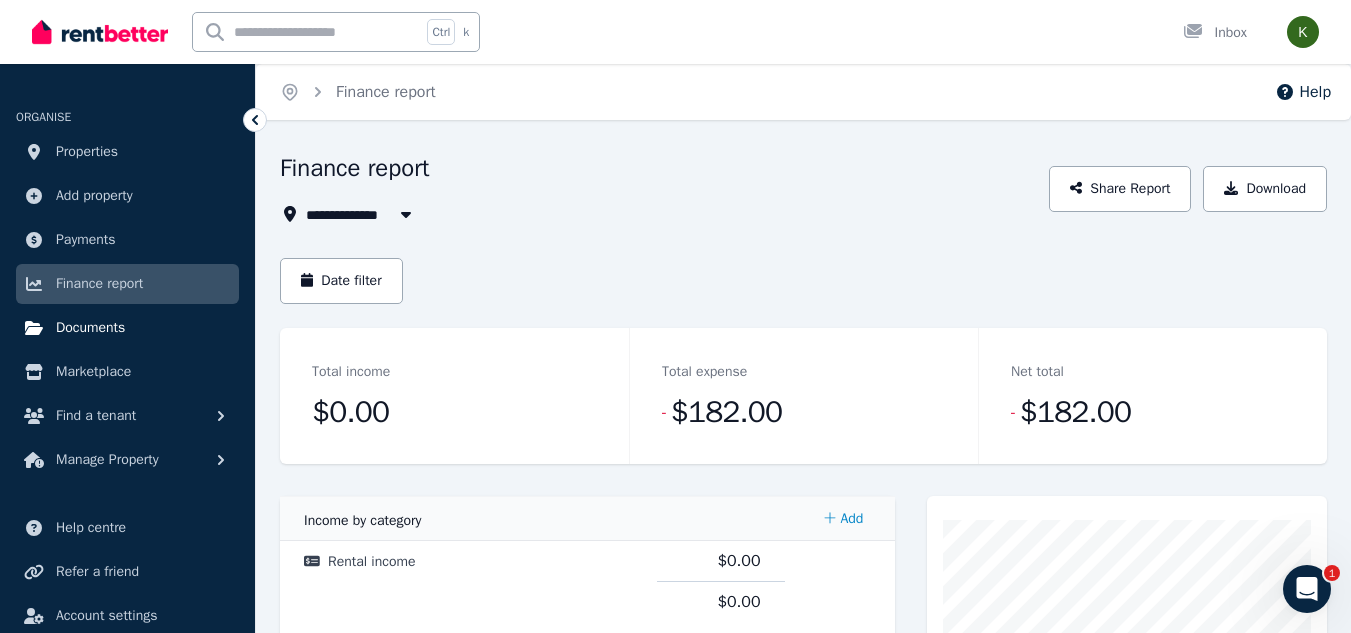 click on "Documents" at bounding box center [90, 328] 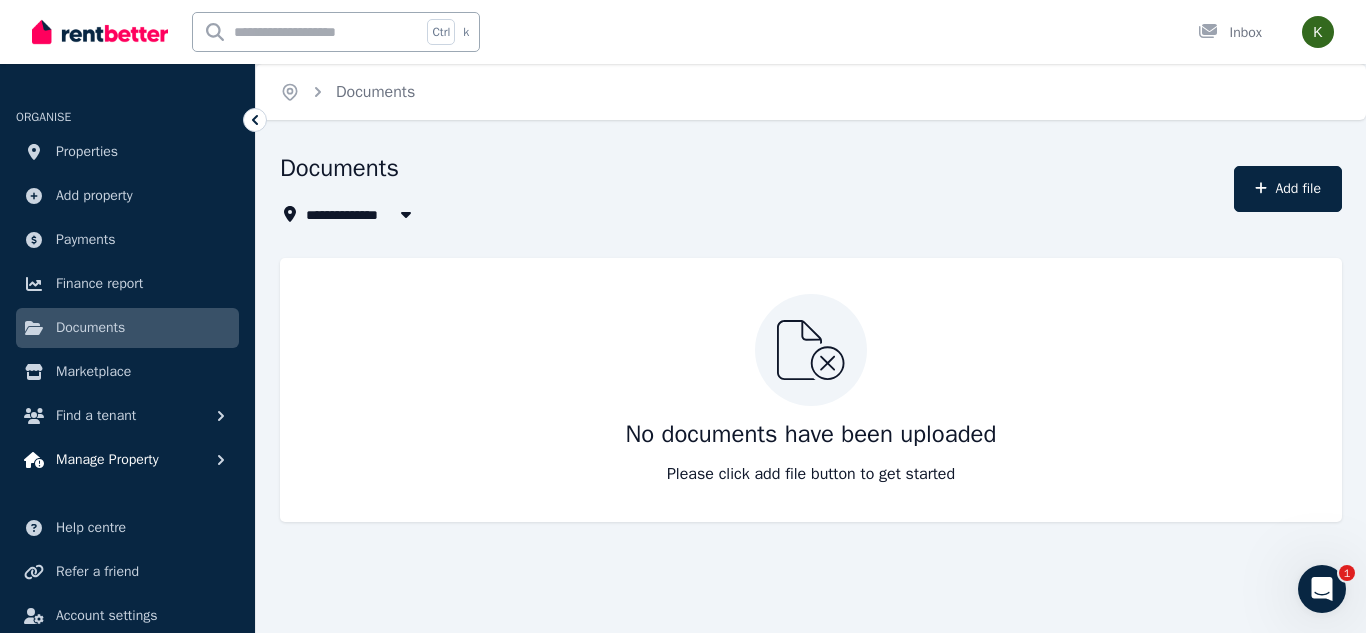 click on "Manage Property" at bounding box center (107, 460) 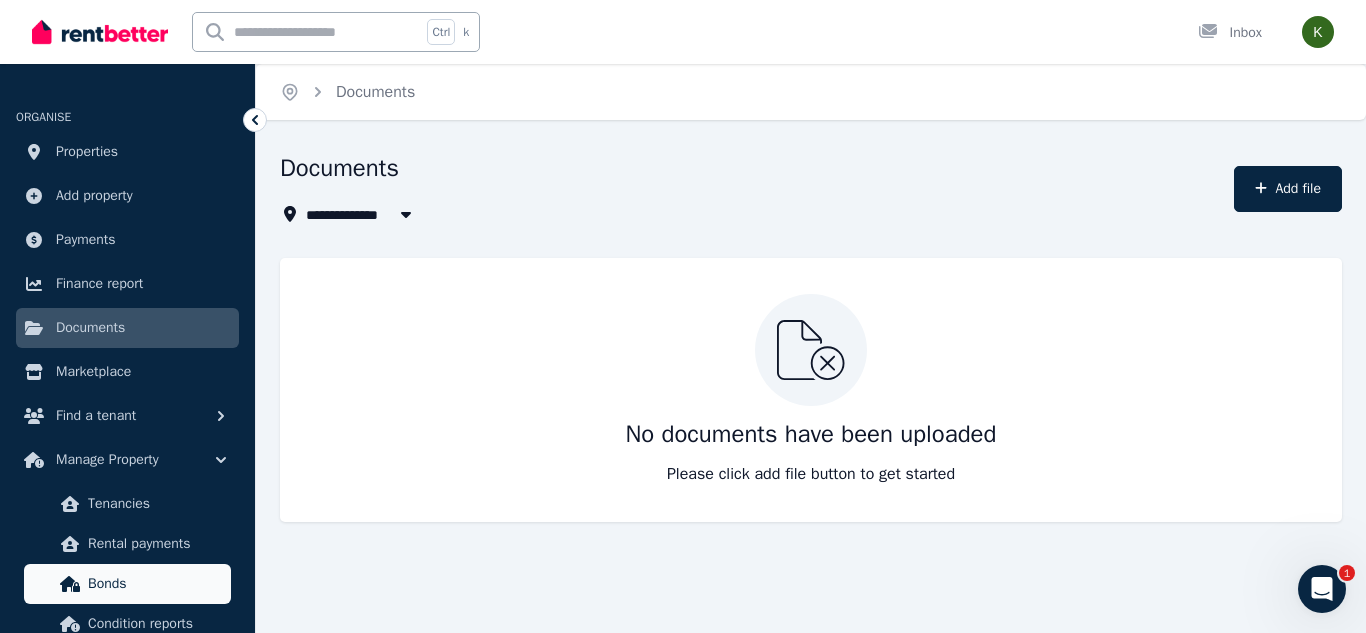click on "Bonds" at bounding box center (155, 584) 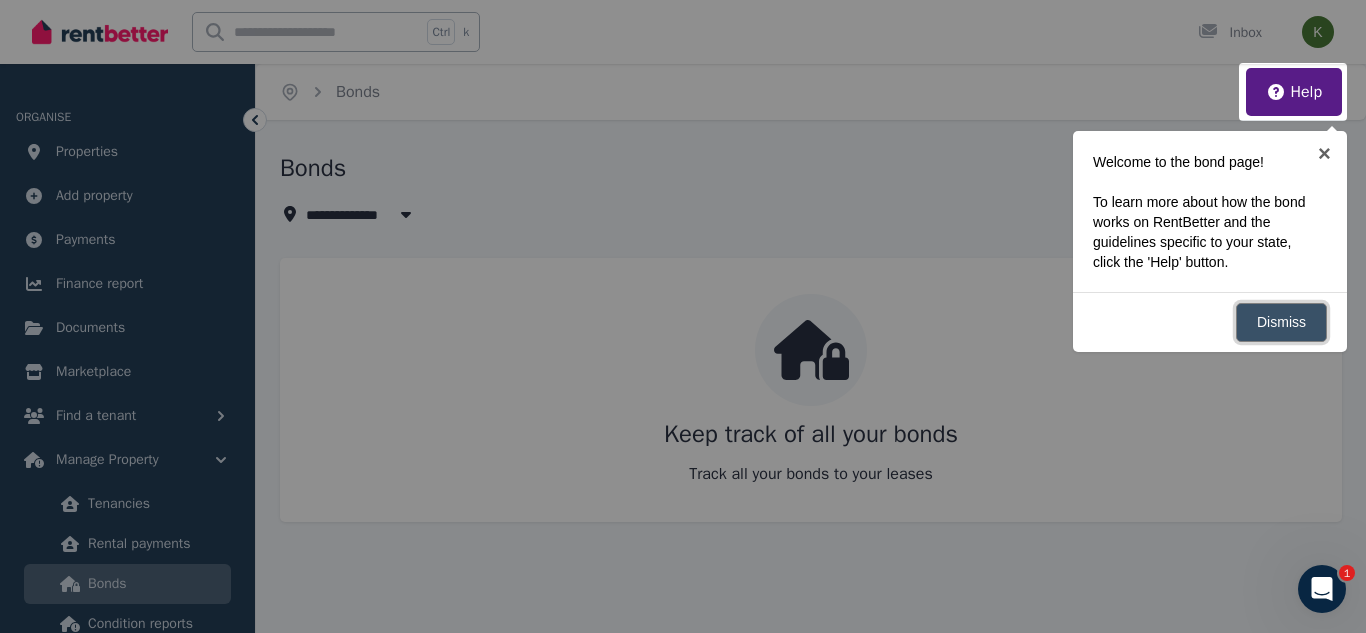 click on "Dismiss" at bounding box center (1281, 322) 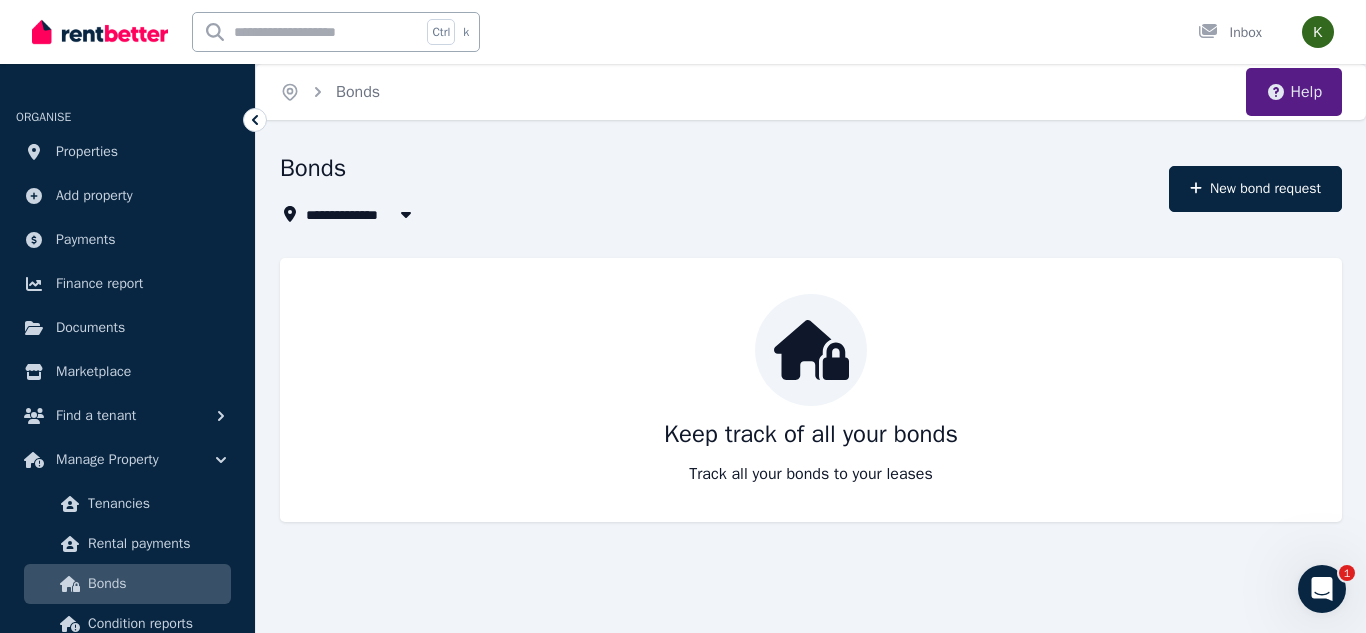 click on "Help" at bounding box center (1294, 92) 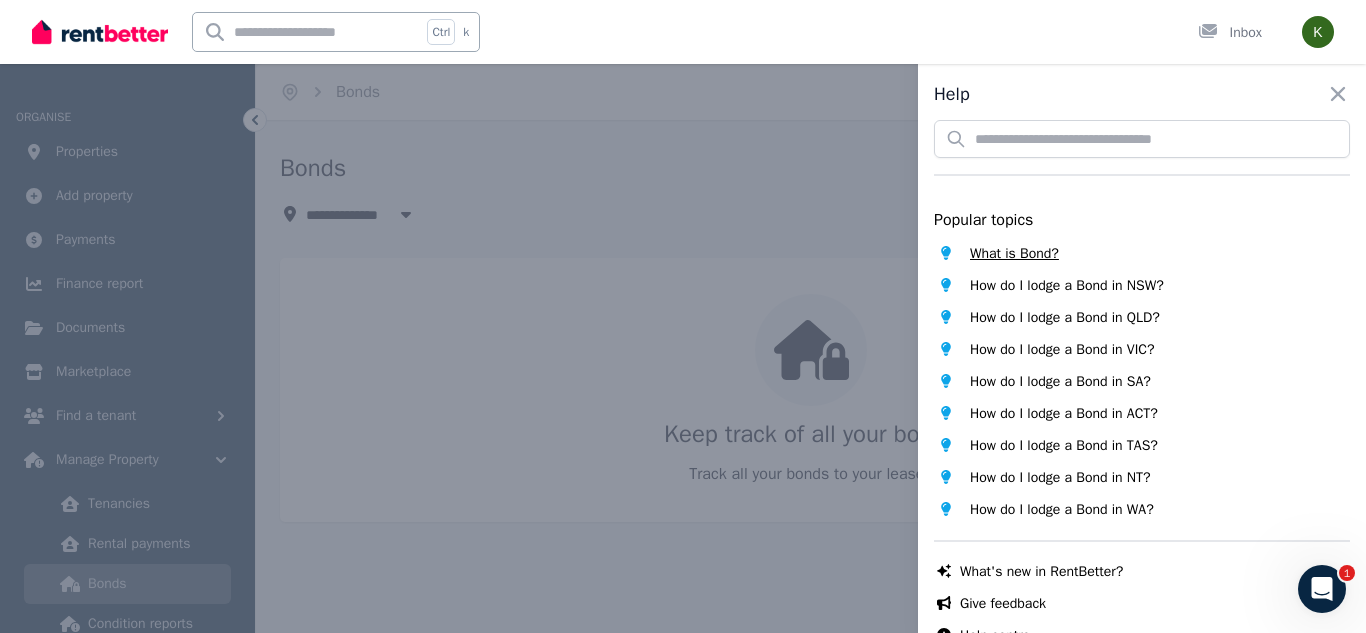click on "What is Bond?" at bounding box center [1014, 254] 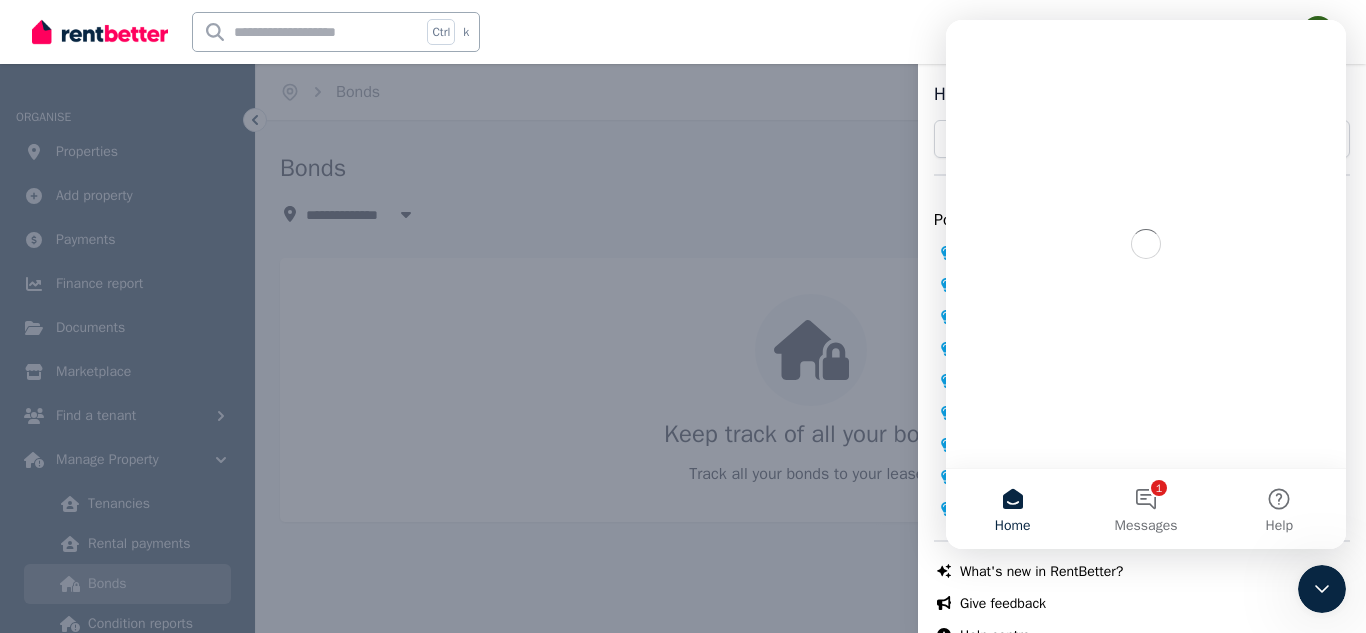 scroll, scrollTop: 0, scrollLeft: 0, axis: both 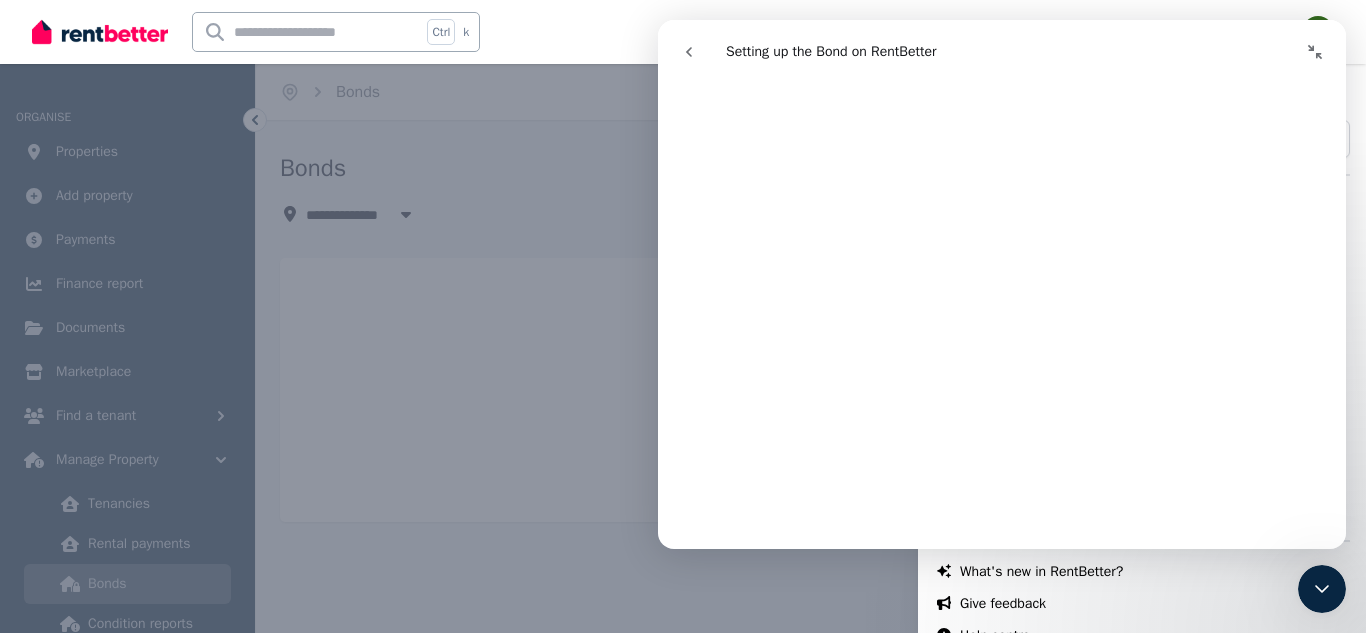 click 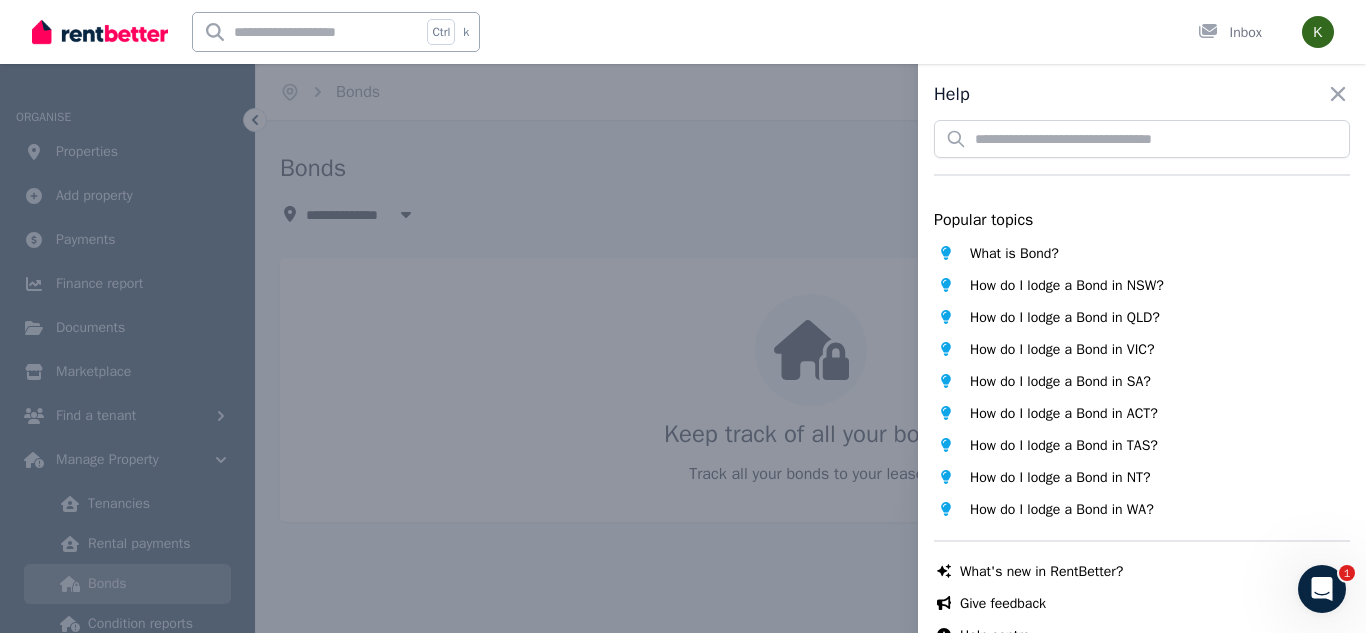 scroll, scrollTop: 0, scrollLeft: 0, axis: both 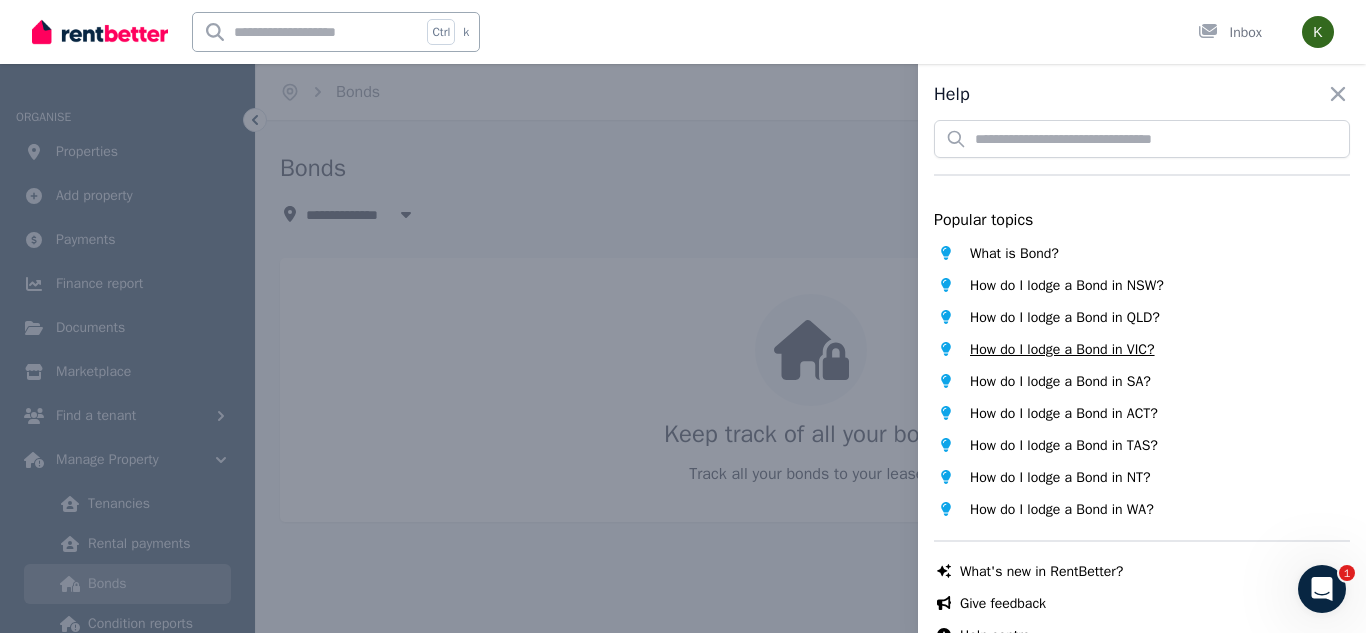 click on "How do I lodge a Bond in VIC?" at bounding box center (1062, 350) 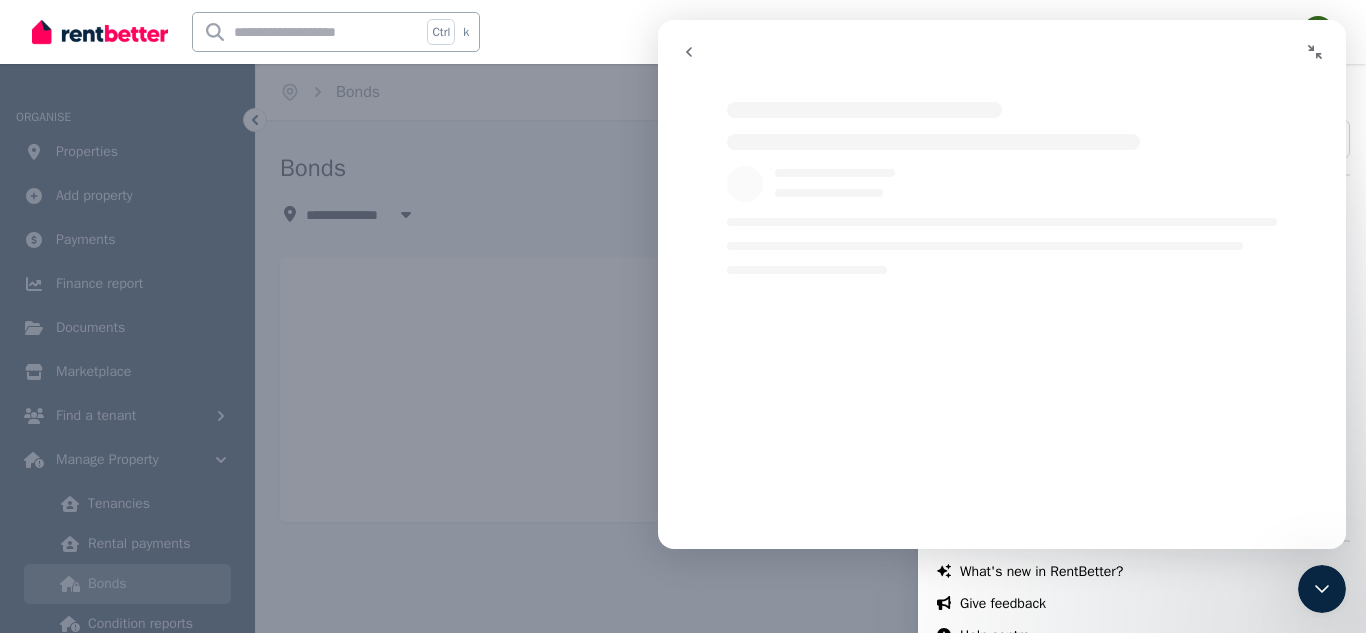click 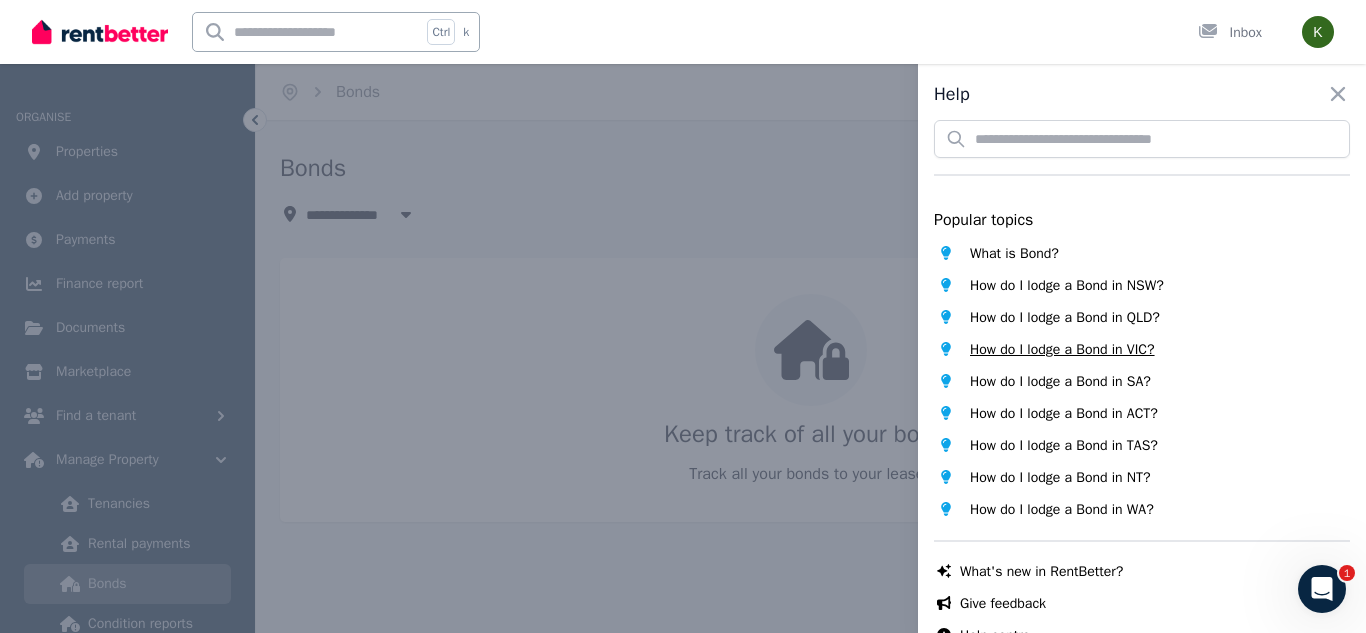 click on "How do I lodge a Bond in VIC?" at bounding box center [1062, 350] 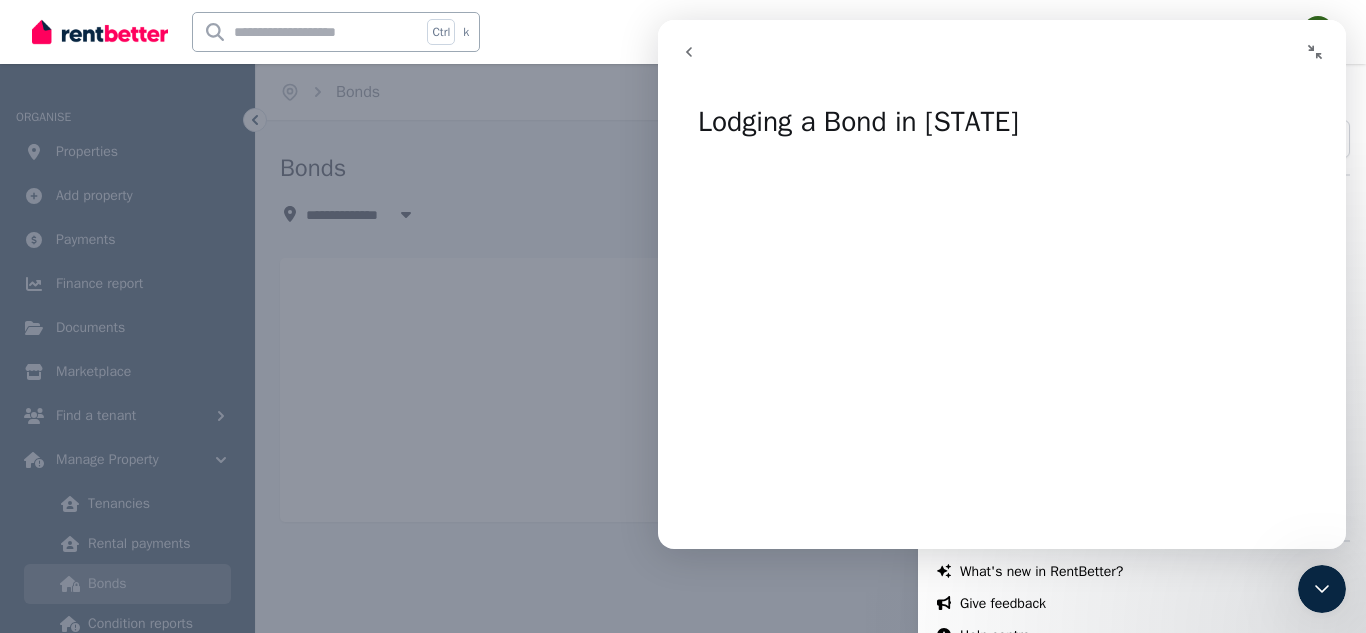 click on "Lodging a Bond in VIC" at bounding box center (1002, 114) 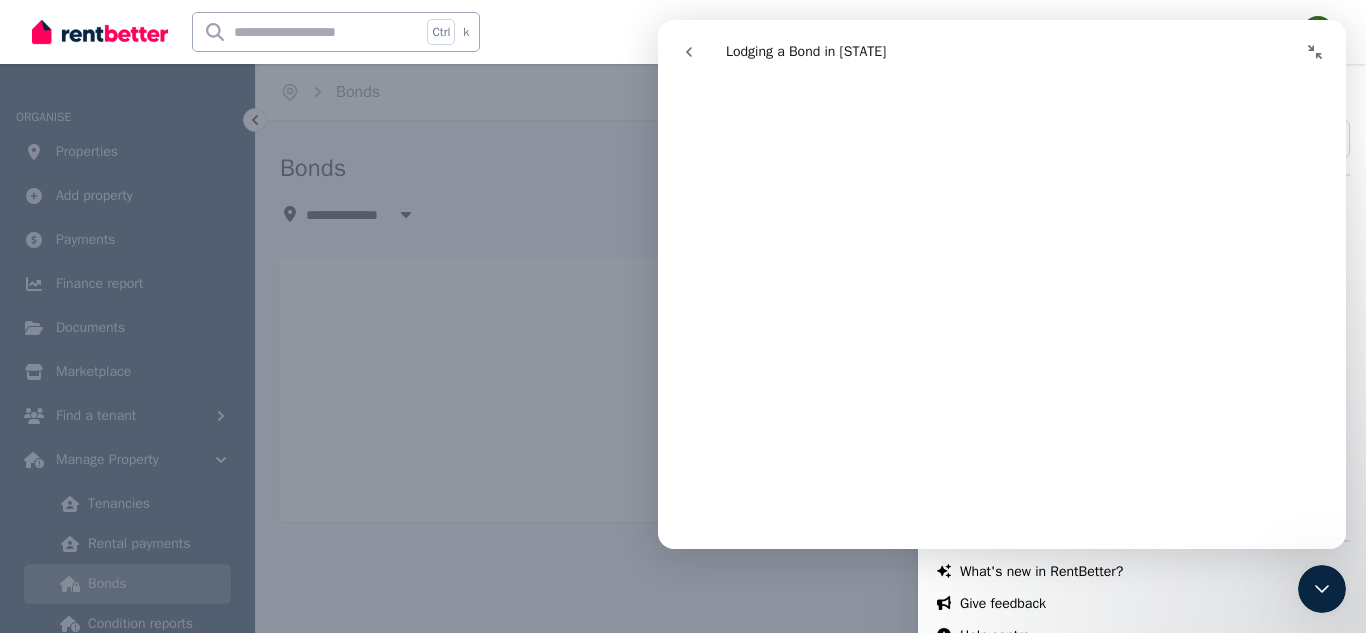 scroll, scrollTop: 315, scrollLeft: 0, axis: vertical 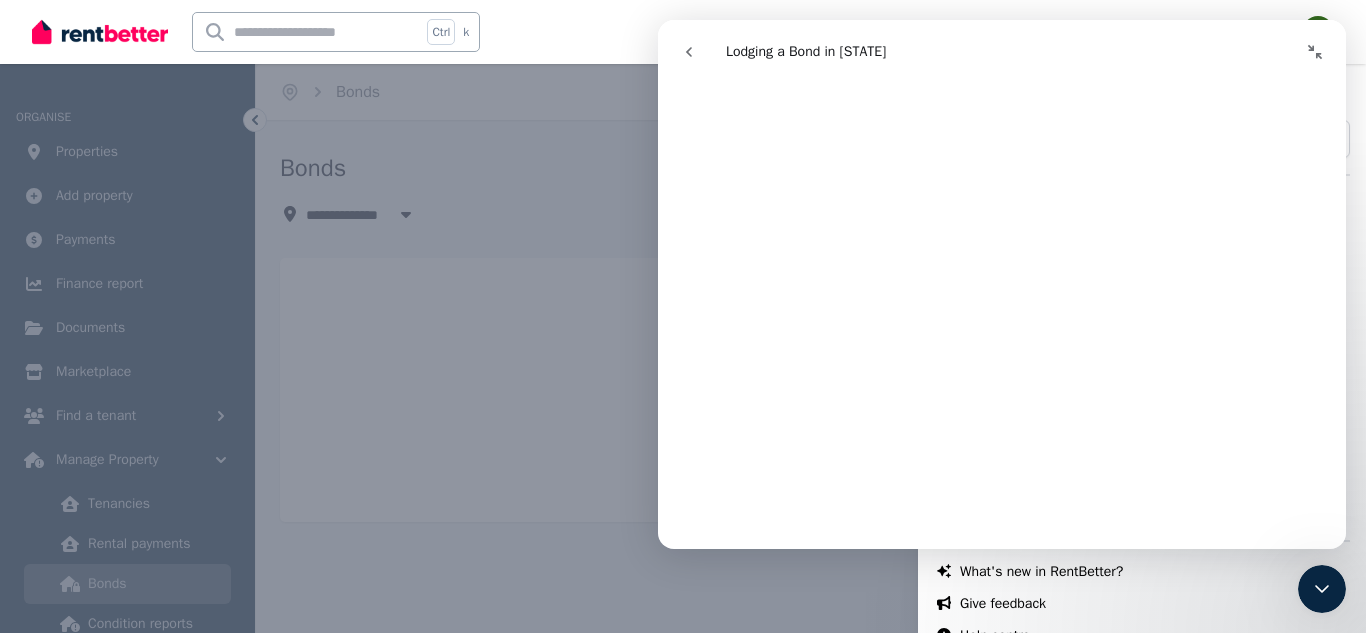 click on "Help Close panel Popular topics What is Bond? How do I lodge a Bond in NSW? How do I lodge a Bond in QLD? How do I lodge a Bond in VIC? How do I lodge a Bond in SA? How do I lodge a Bond in ACT? How do I lodge a Bond in TAS? How do I lodge a Bond in NT? How do I lodge a Bond in WA? Chat with us live What's new in RentBetter? Give feedback Help centre Chat support" at bounding box center [683, 316] 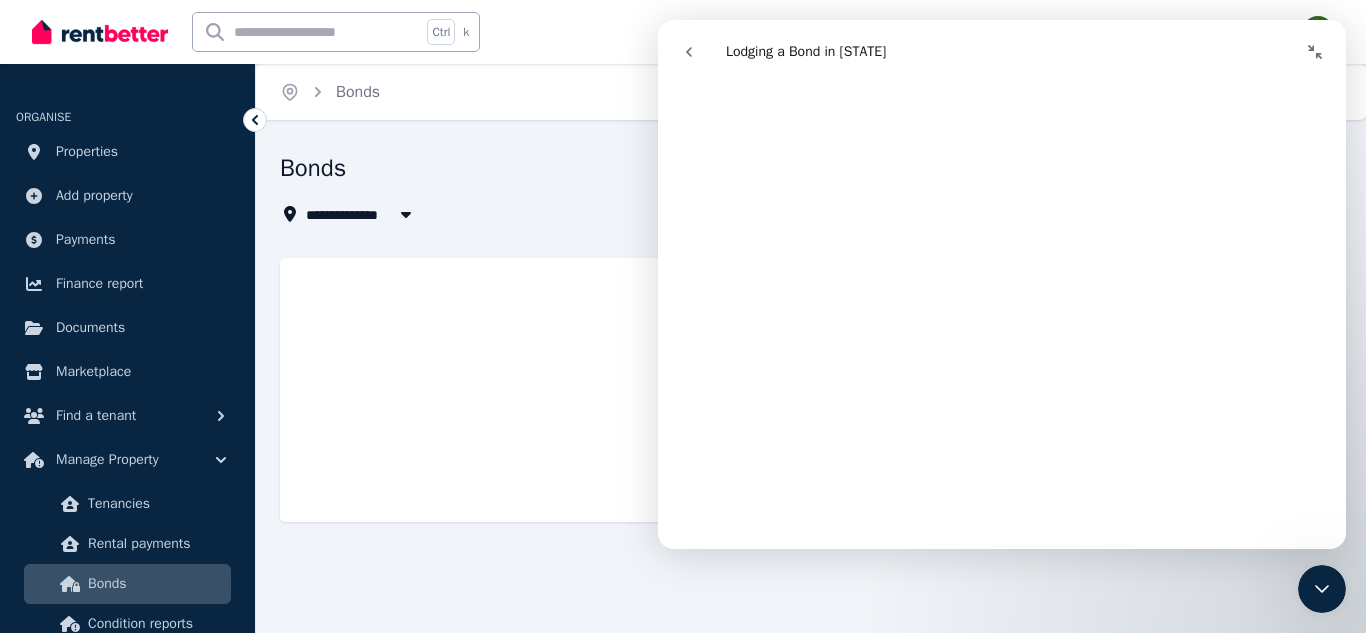 click on "Home Bonds Help" at bounding box center (811, 92) 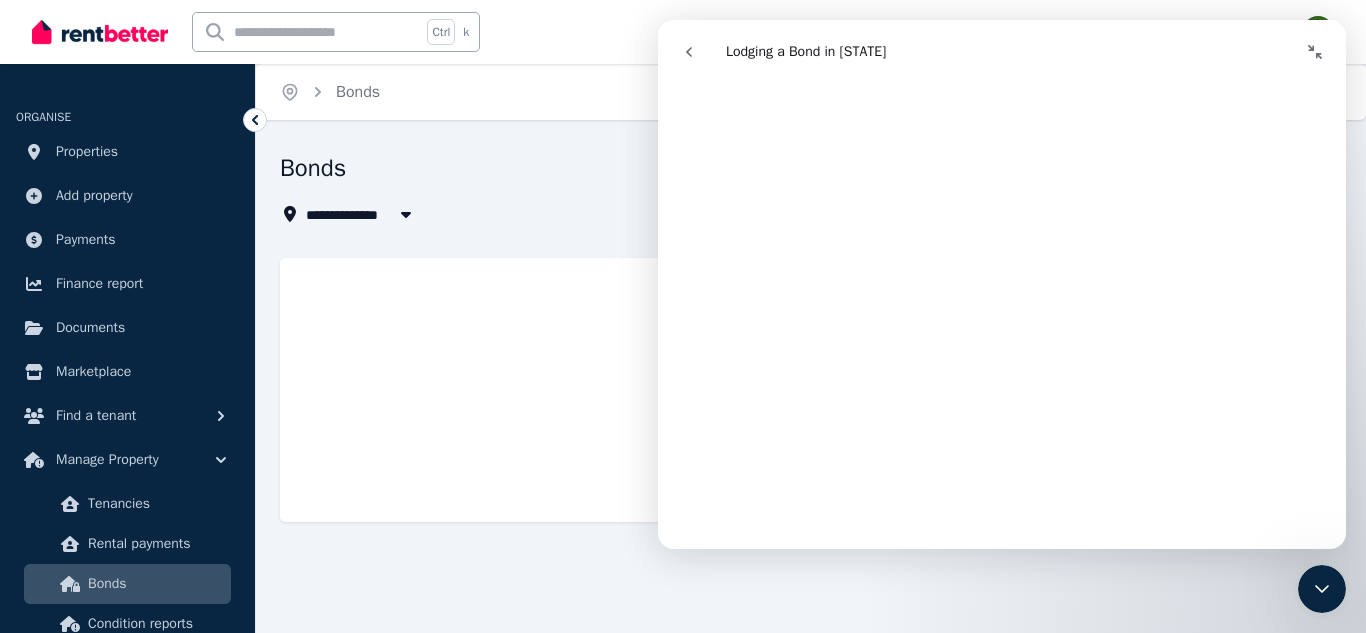 scroll, scrollTop: 2791, scrollLeft: 0, axis: vertical 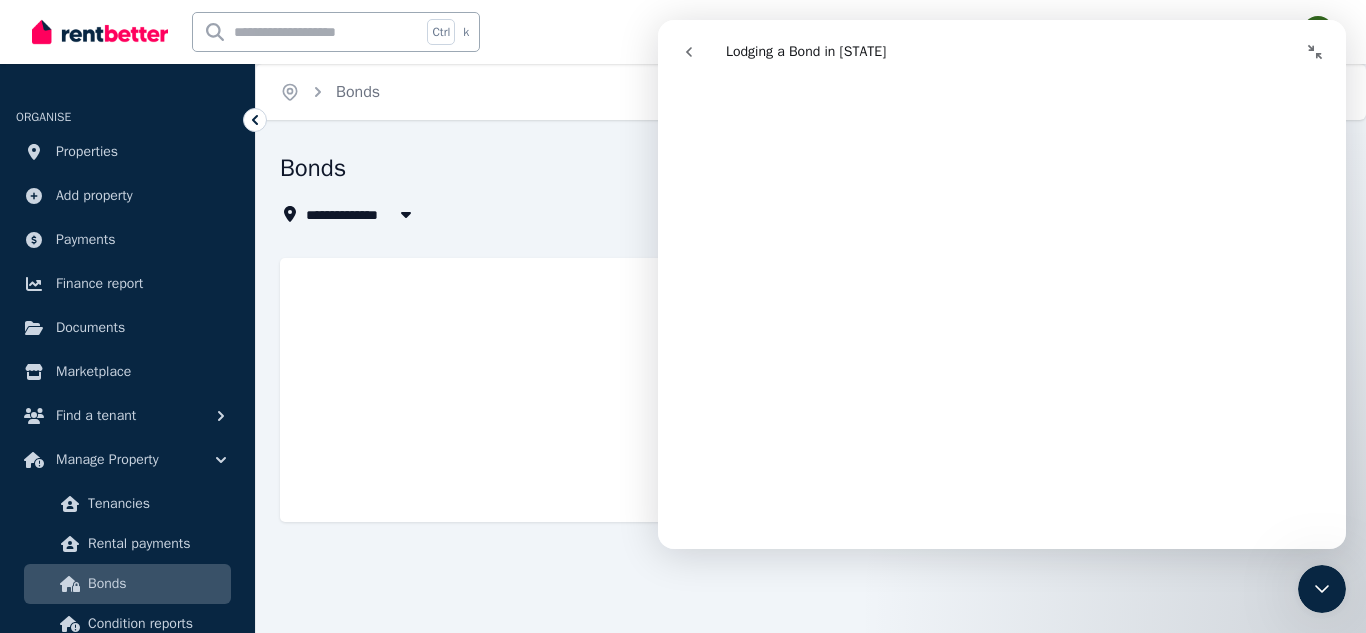 click on "Keep track of all your bonds Track all your bonds to your leases" at bounding box center [811, 390] 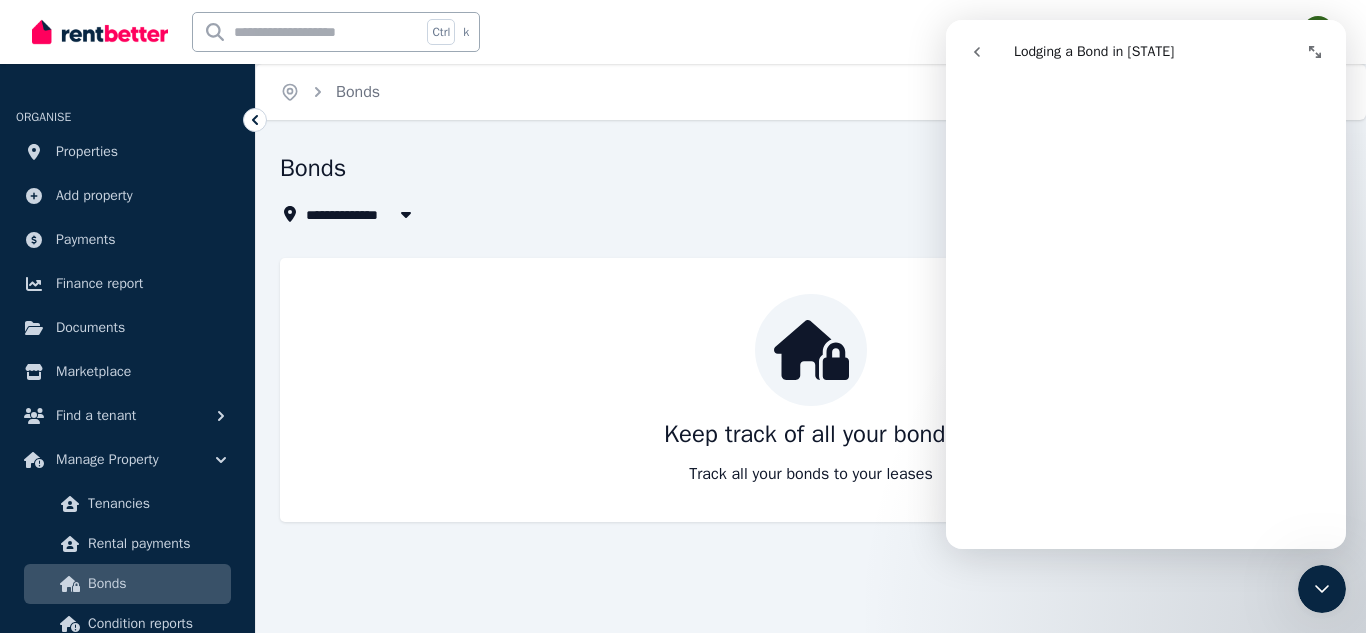 scroll, scrollTop: 1381, scrollLeft: 0, axis: vertical 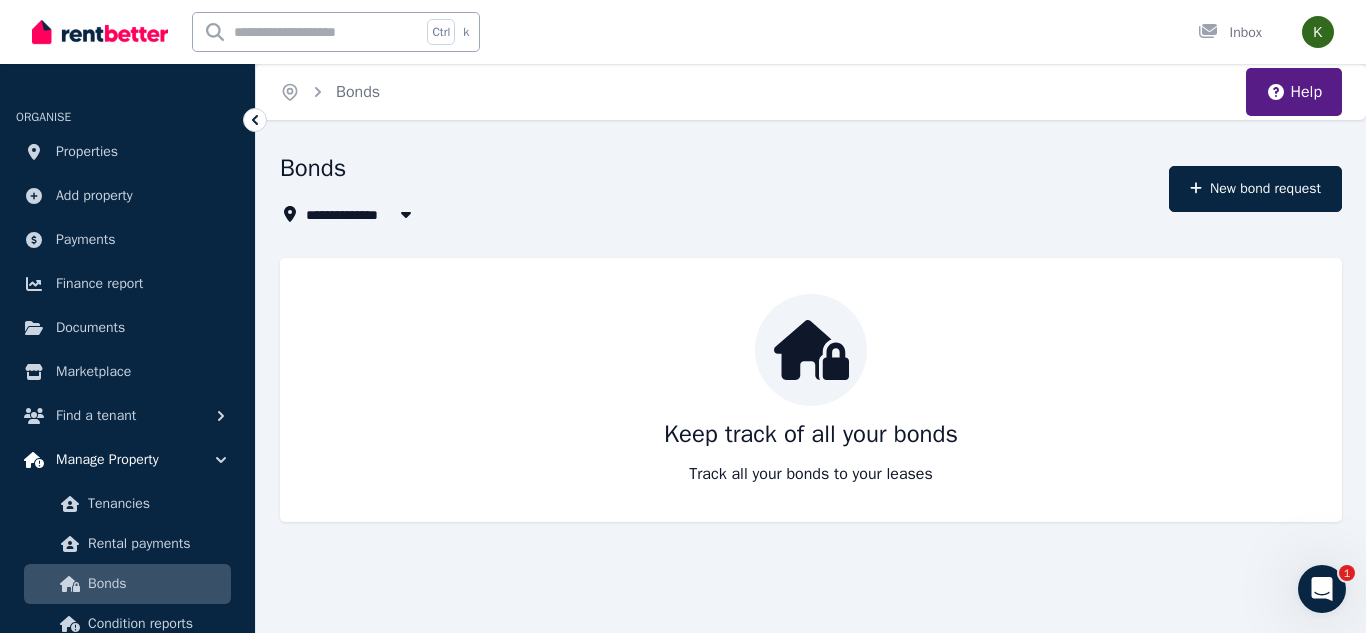 click on "Manage Property" at bounding box center [107, 460] 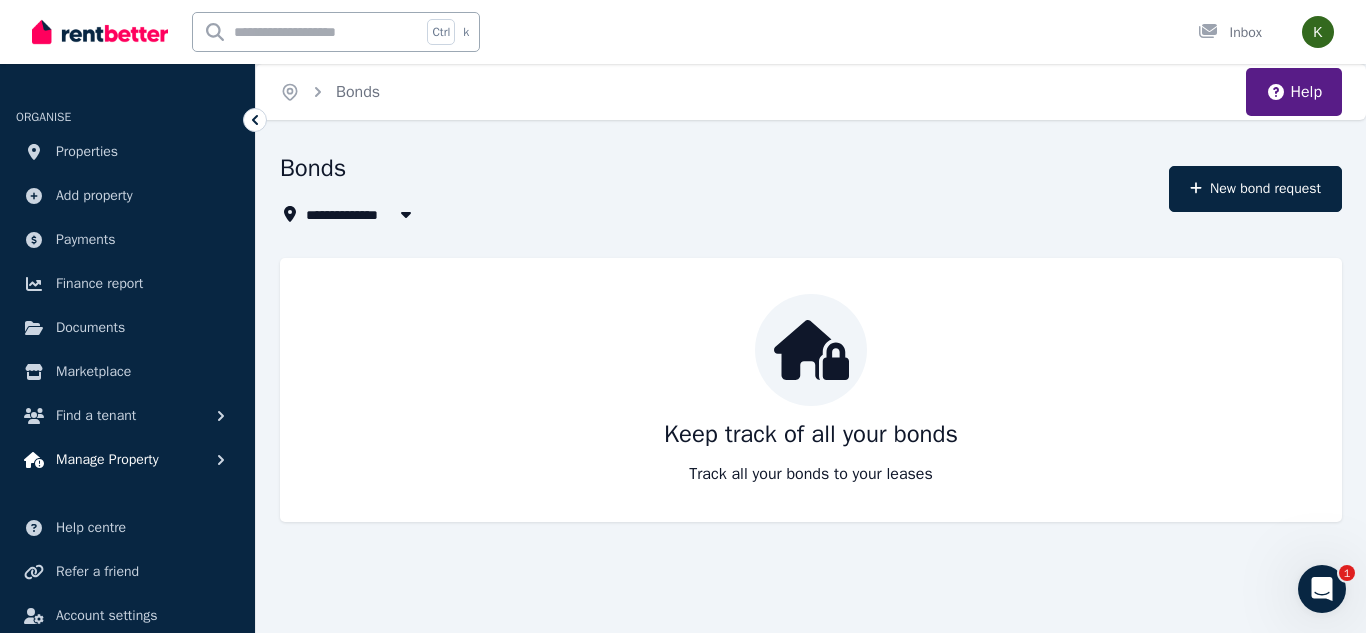click on "Manage Property" at bounding box center [107, 460] 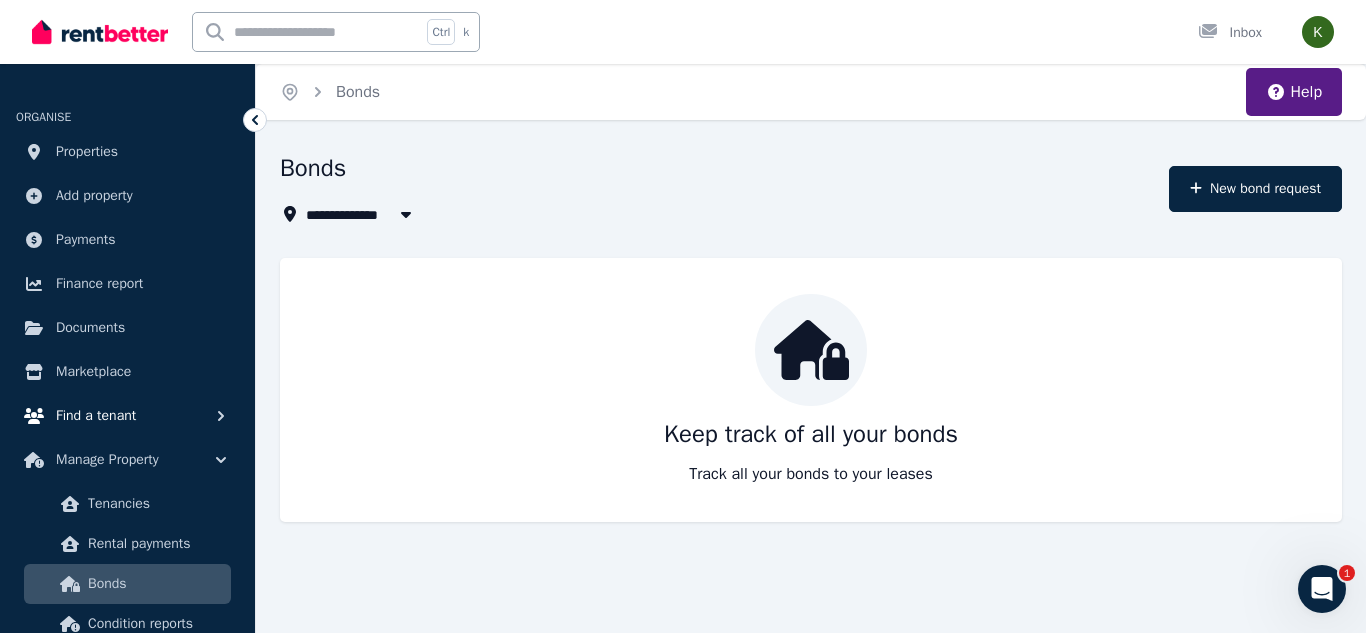 type 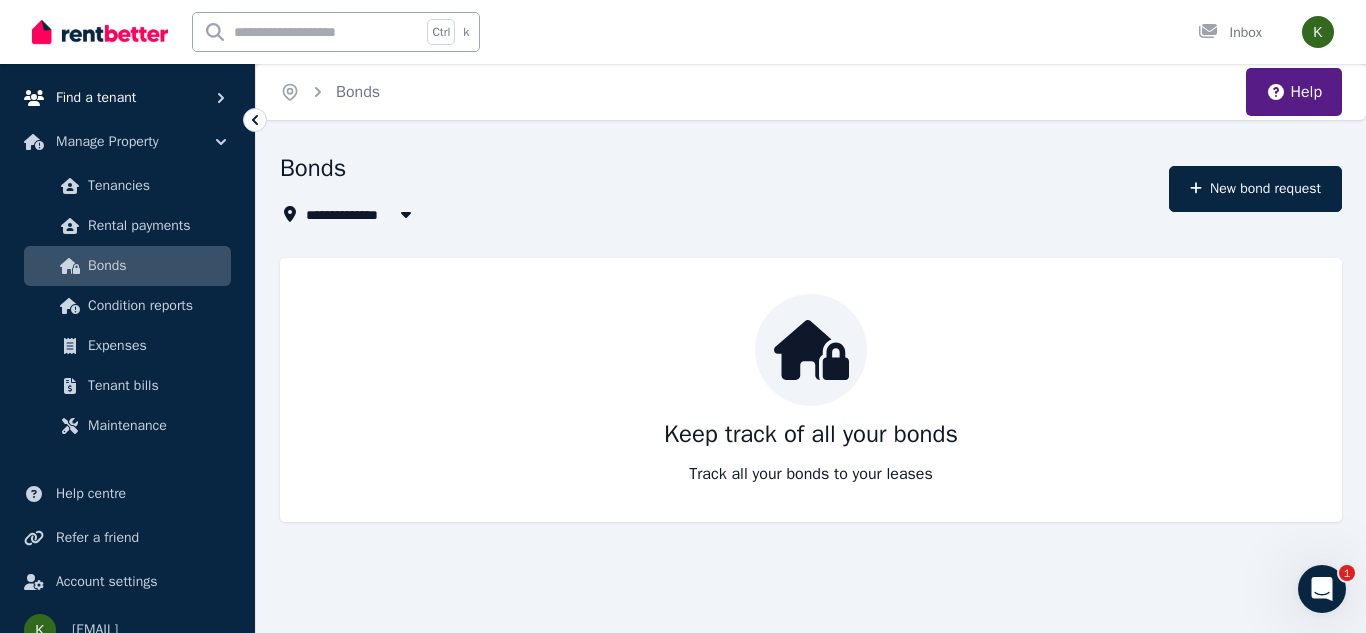 scroll, scrollTop: 320, scrollLeft: 0, axis: vertical 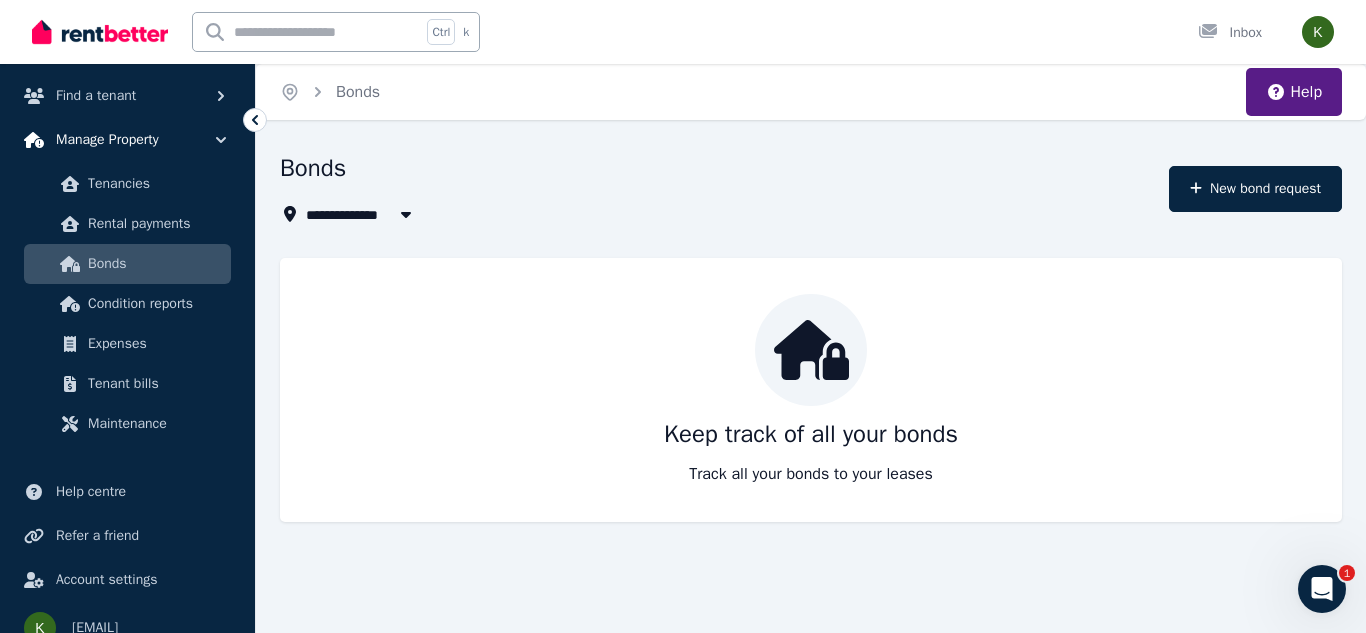 click on "Manage Property" at bounding box center (127, 140) 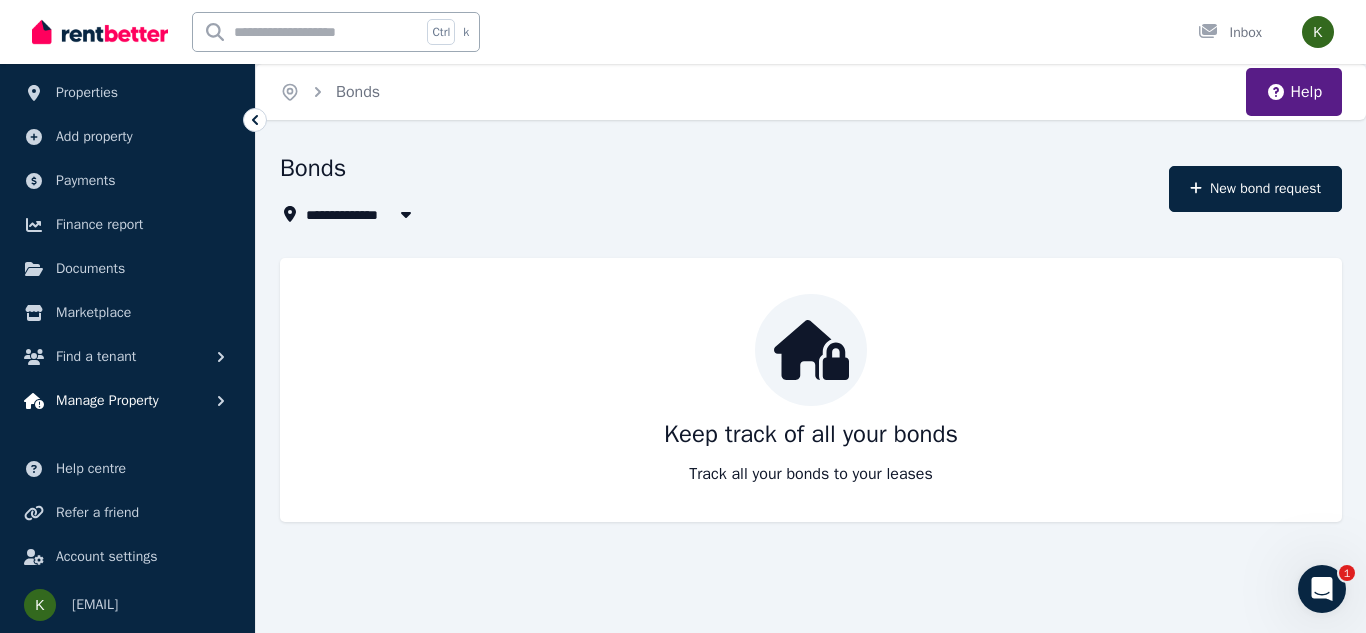 scroll, scrollTop: 59, scrollLeft: 0, axis: vertical 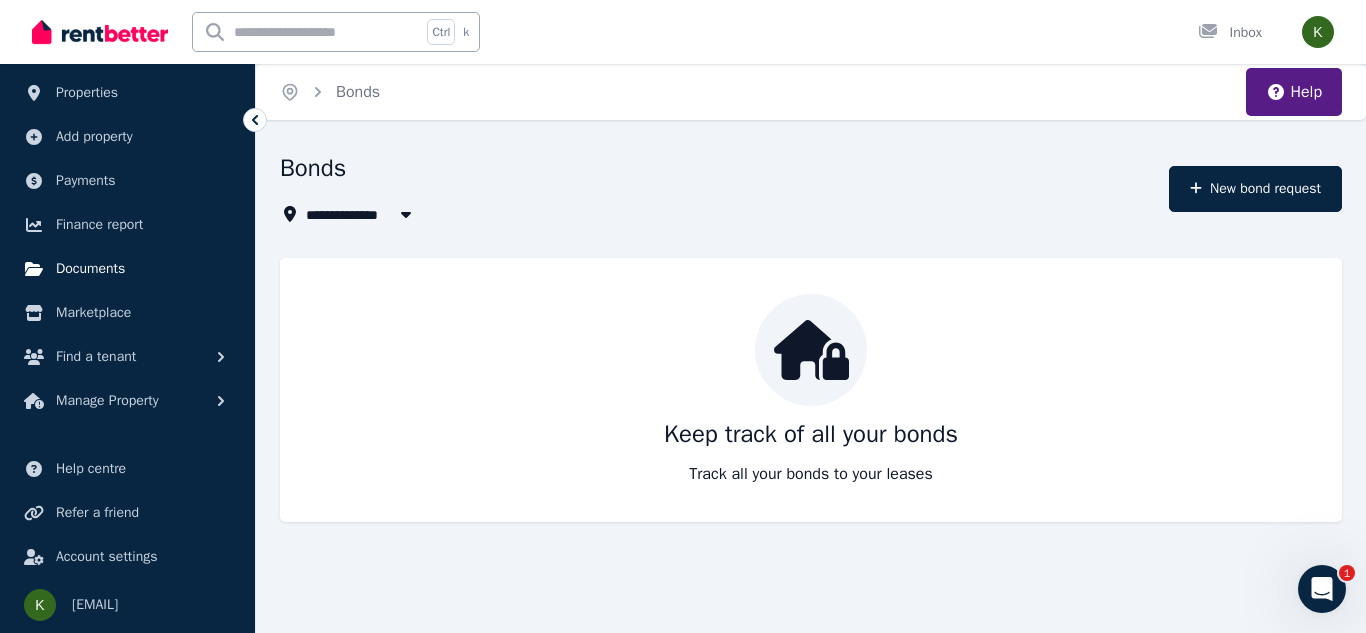 click on "Documents" at bounding box center [90, 269] 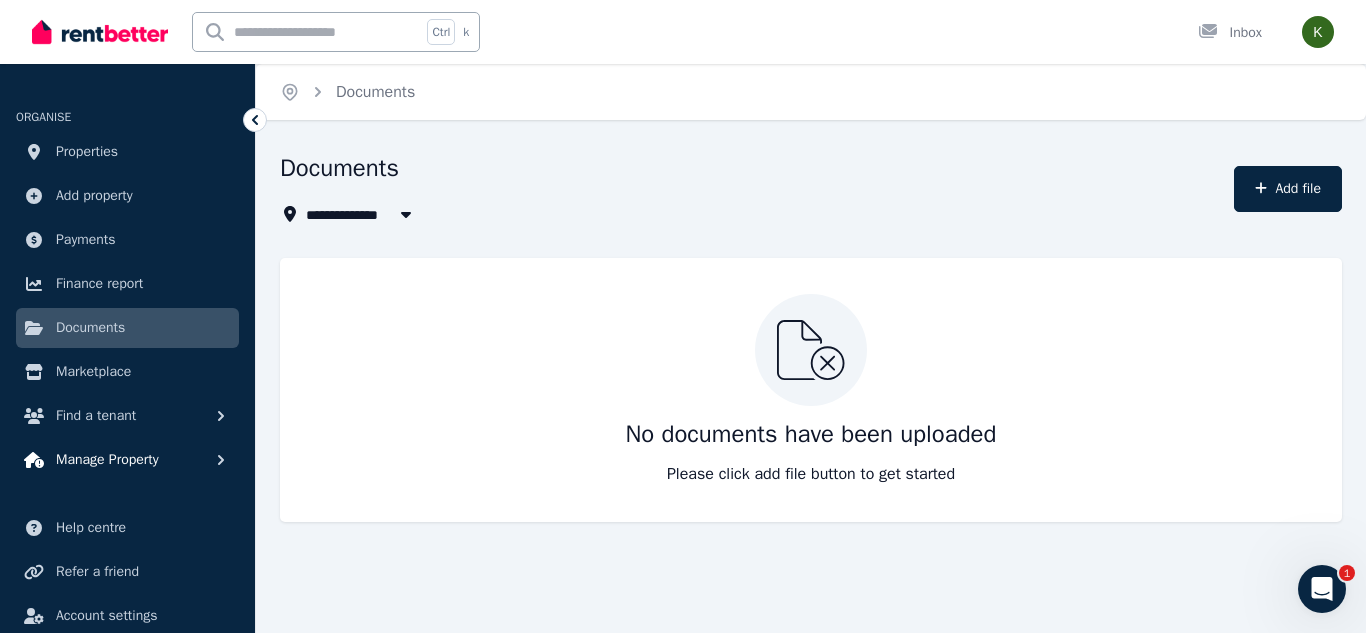 click on "Manage Property" at bounding box center [107, 460] 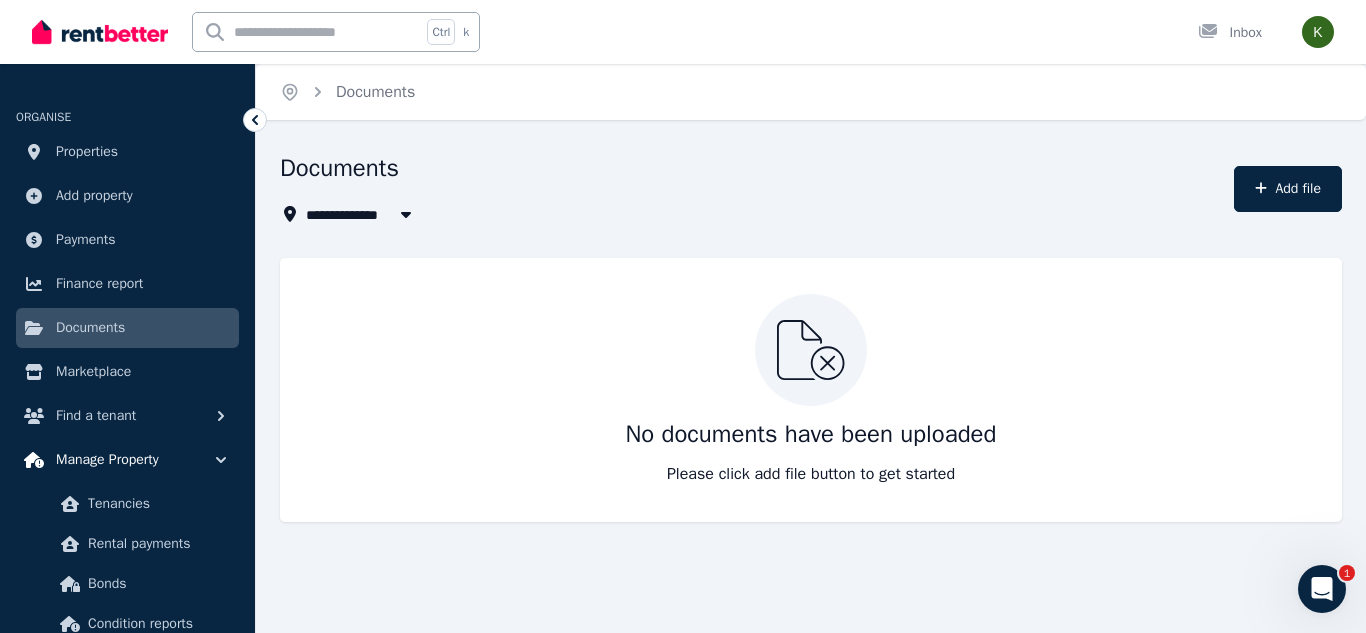 type 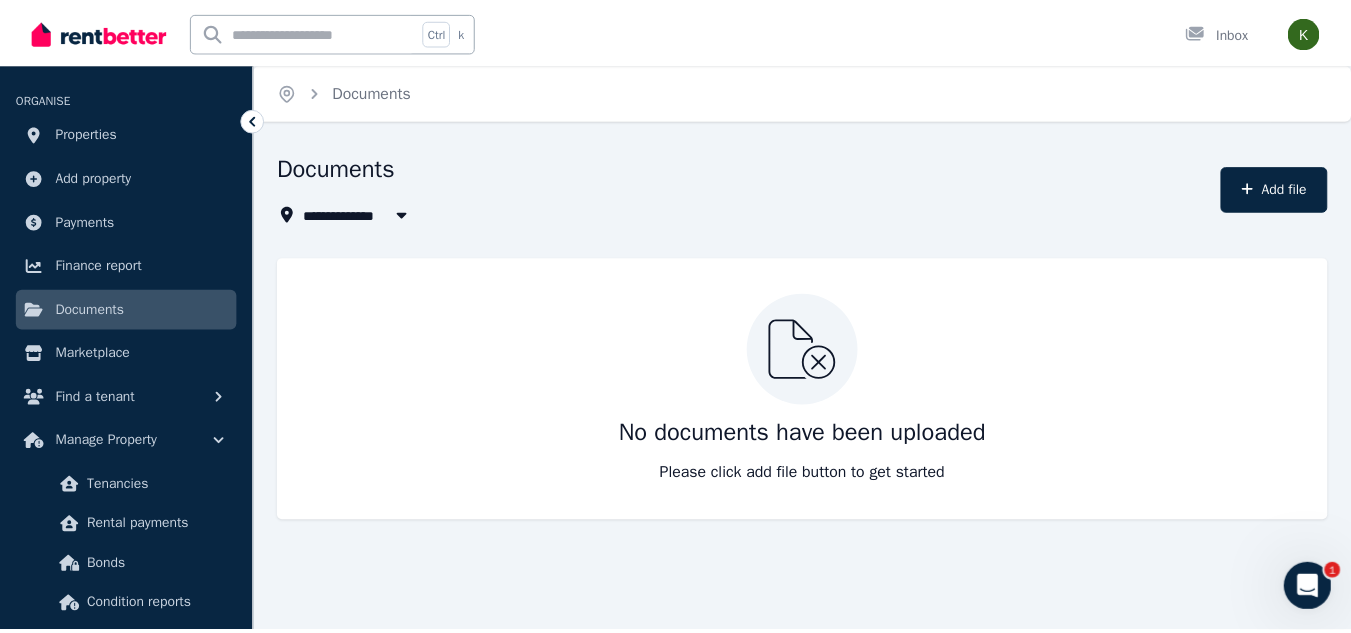 scroll, scrollTop: 0, scrollLeft: 0, axis: both 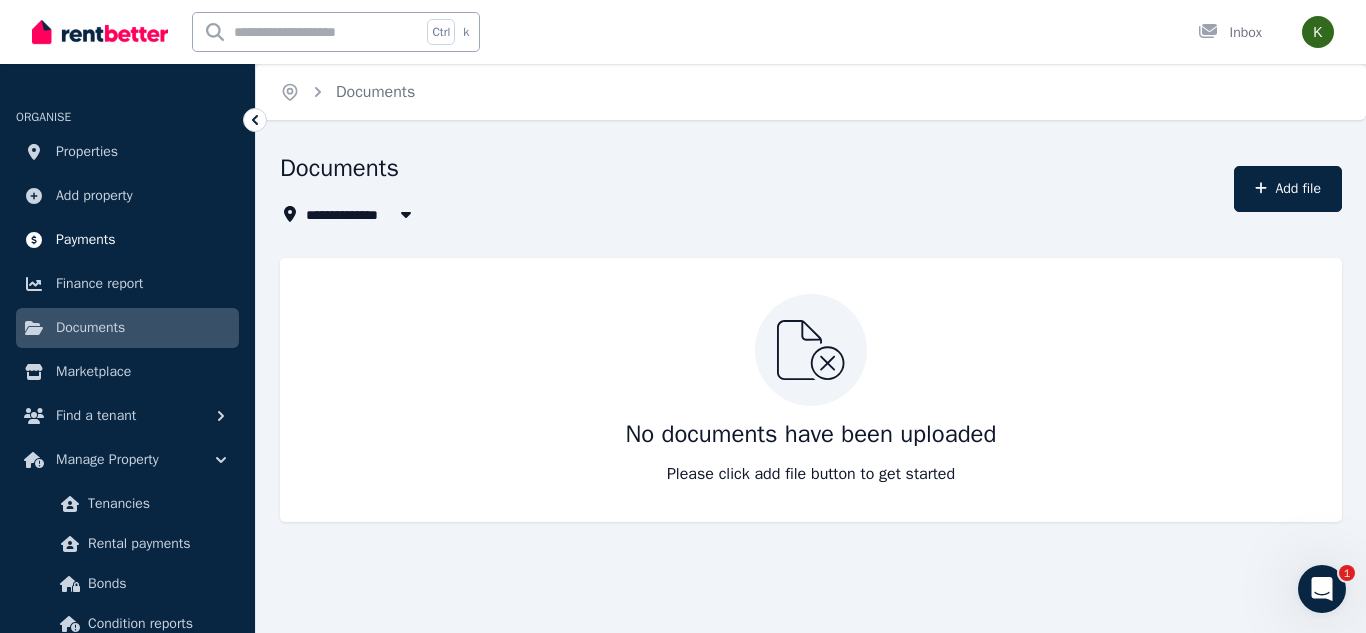 click on "Payments" at bounding box center [86, 240] 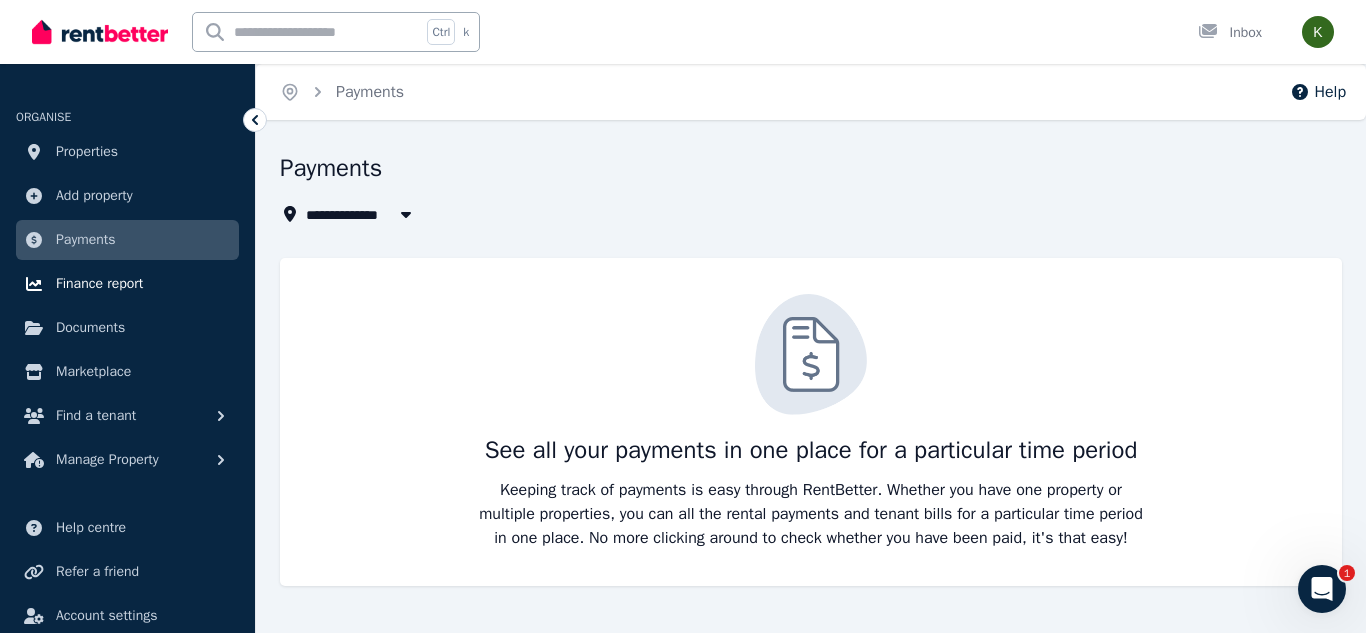 click on "Finance report" at bounding box center [99, 284] 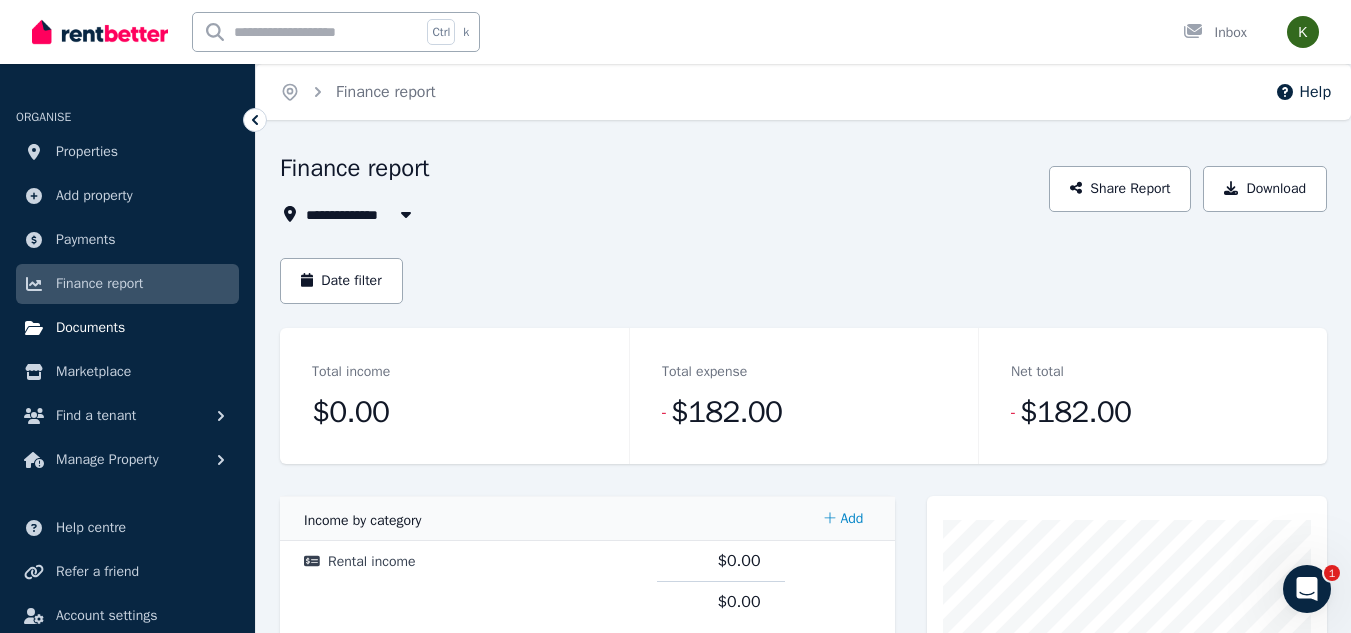 click on "Documents" at bounding box center (90, 328) 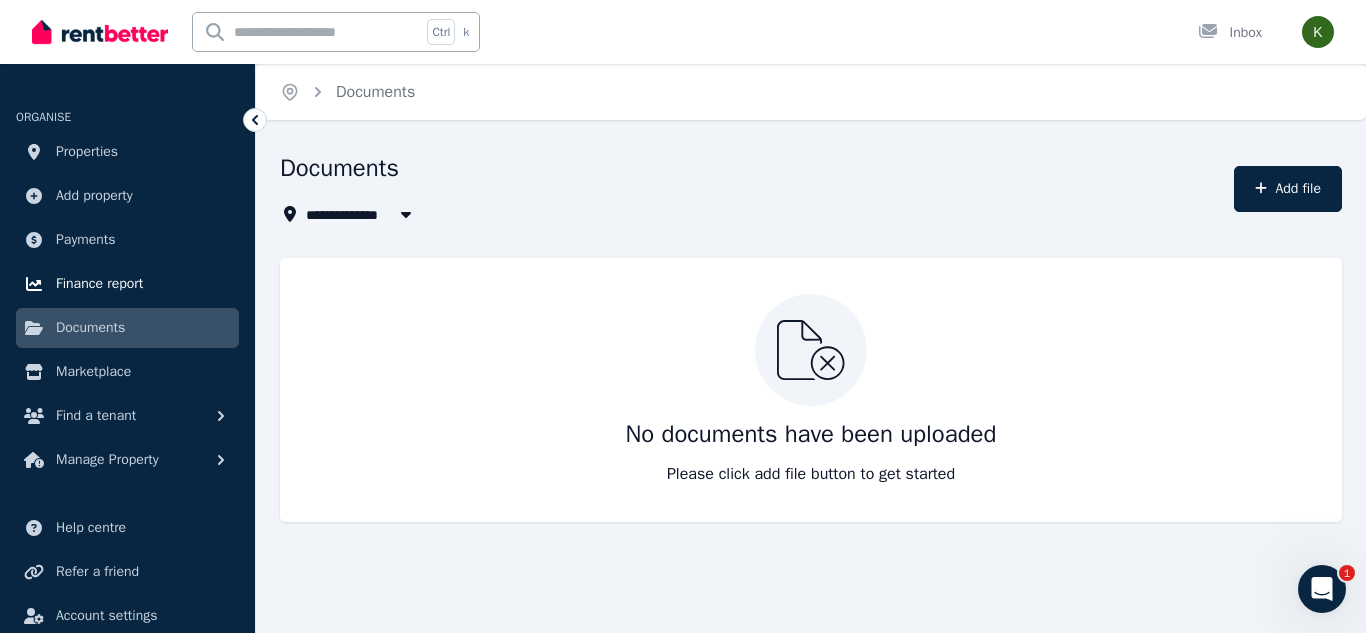 click on "Finance report" at bounding box center [99, 284] 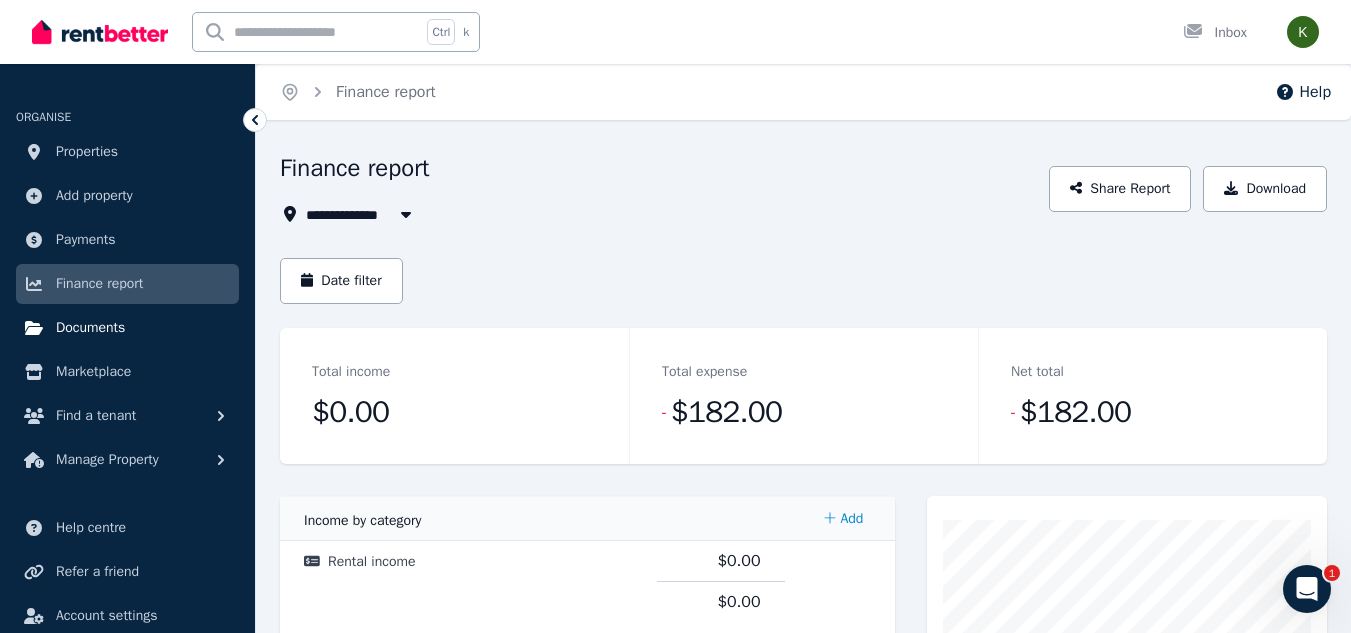 click on "Documents" at bounding box center [90, 328] 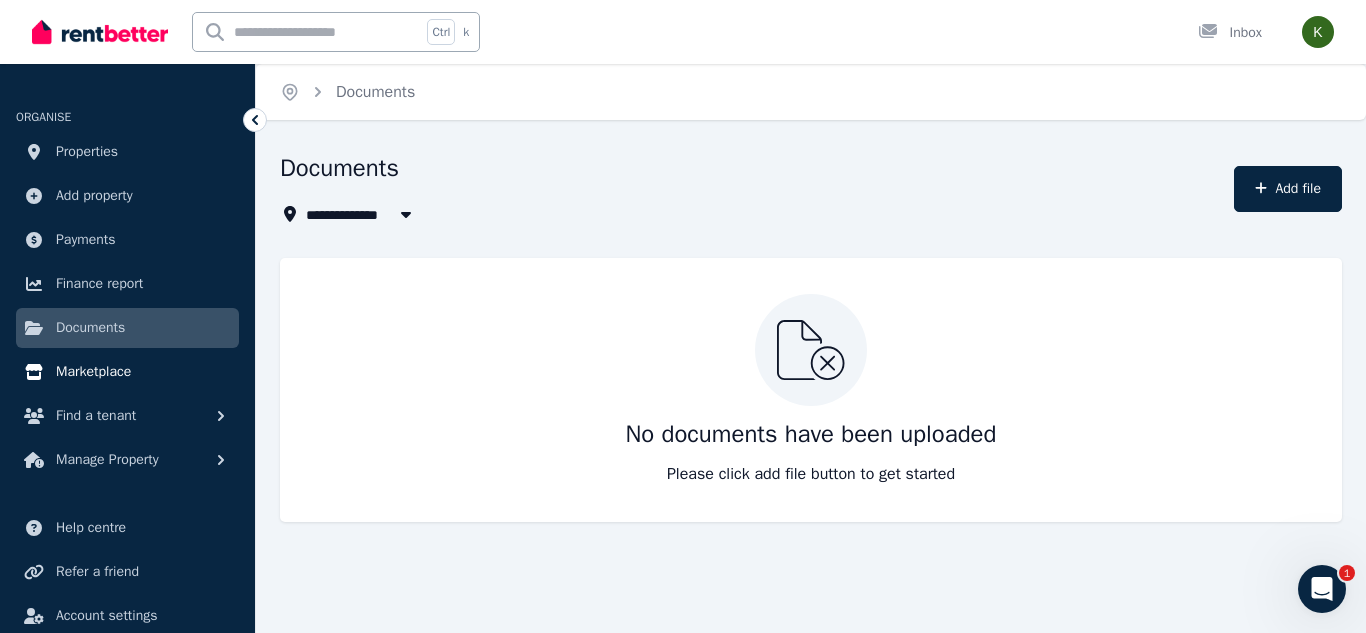 click on "ORGANISE Properties Add property Payments Finance report Documents Marketplace Find a tenant Manage Property" at bounding box center [127, 282] 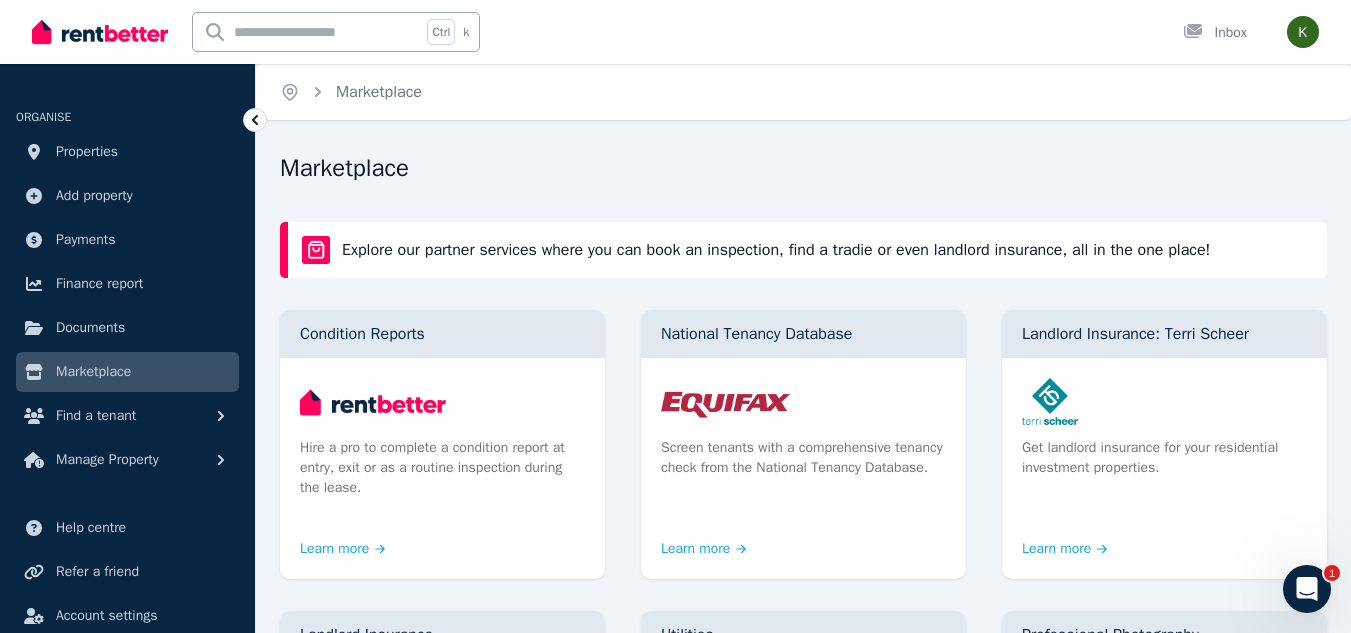 click on "Marketplace" at bounding box center (93, 372) 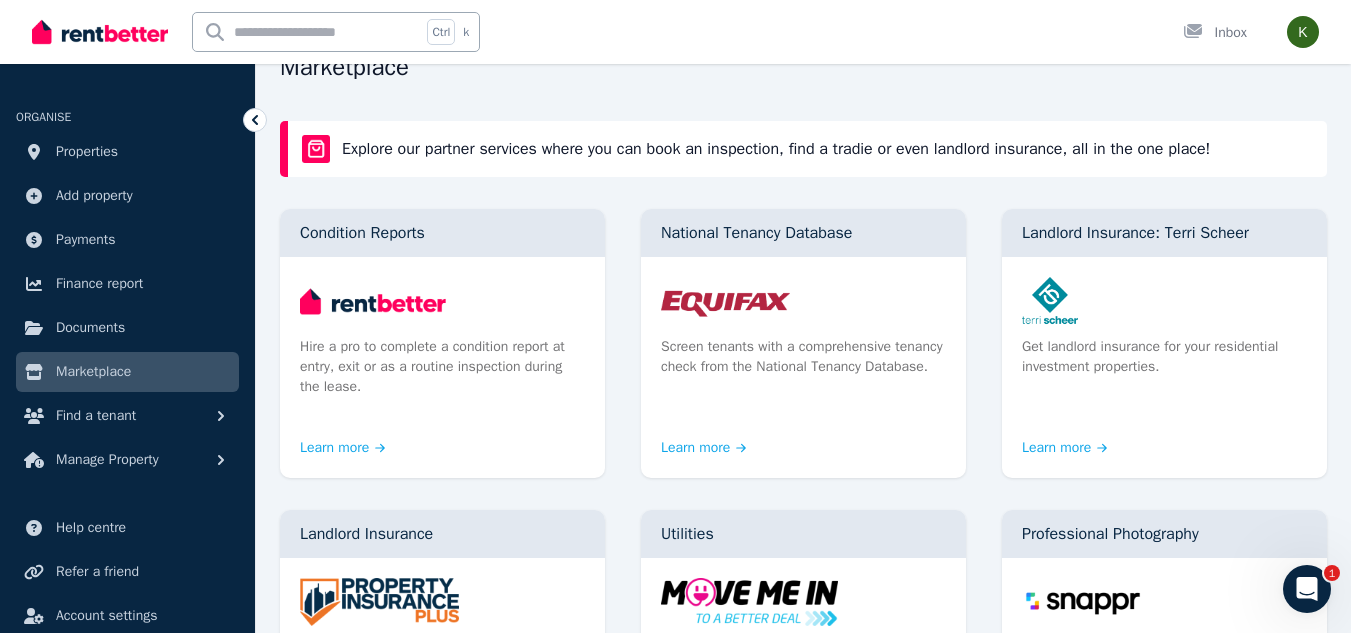 scroll, scrollTop: 104, scrollLeft: 0, axis: vertical 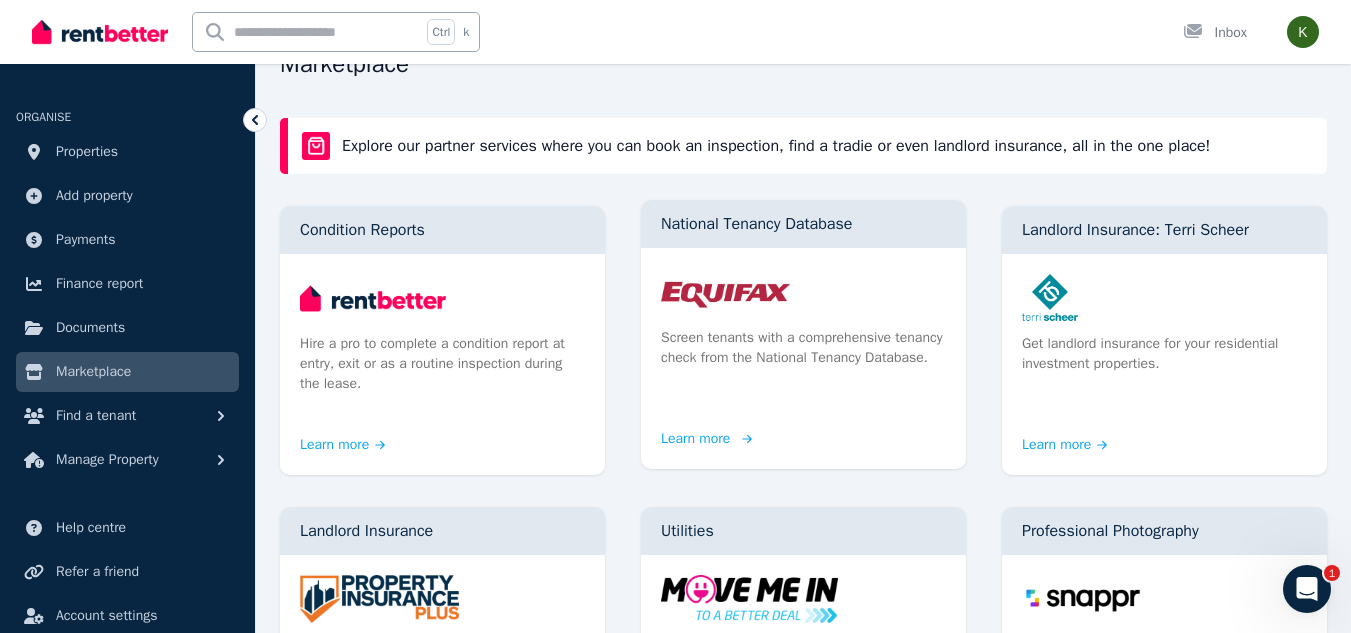 click on "Learn more" at bounding box center (704, 439) 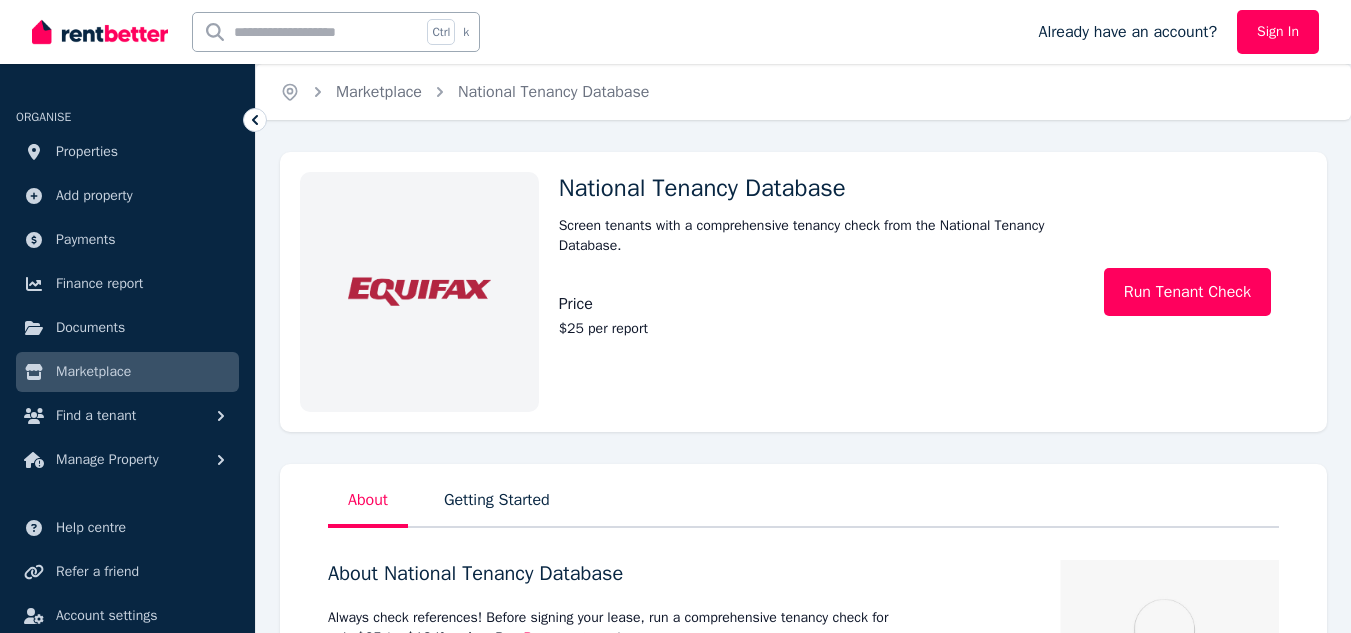 scroll, scrollTop: 0, scrollLeft: 0, axis: both 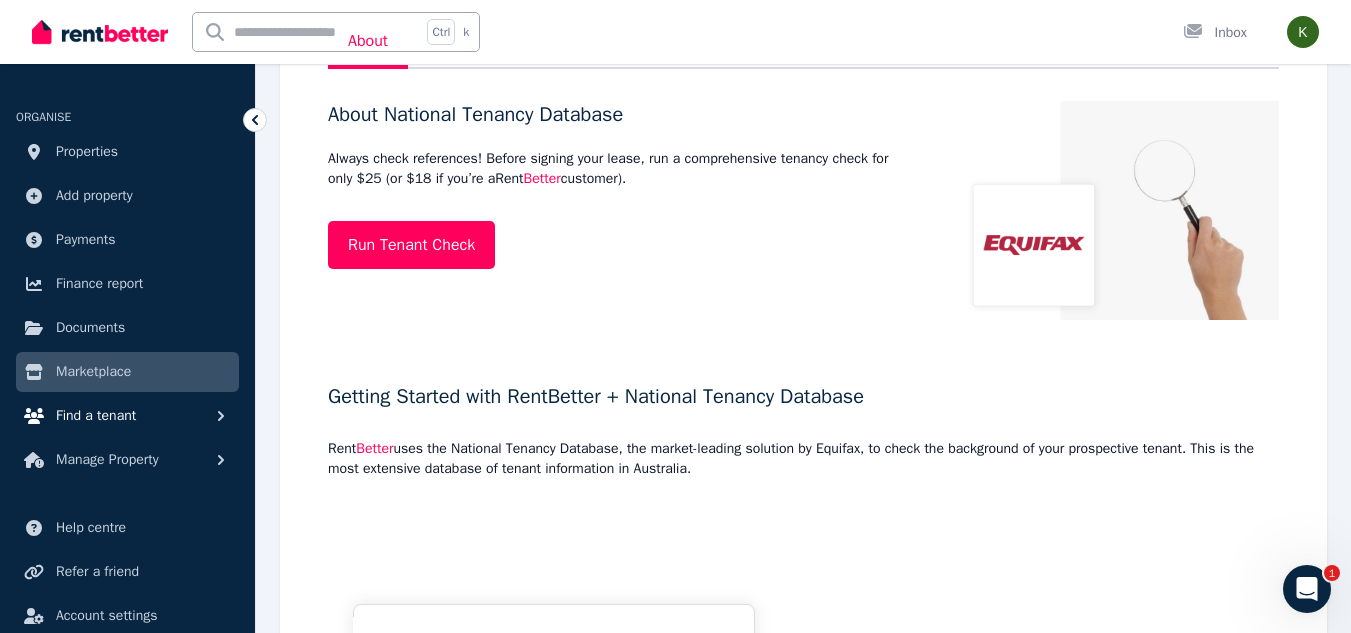 click on "Find a tenant" at bounding box center [96, 416] 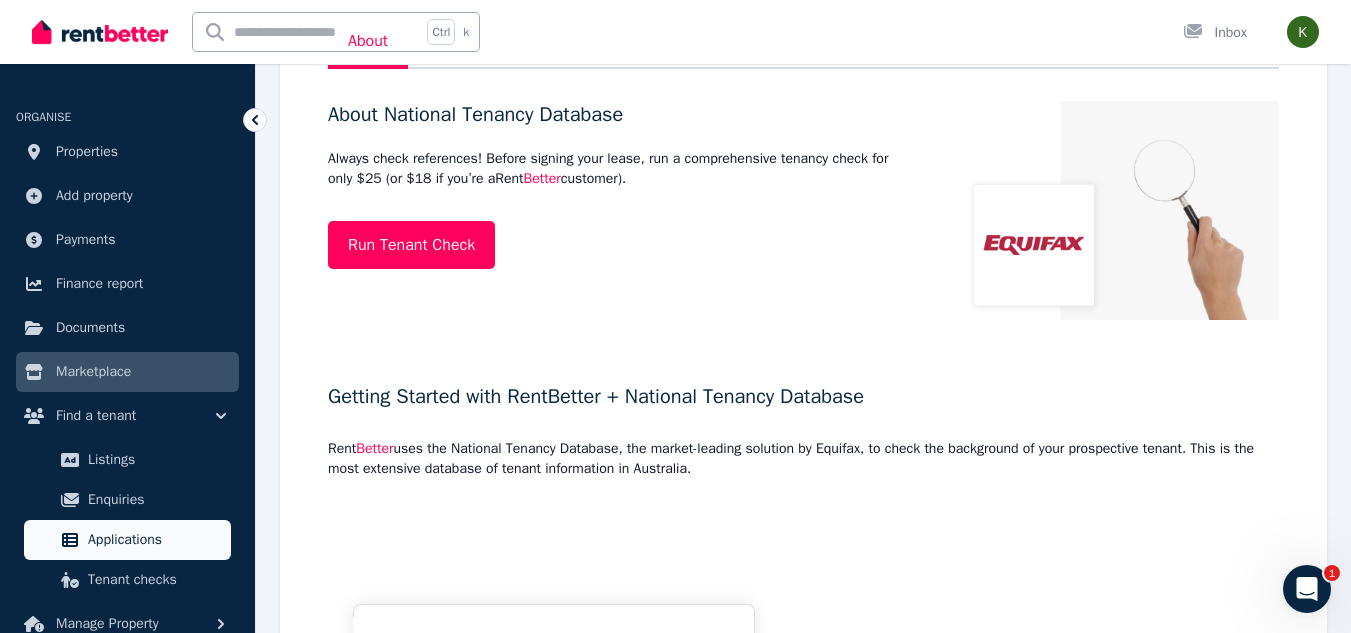click on "Applications" at bounding box center [155, 540] 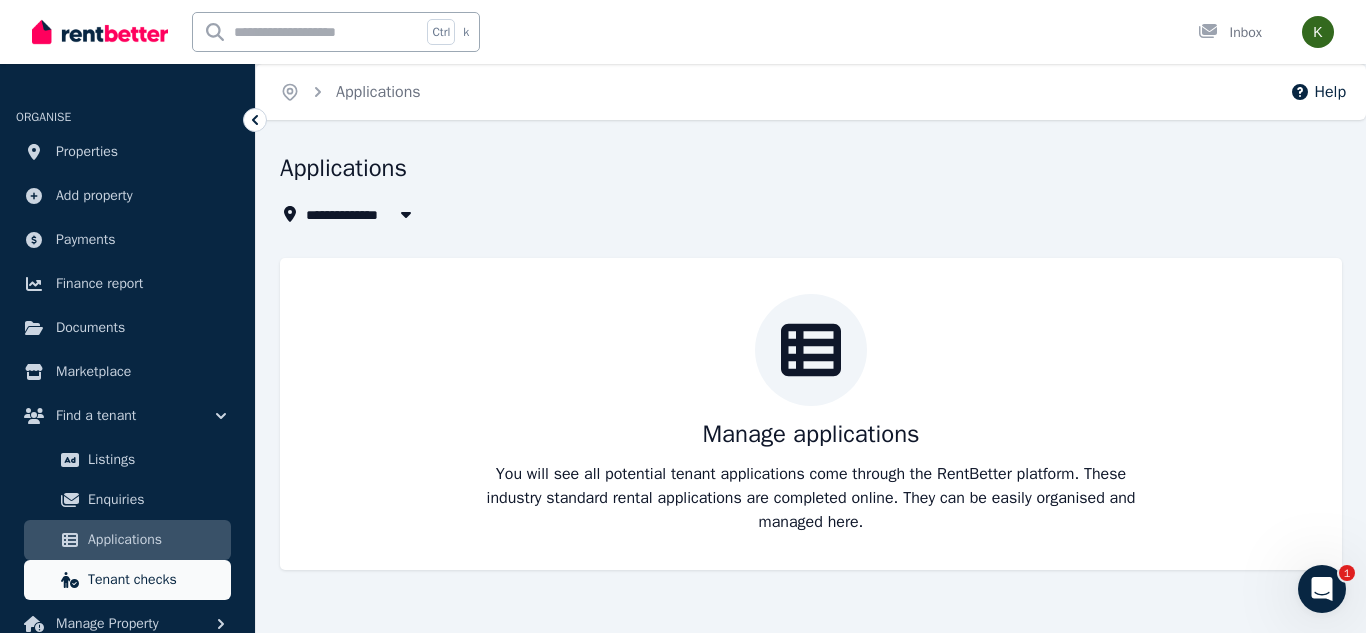 click on "Tenant checks" at bounding box center (155, 580) 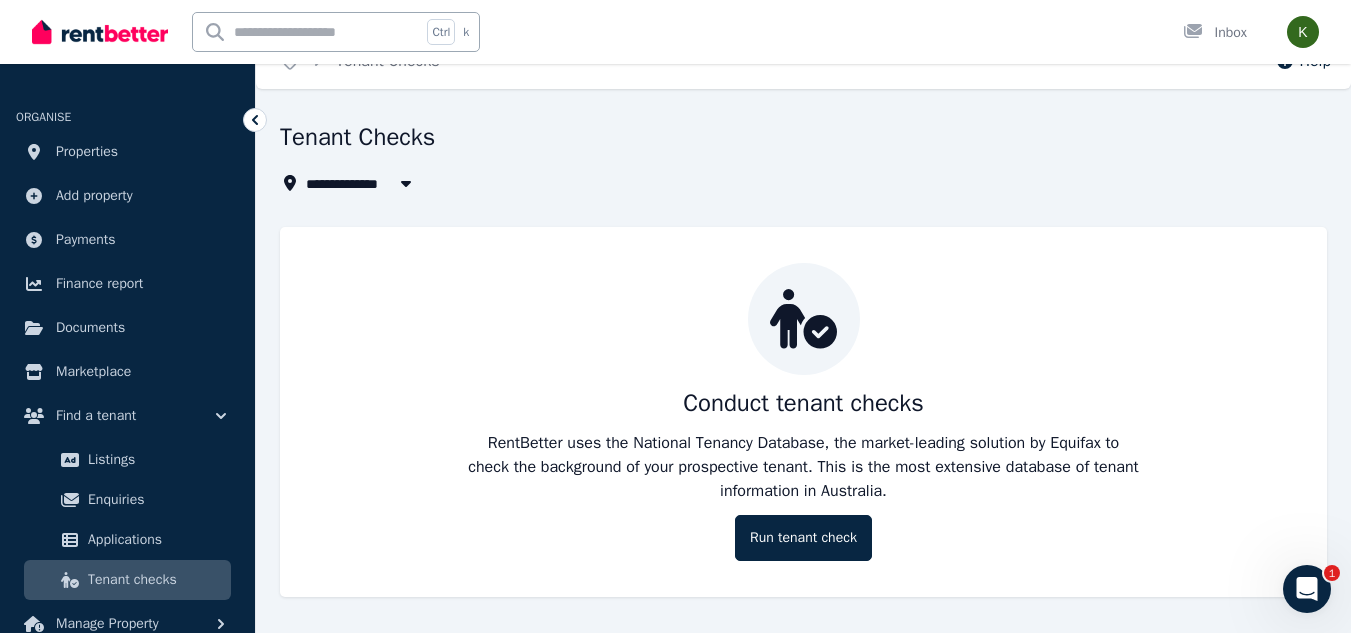 scroll, scrollTop: 18, scrollLeft: 0, axis: vertical 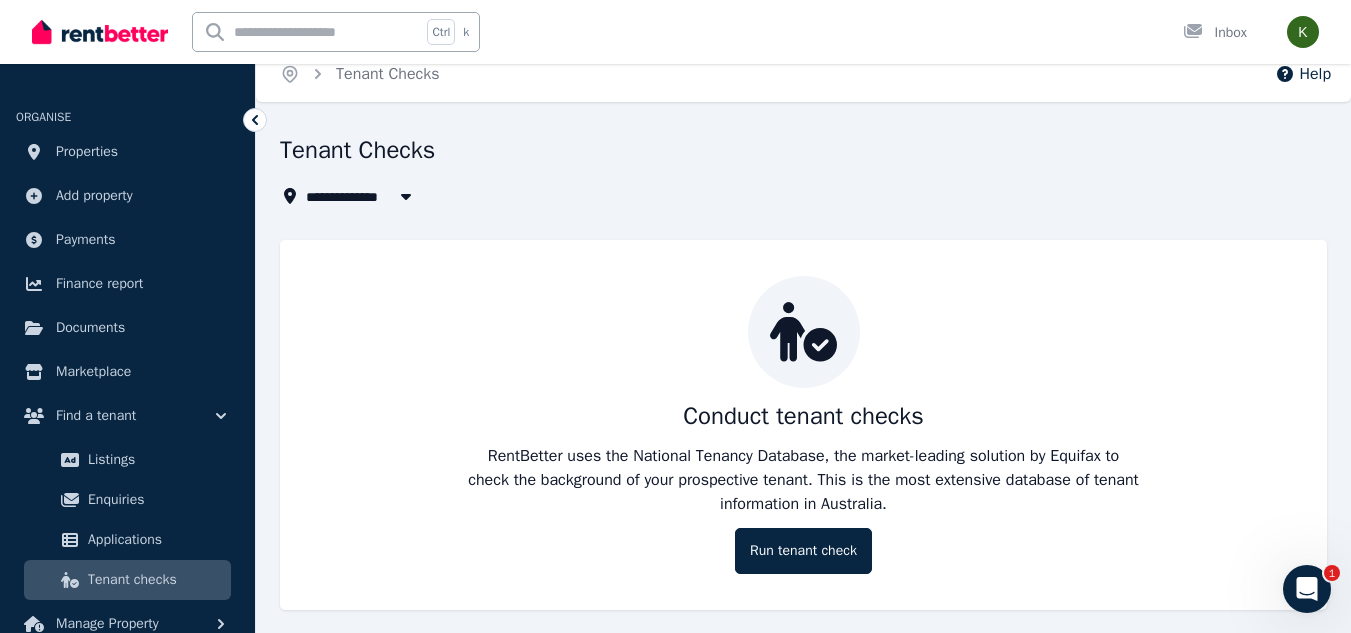 click 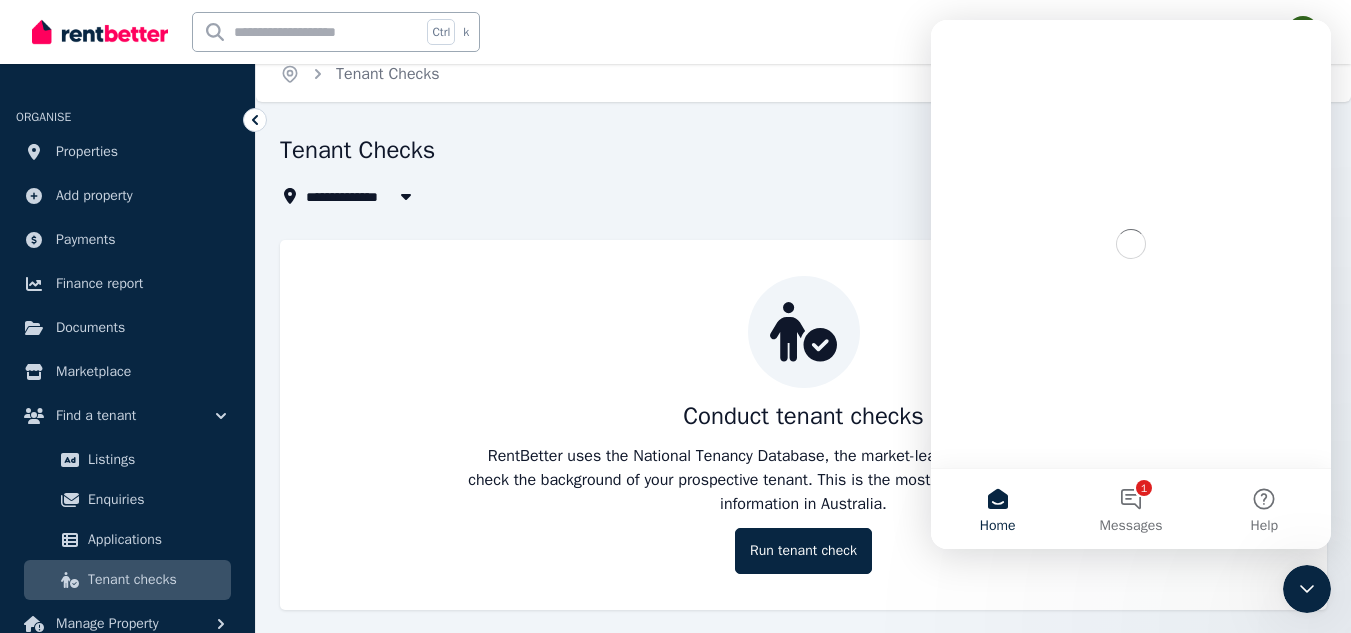 scroll, scrollTop: 0, scrollLeft: 0, axis: both 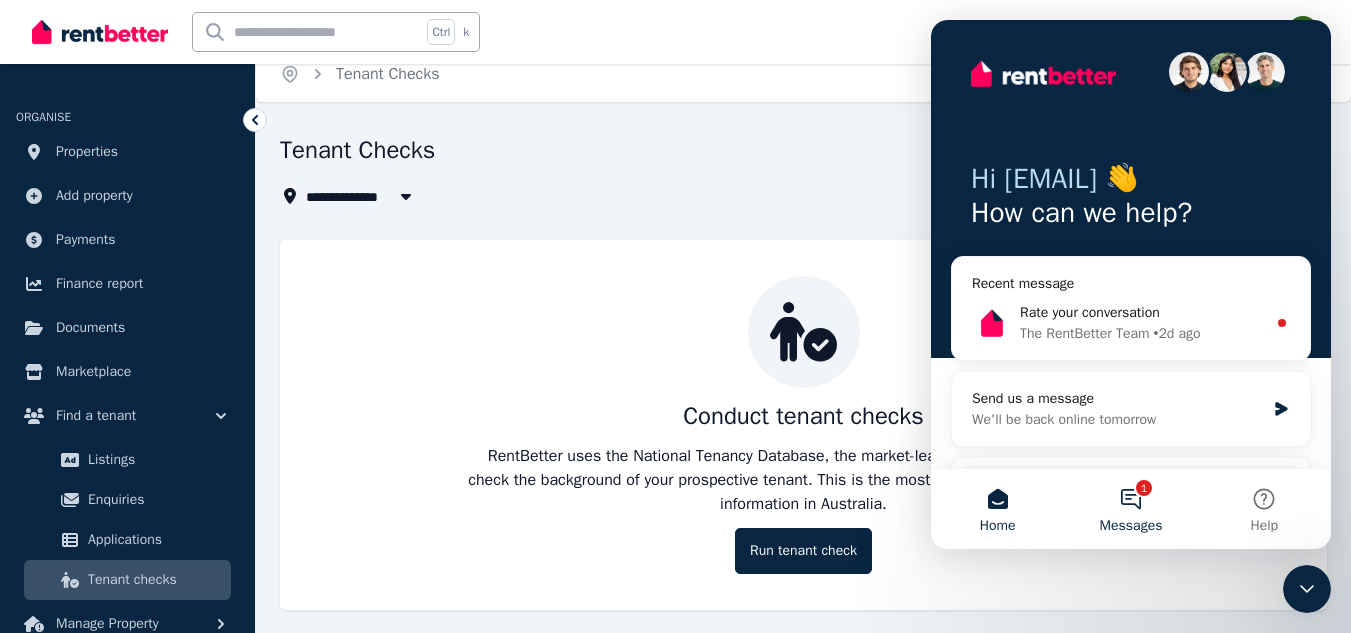 click on "Messages" at bounding box center (1131, 526) 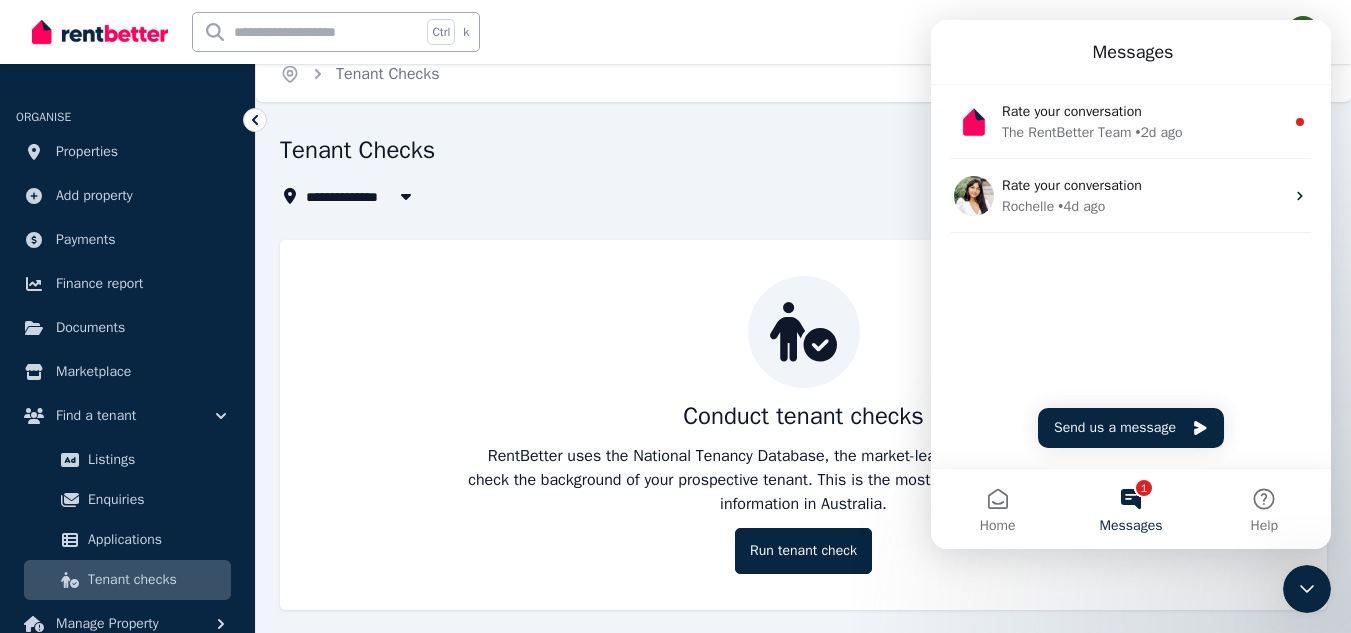 click on "Conduct tenant checks RentBetter uses the National Tenancy Database, the market-leading solution by Equifax to check the background of your prospective tenant. This is the most extensive database of tenant information in Australia. Run tenant check" at bounding box center [803, 425] 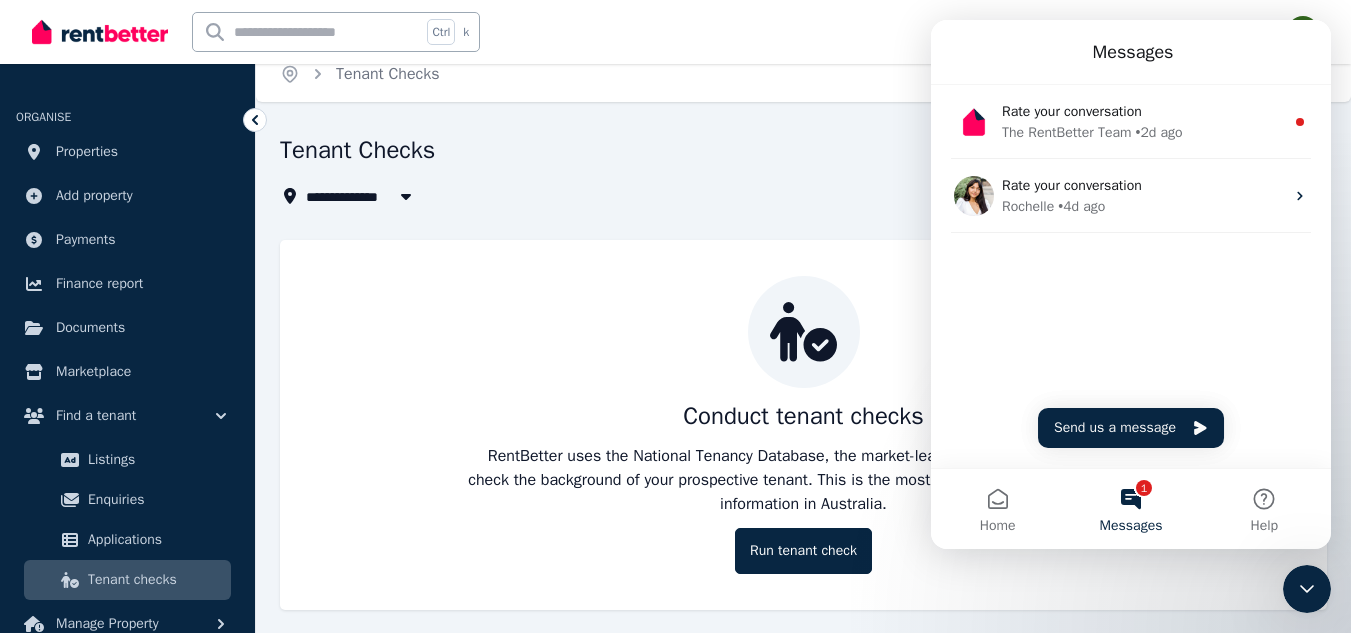 click on "Conduct tenant checks RentBetter uses the National Tenancy Database, the market-leading solution by Equifax to check the background of your prospective tenant. This is the most extensive database of tenant information in Australia. Run tenant check" at bounding box center (803, 425) 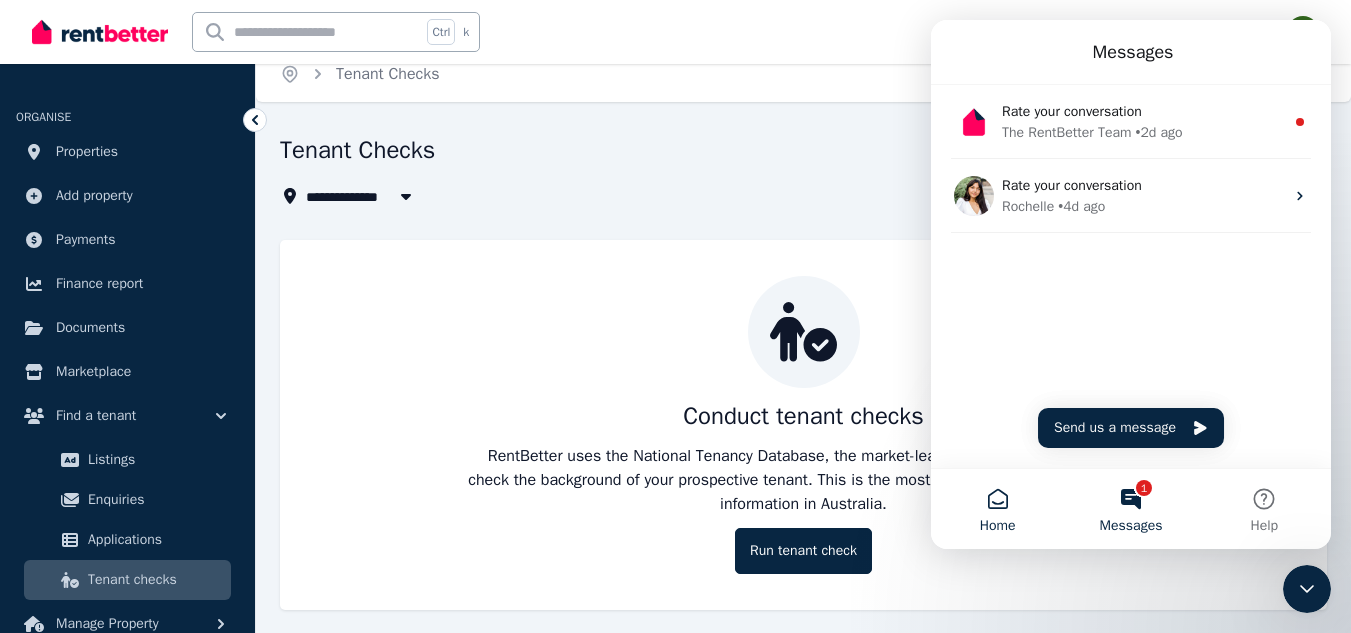 click on "Home" at bounding box center [997, 509] 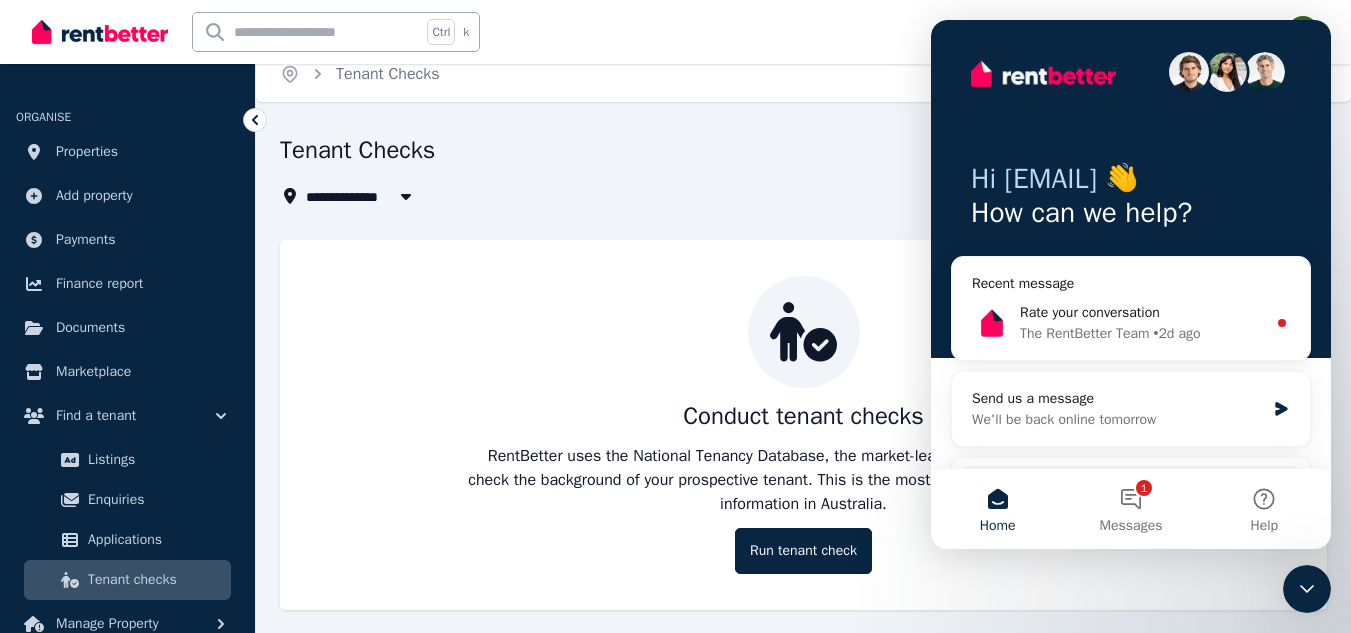 click on "Hi kinjalparikh83@gmail.com 👋 How can we help? Recent message Rate your conversation The RentBetter Team •  2d ago Send us a message We'll be back online tomorrow Search for help Rental Payments - How They Work Lease Agreement How much does it cost? Rental Payments - General FAQs" at bounding box center [1131, 350] 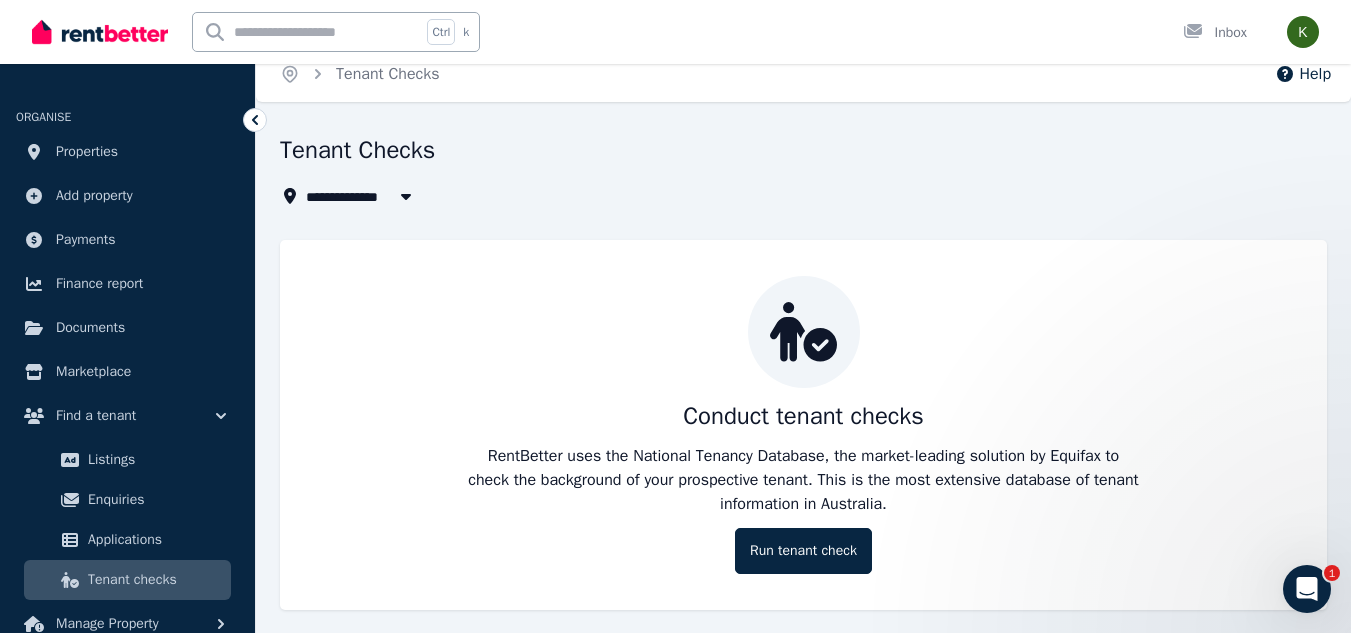 scroll, scrollTop: 0, scrollLeft: 0, axis: both 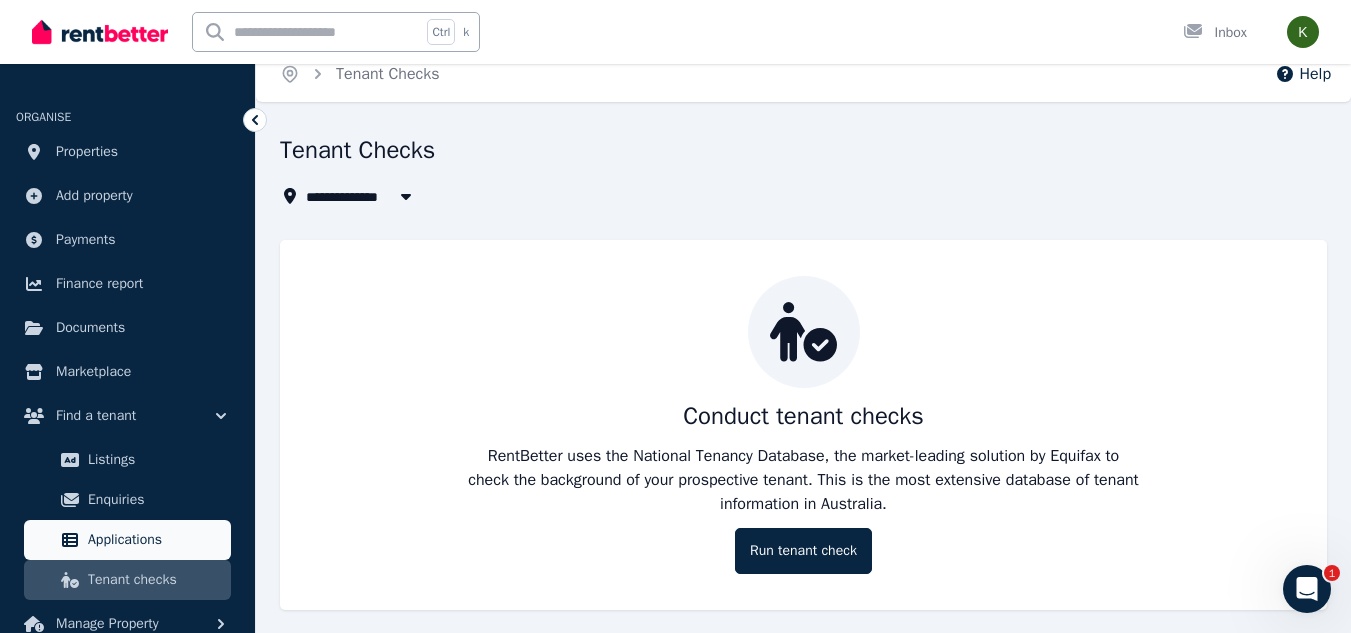 click on "Applications" at bounding box center [127, 540] 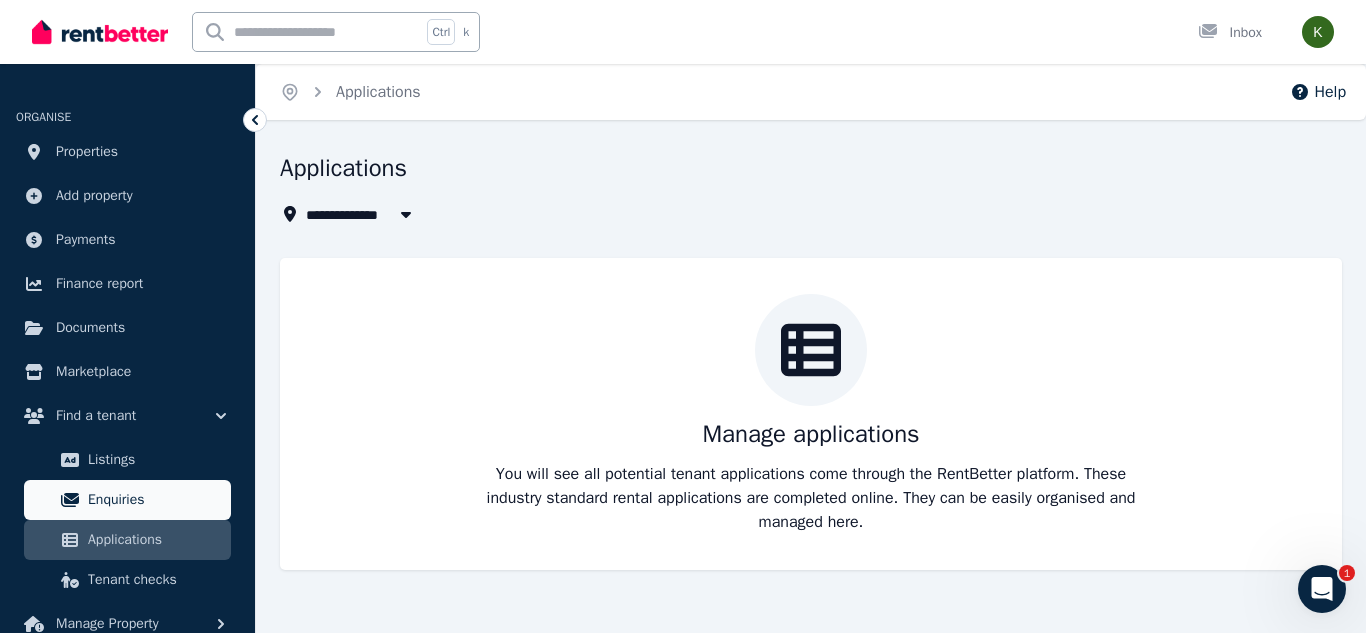 click on "Enquiries" at bounding box center (127, 500) 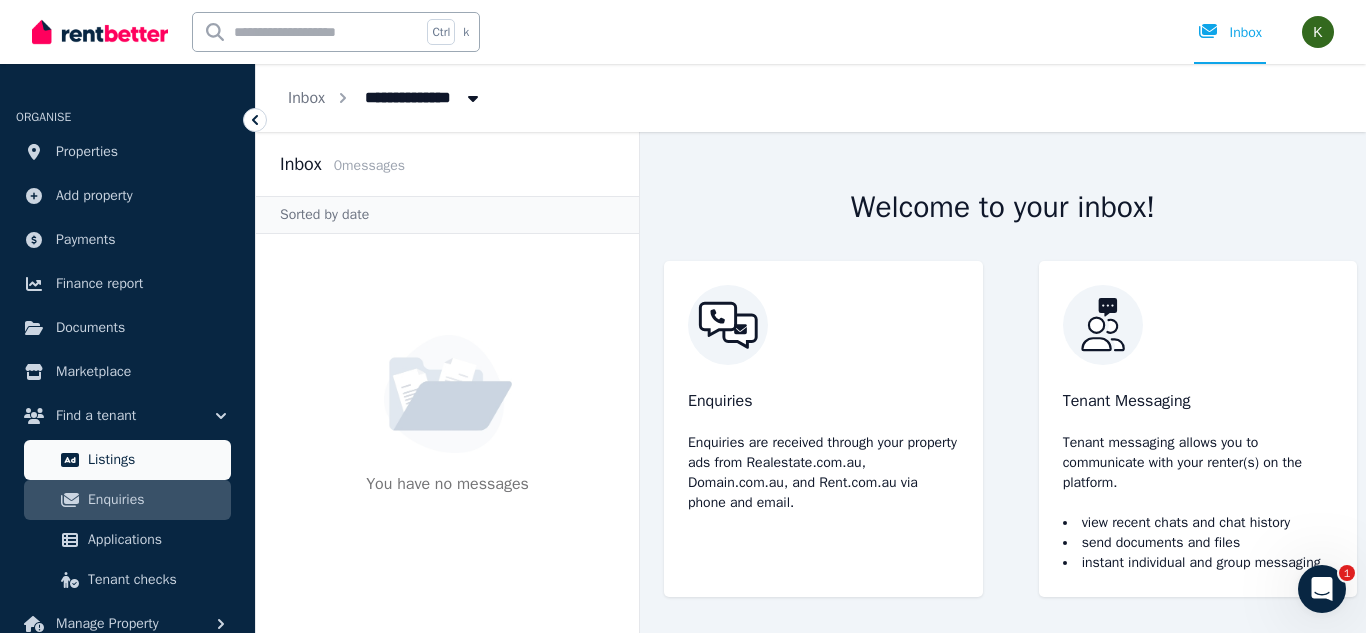 click on "Listings" at bounding box center (155, 460) 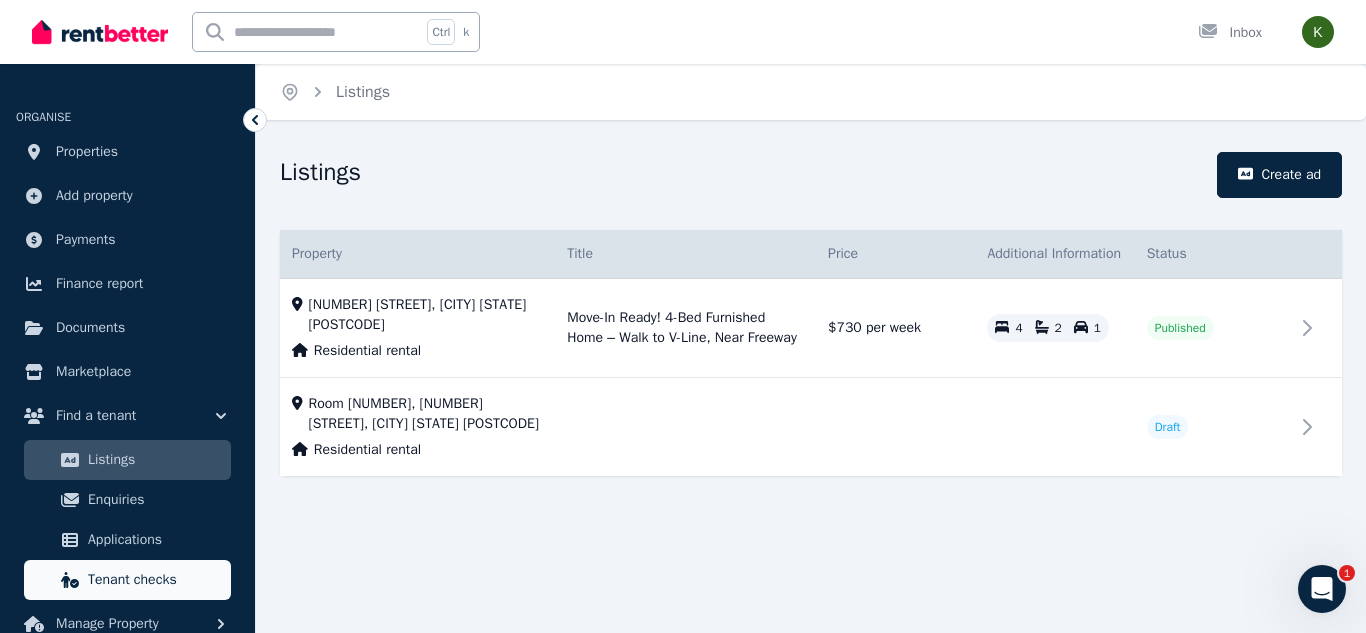click 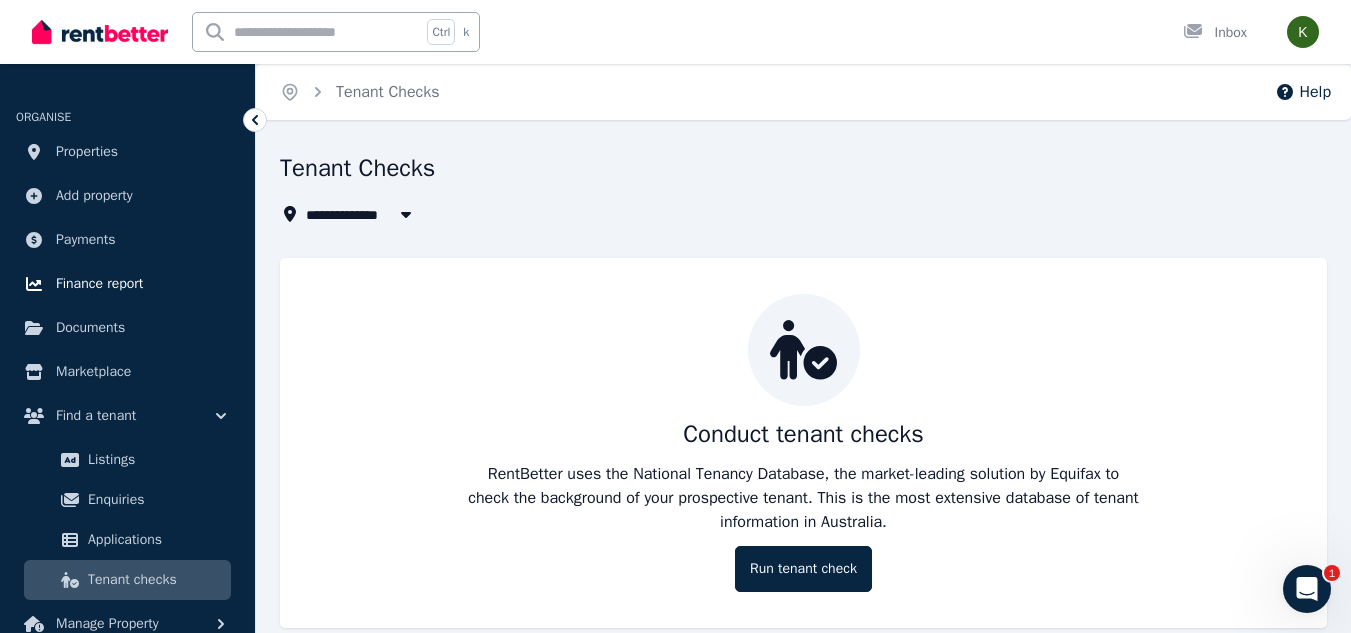 click on "Finance report" at bounding box center [99, 284] 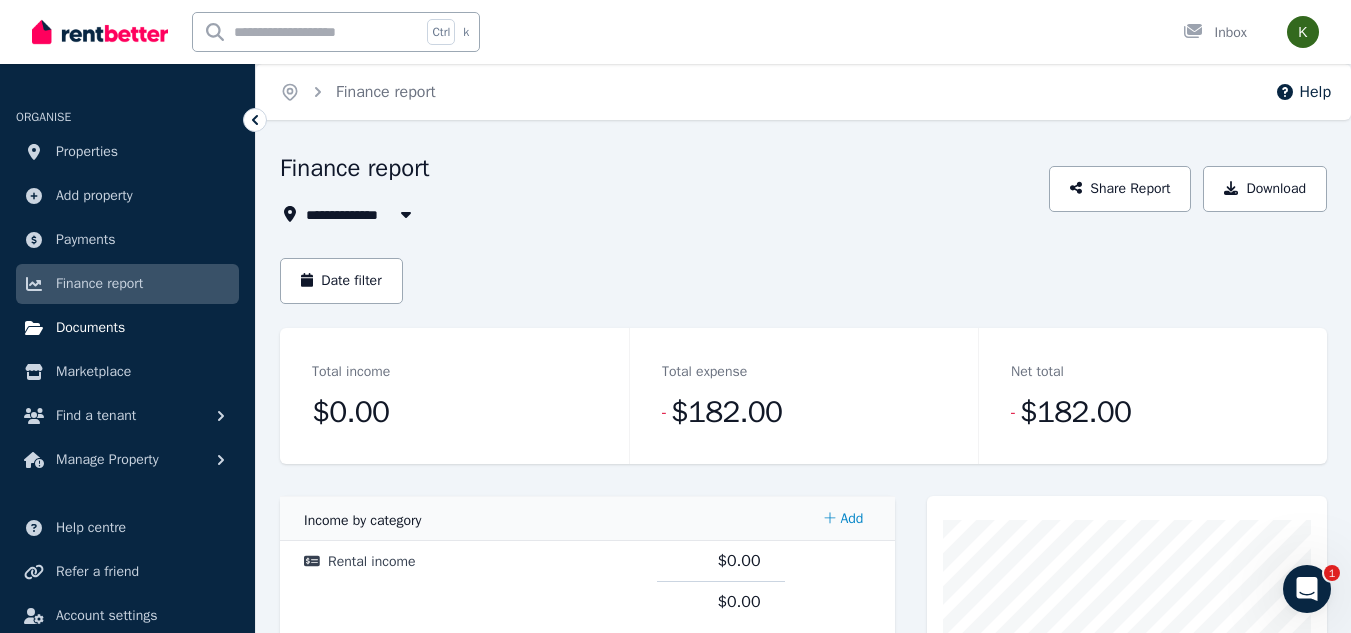 click on "Documents" at bounding box center [90, 328] 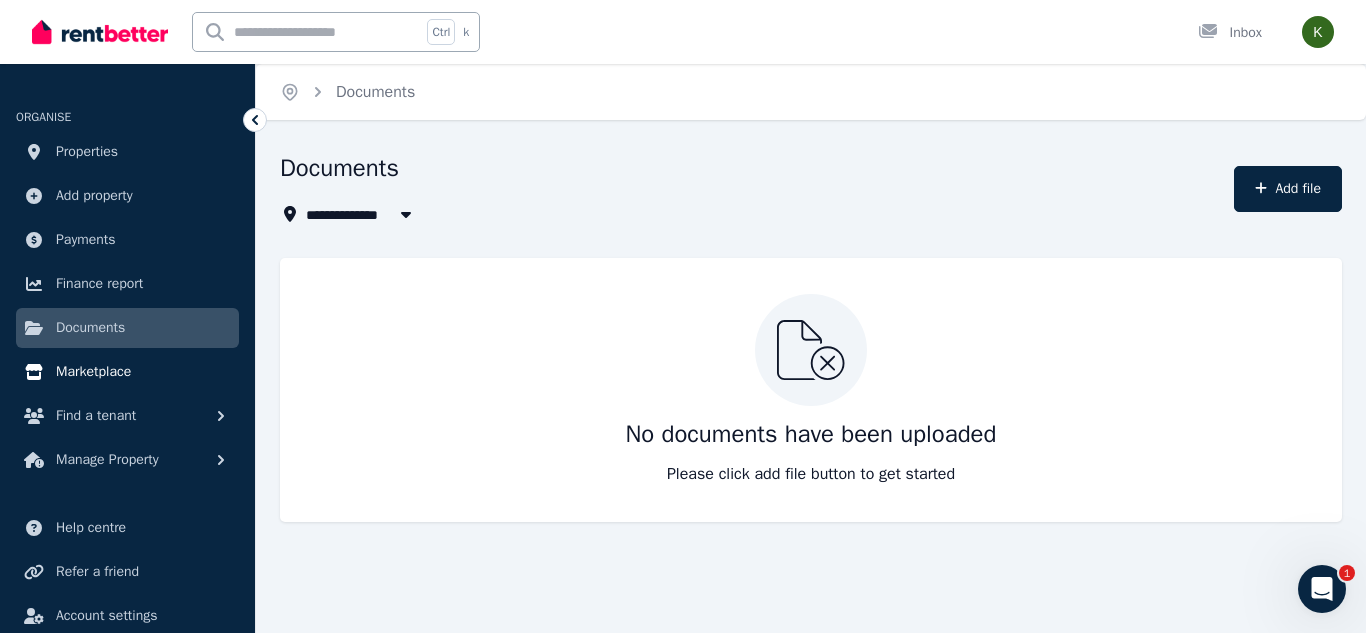 click on "Marketplace" at bounding box center [93, 372] 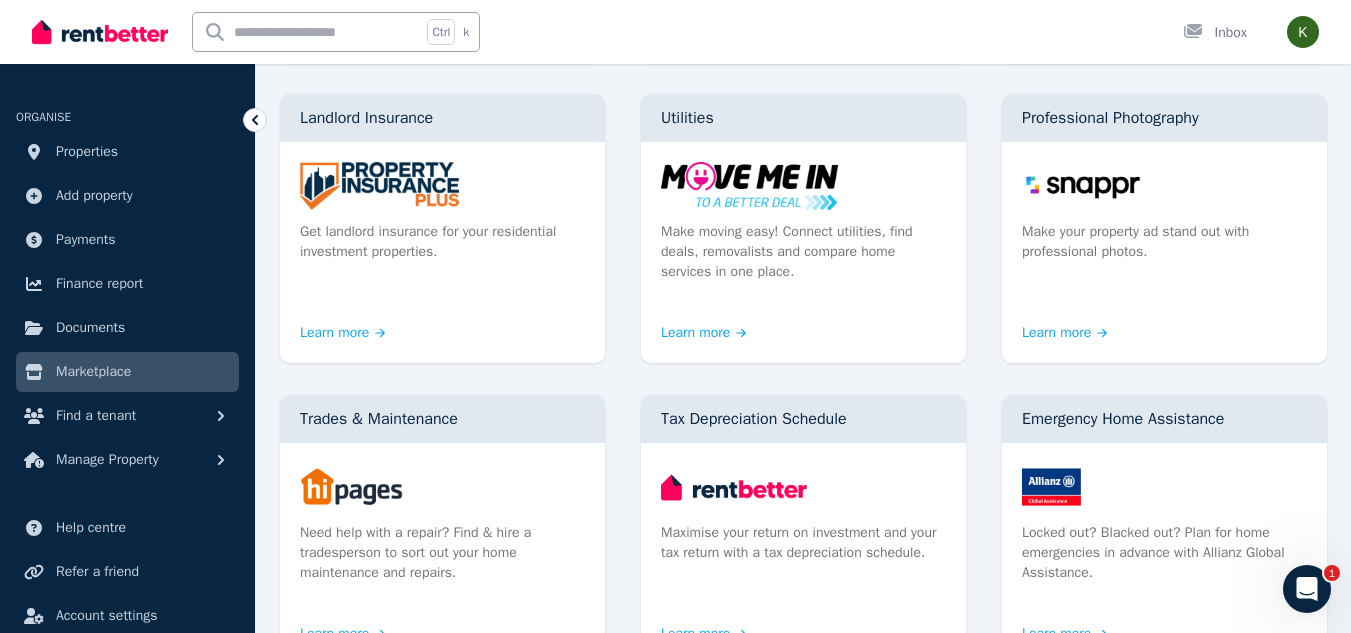 scroll, scrollTop: 534, scrollLeft: 0, axis: vertical 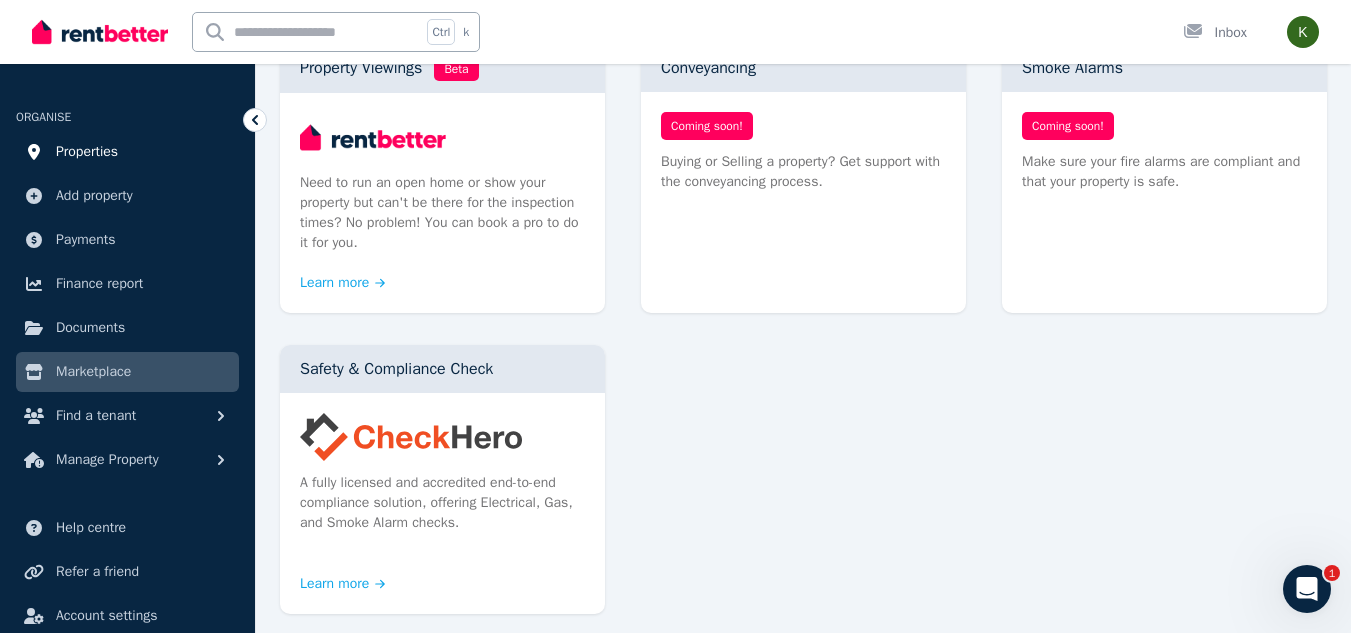 click on "Properties" at bounding box center [127, 152] 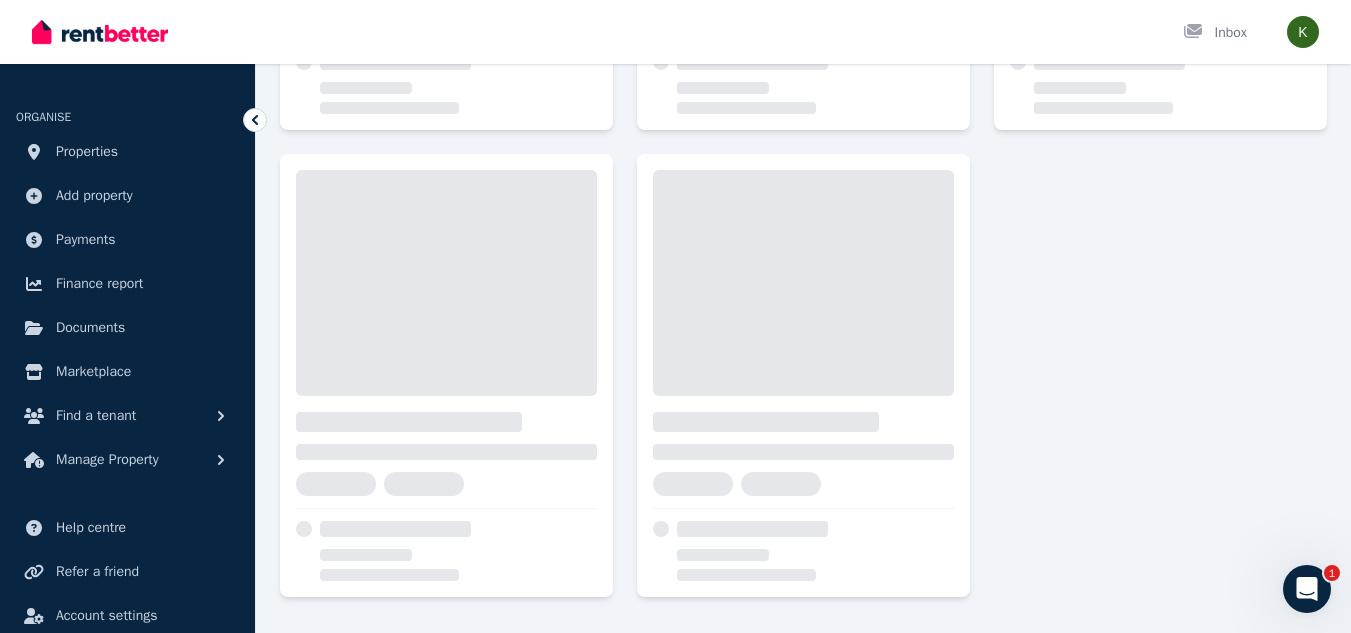 scroll, scrollTop: 0, scrollLeft: 0, axis: both 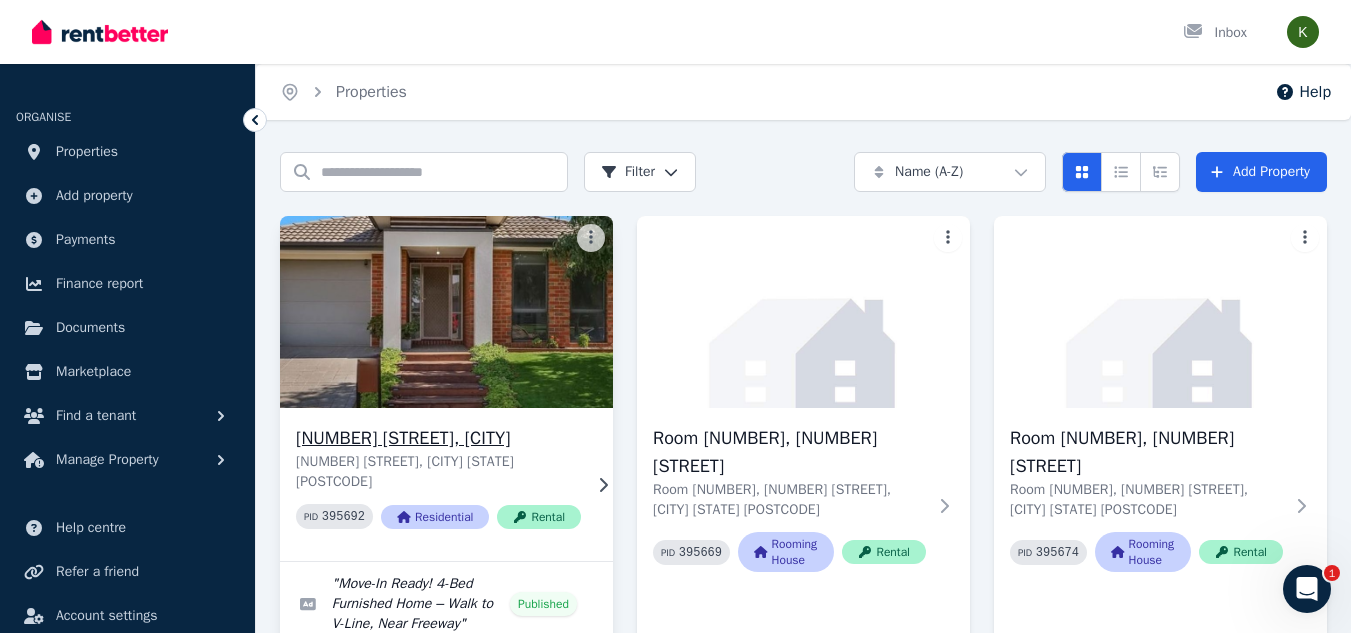click on "78 Hatchlands Dr, Deer Park" at bounding box center (438, 438) 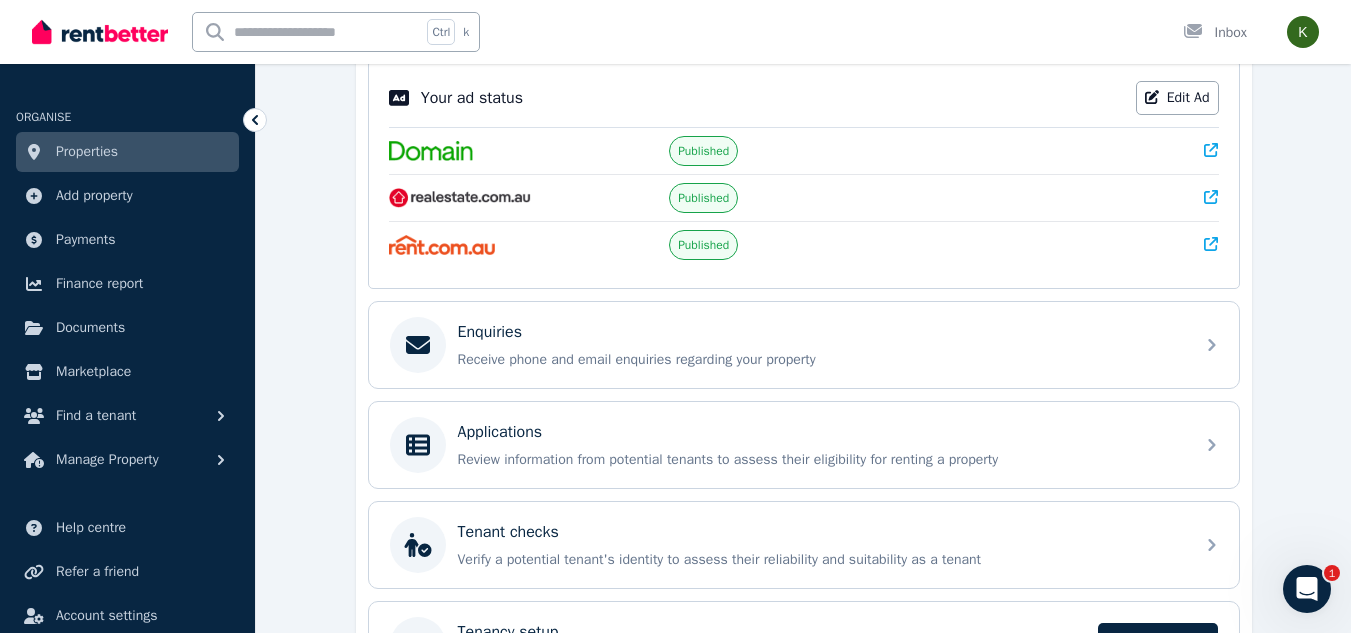 scroll, scrollTop: 417, scrollLeft: 0, axis: vertical 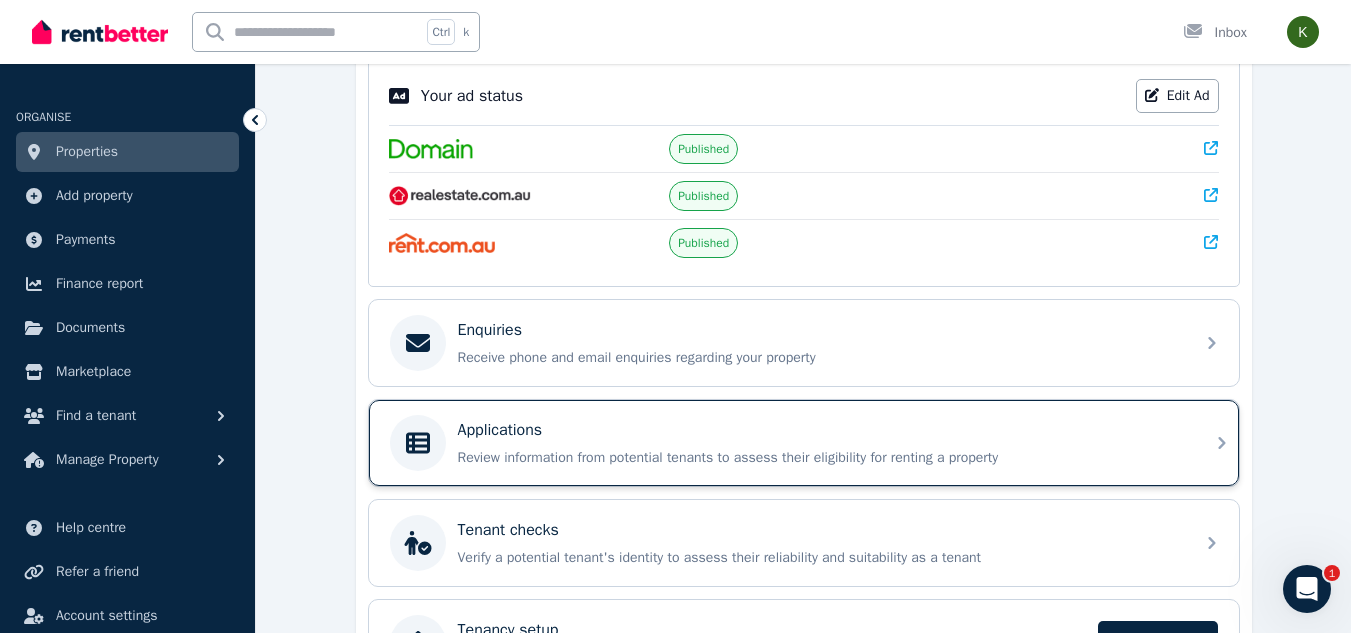 click on "Applications Review information from potential tenants to assess their eligibility for renting a property" at bounding box center (804, 443) 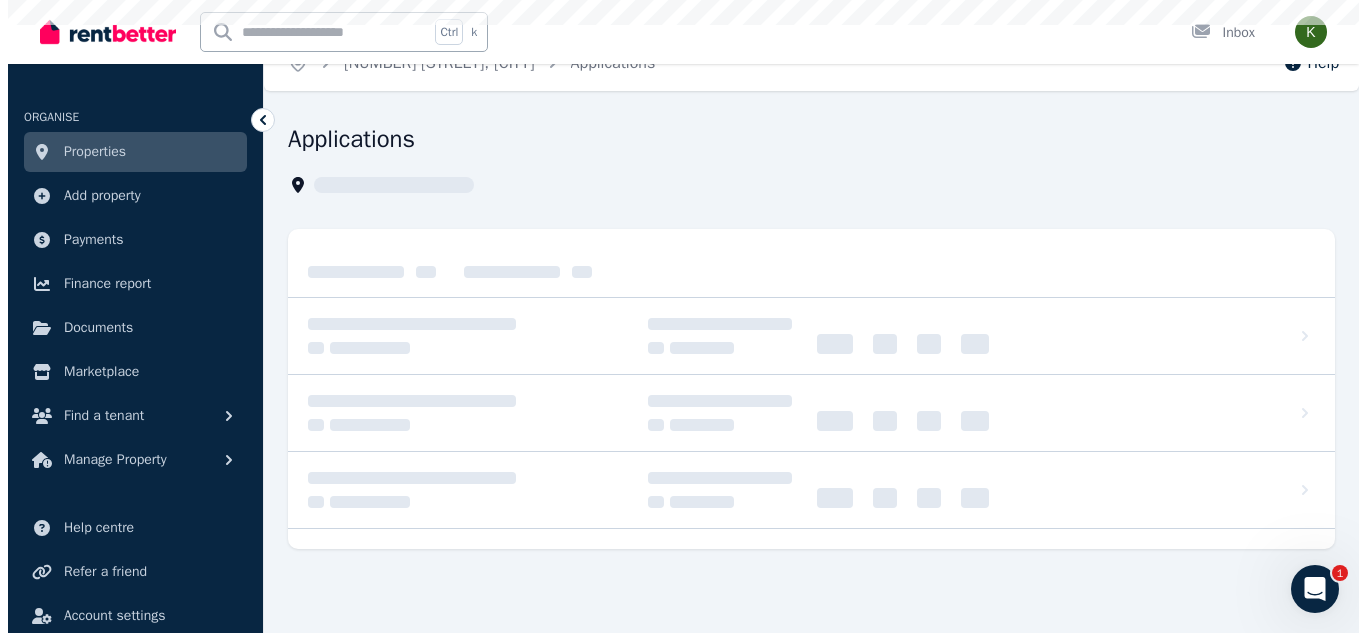 scroll, scrollTop: 0, scrollLeft: 0, axis: both 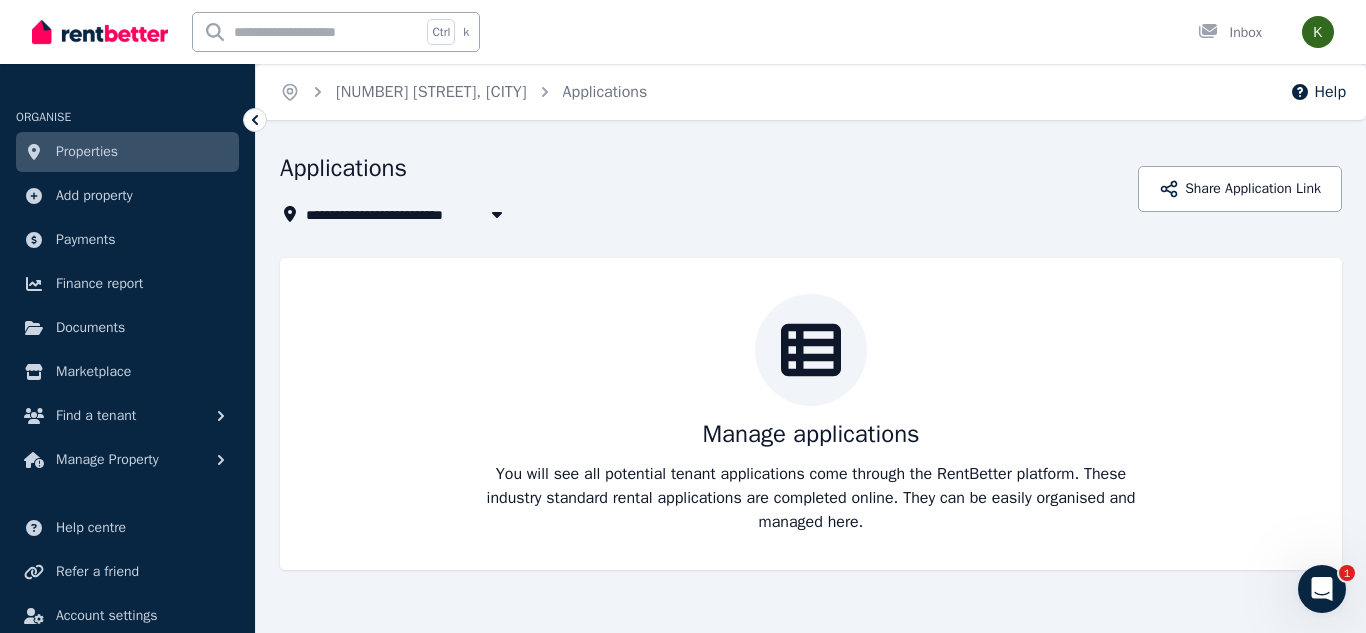 click on "**********" at bounding box center [811, 379] 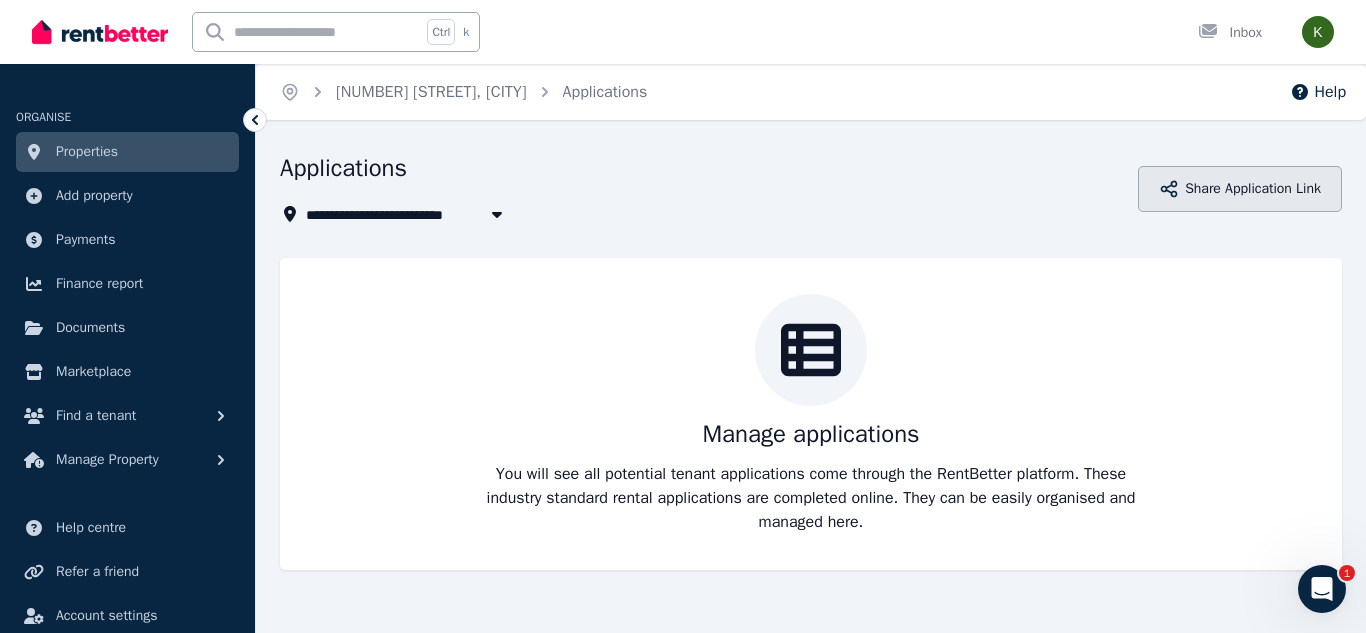 click on "Share Application Link" at bounding box center (1240, 189) 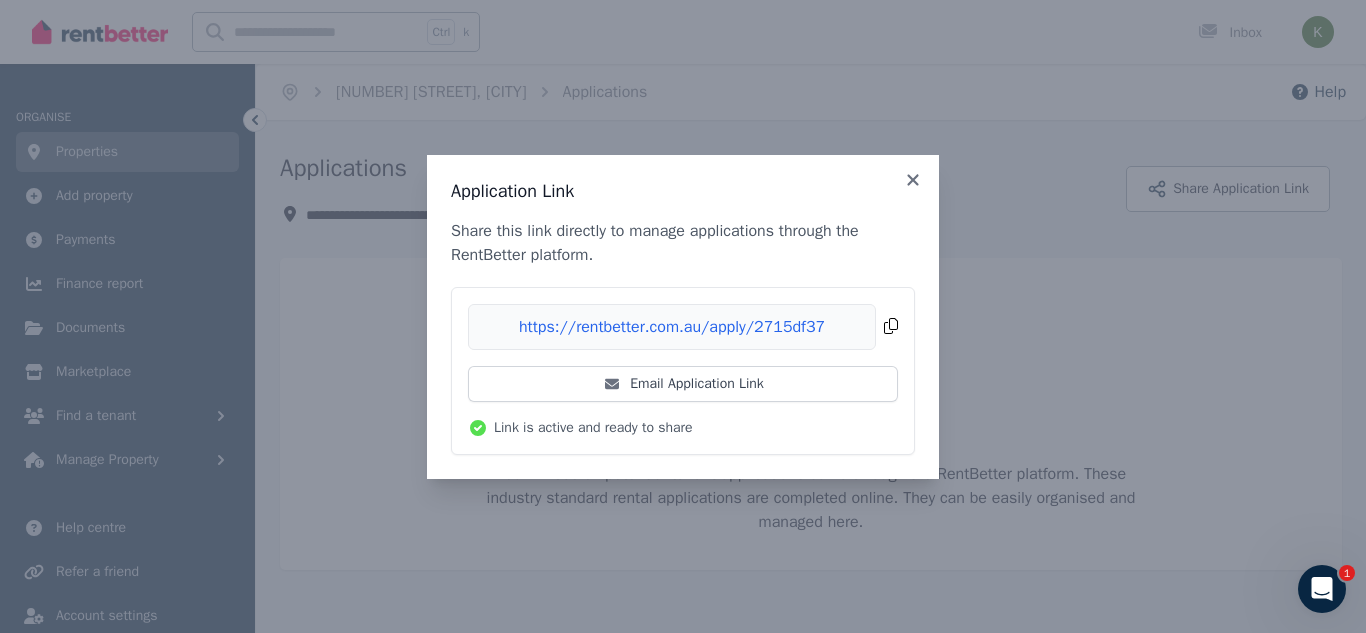 click on "Copied!" at bounding box center [683, 327] 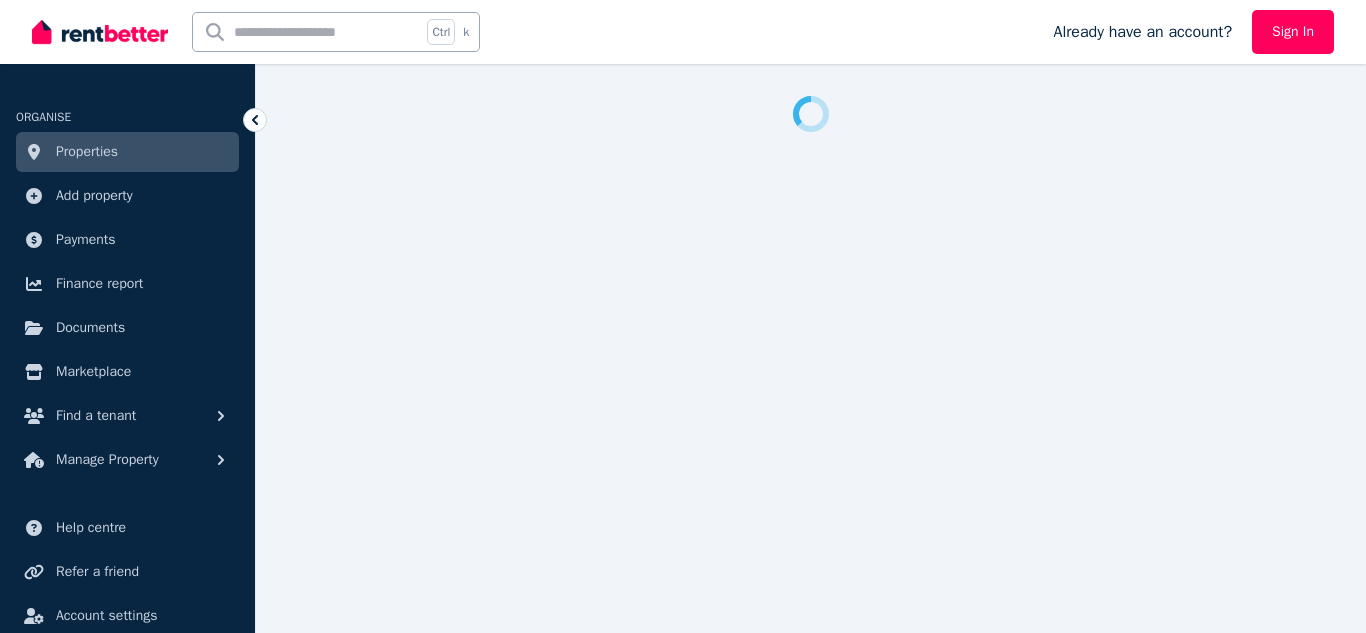 scroll, scrollTop: 0, scrollLeft: 0, axis: both 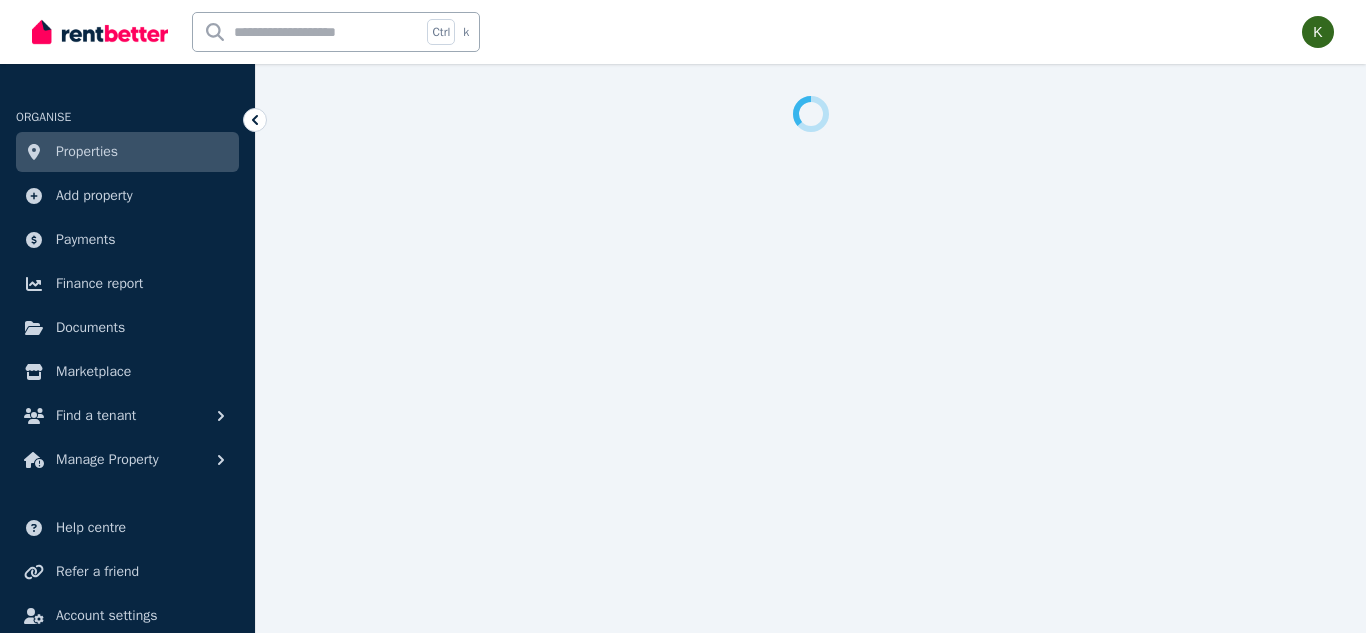 select on "**********" 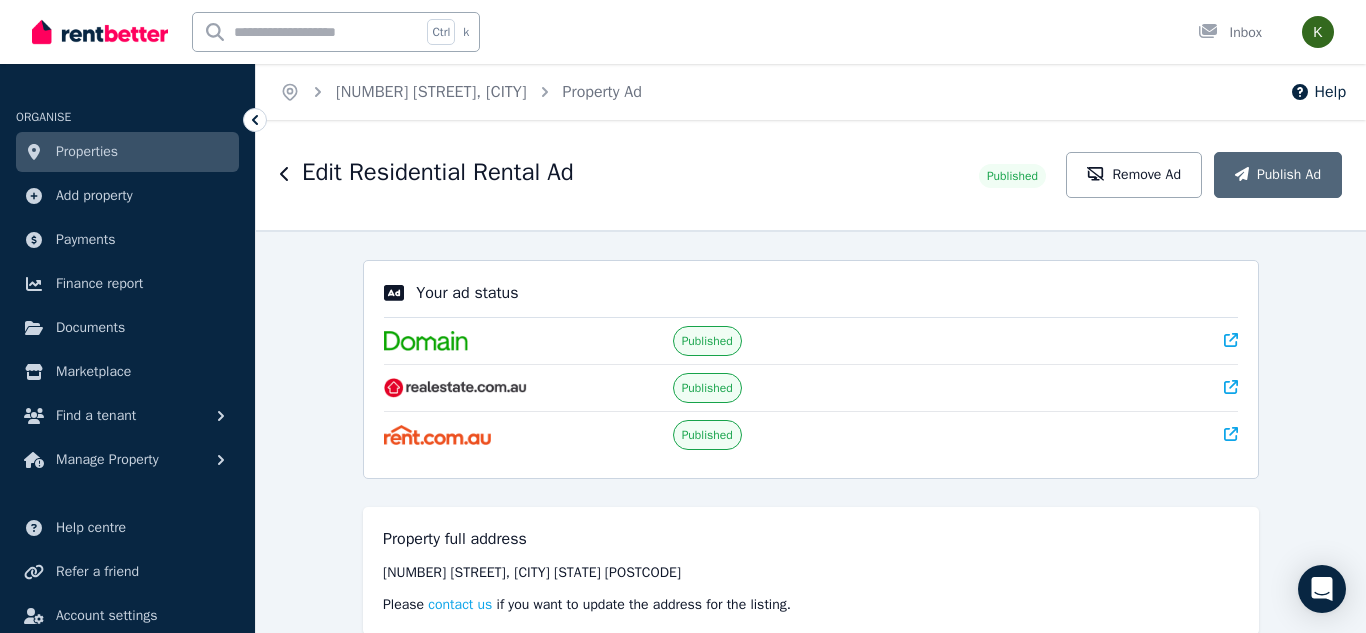 click 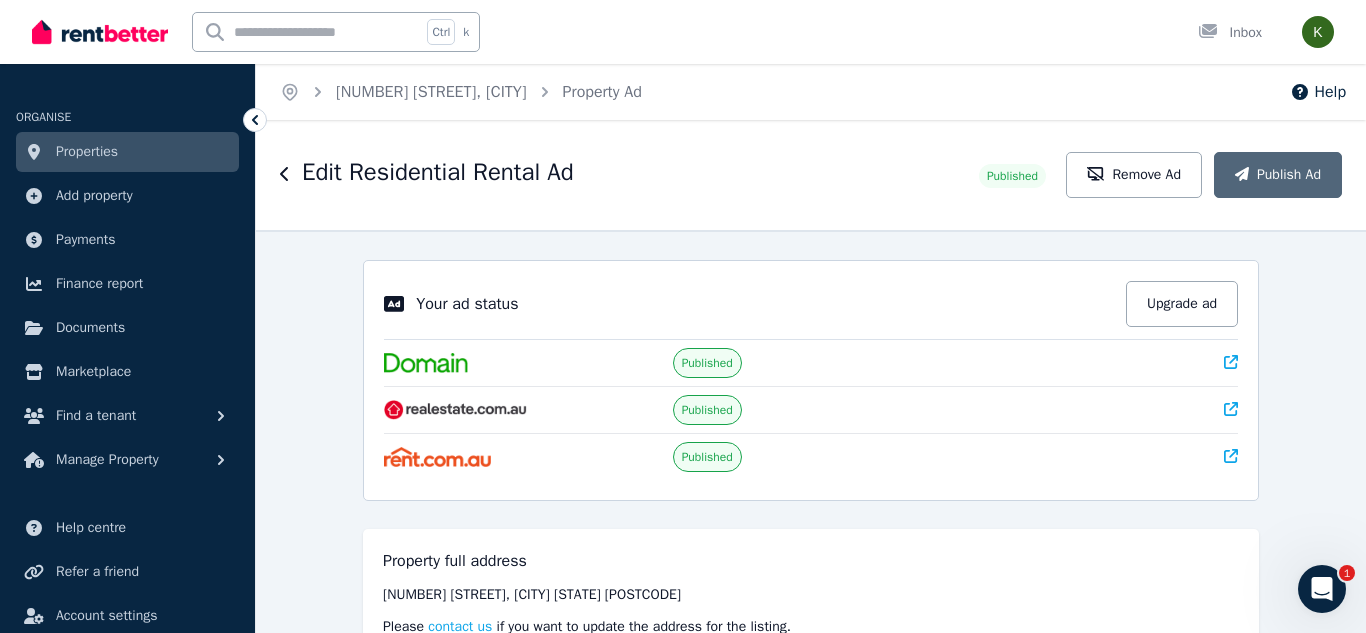 scroll, scrollTop: 0, scrollLeft: 0, axis: both 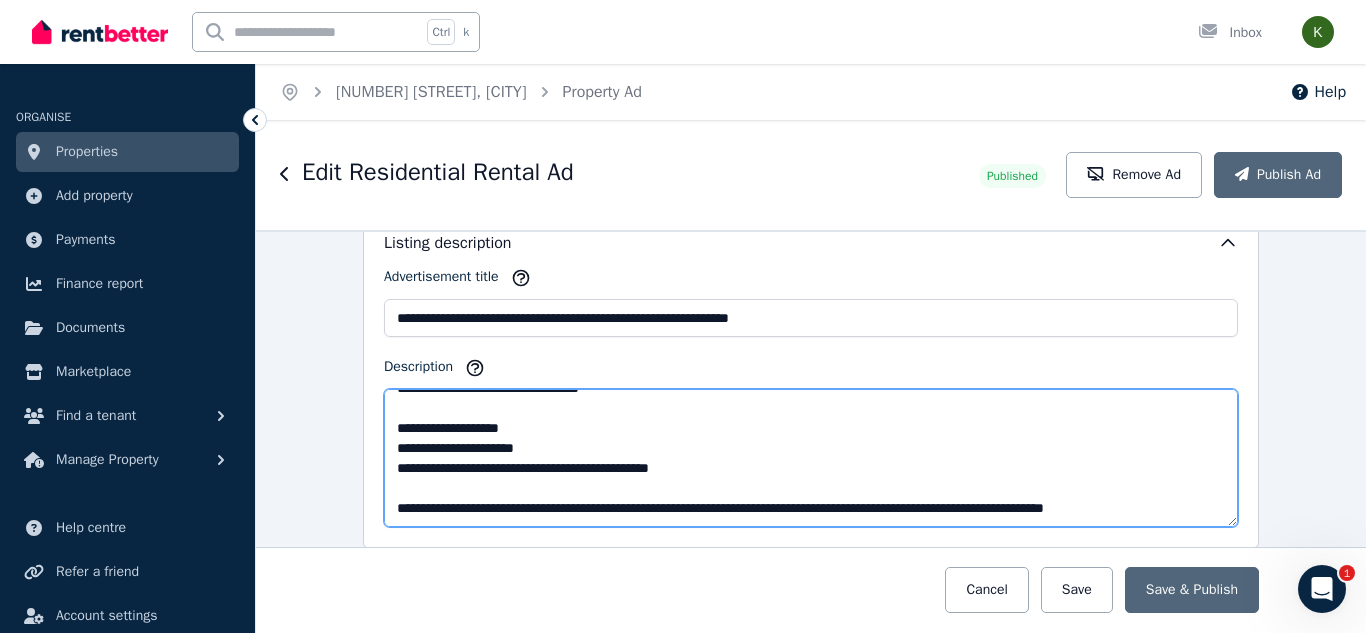 click on "Description" at bounding box center [811, 458] 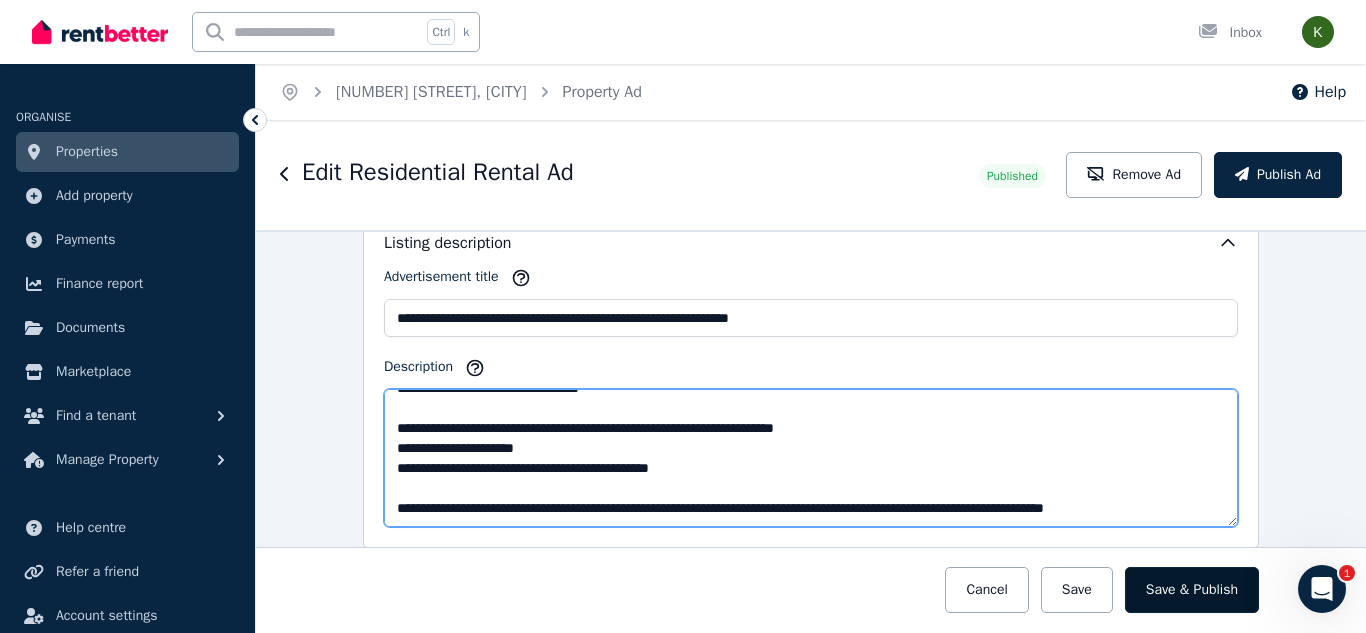 type on "**********" 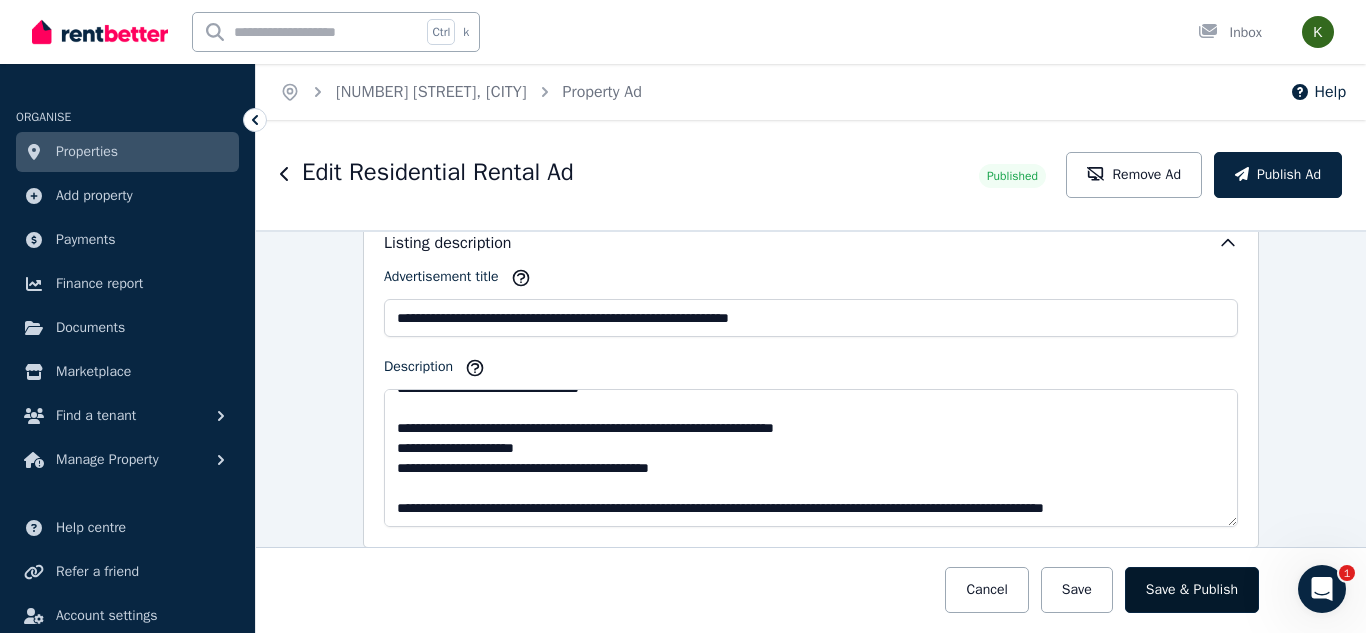 click on "Save & Publish" at bounding box center [1192, 590] 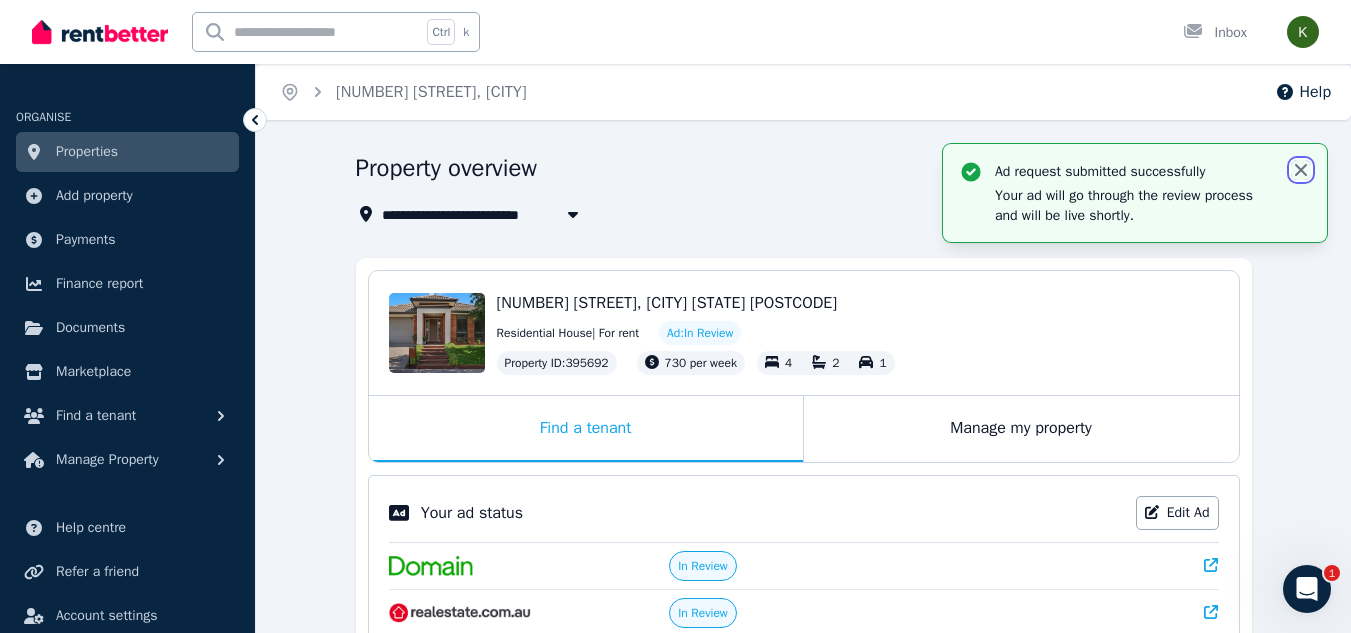 click 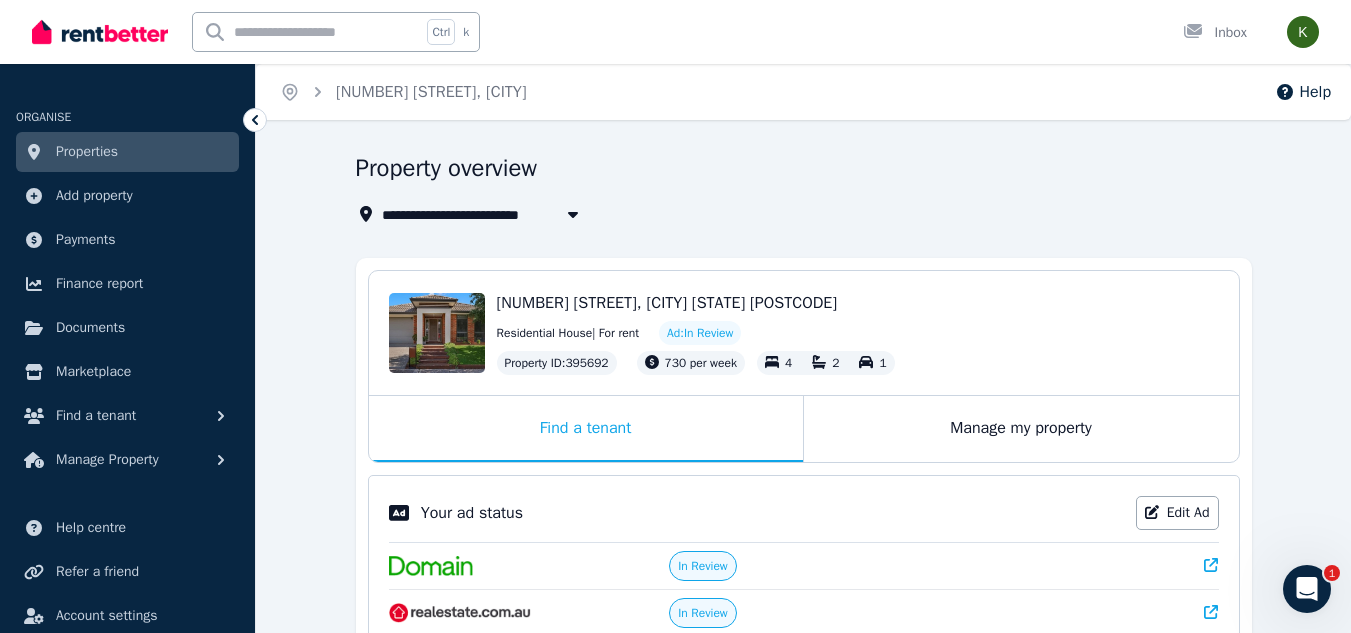 click on "**********" at bounding box center [803, 672] 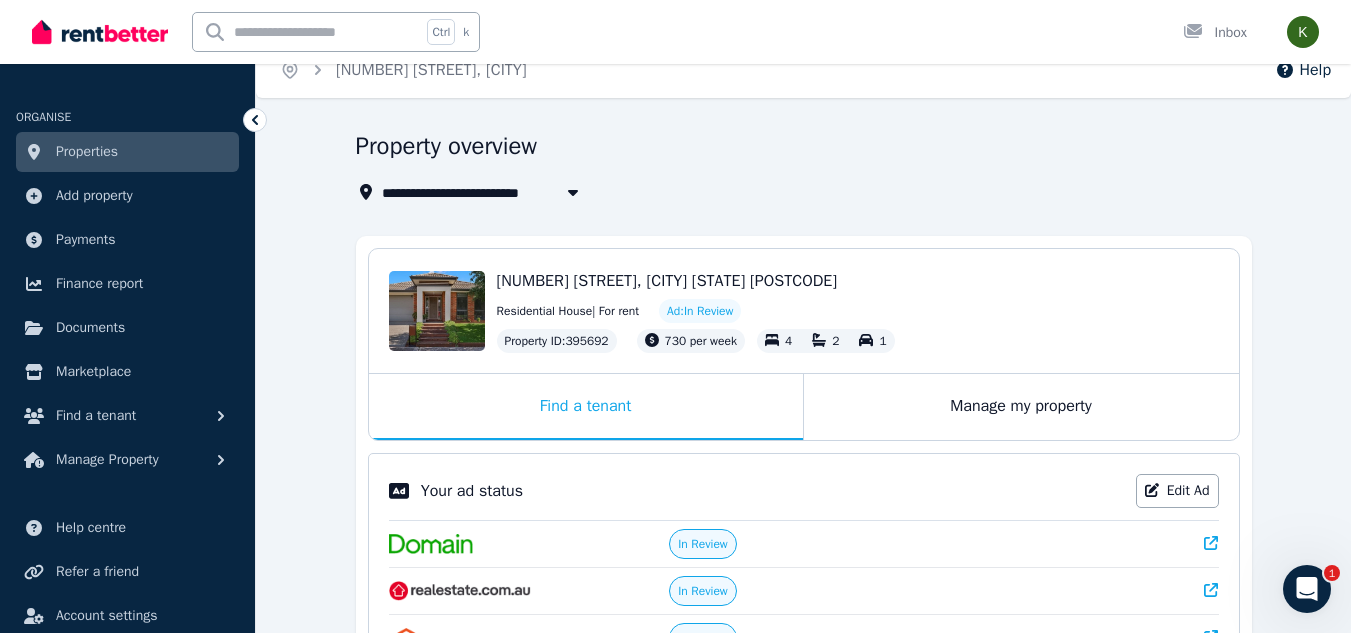scroll, scrollTop: 20, scrollLeft: 0, axis: vertical 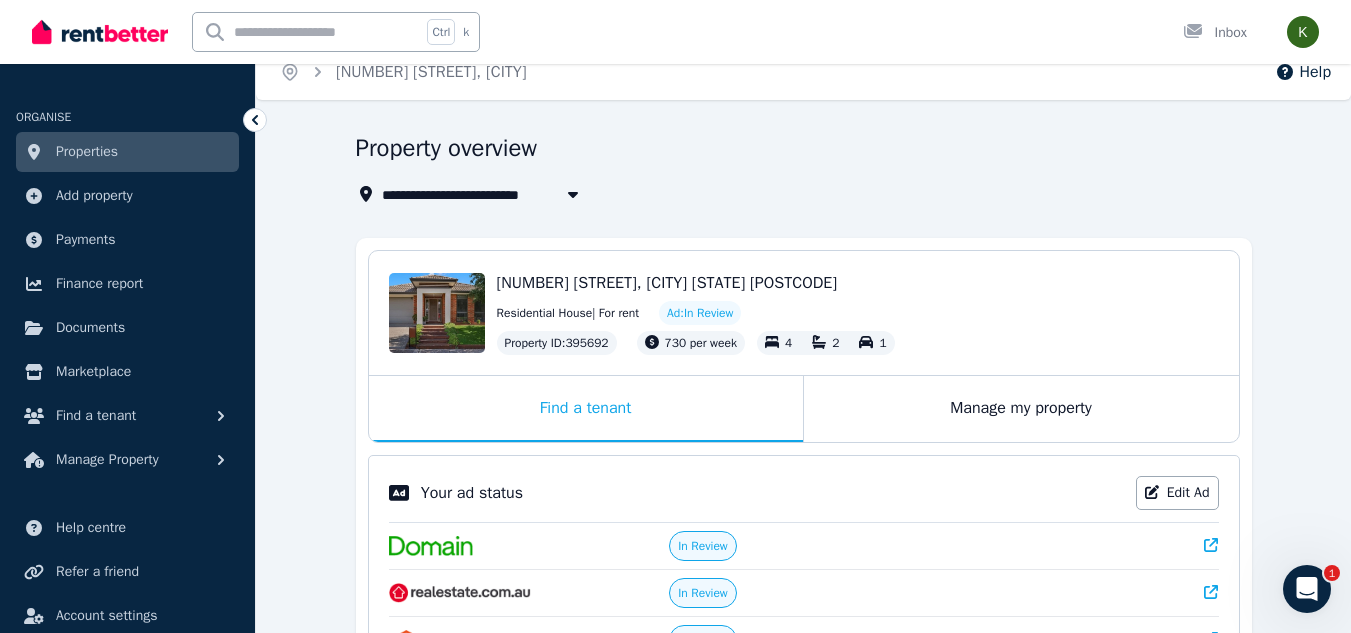 click at bounding box center [1084, 593] 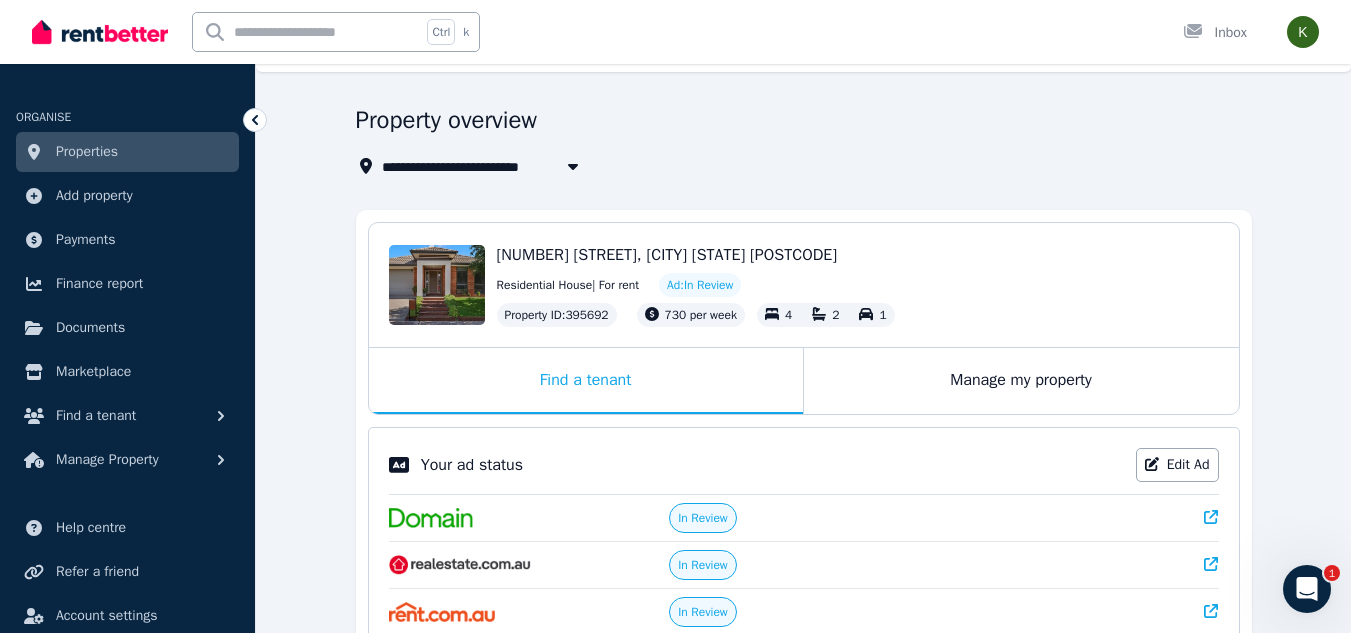 scroll, scrollTop: 60, scrollLeft: 0, axis: vertical 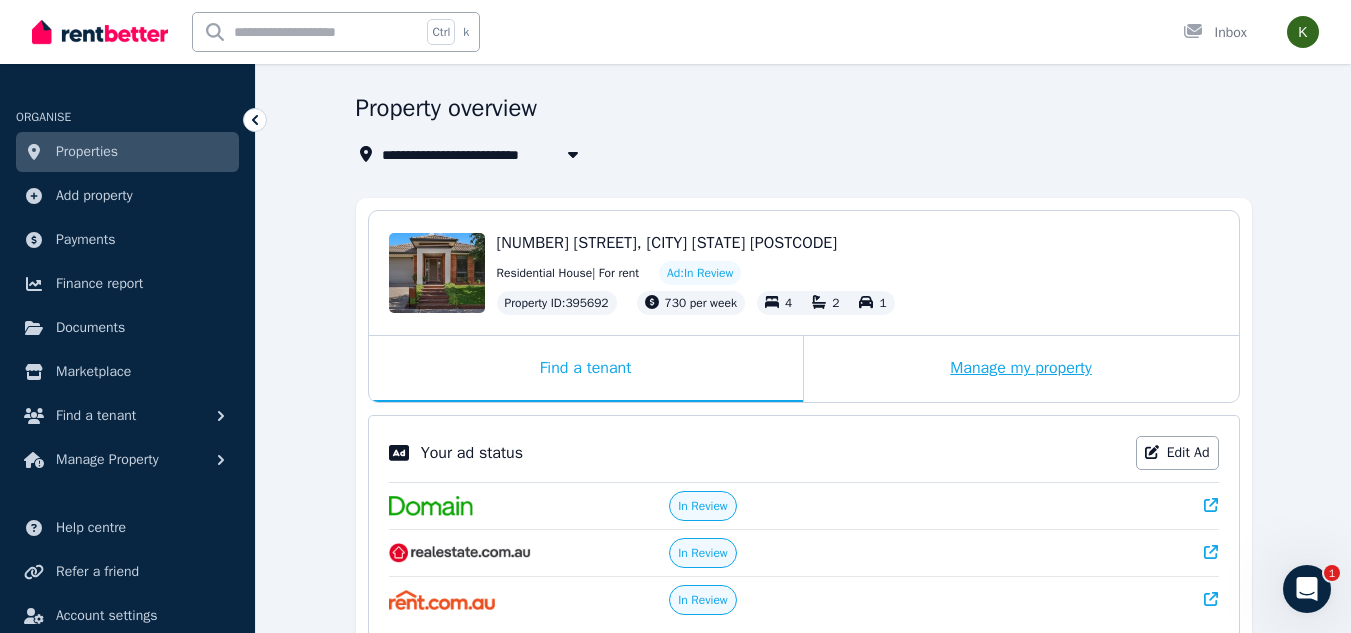 click on "Manage my property" at bounding box center (1021, 369) 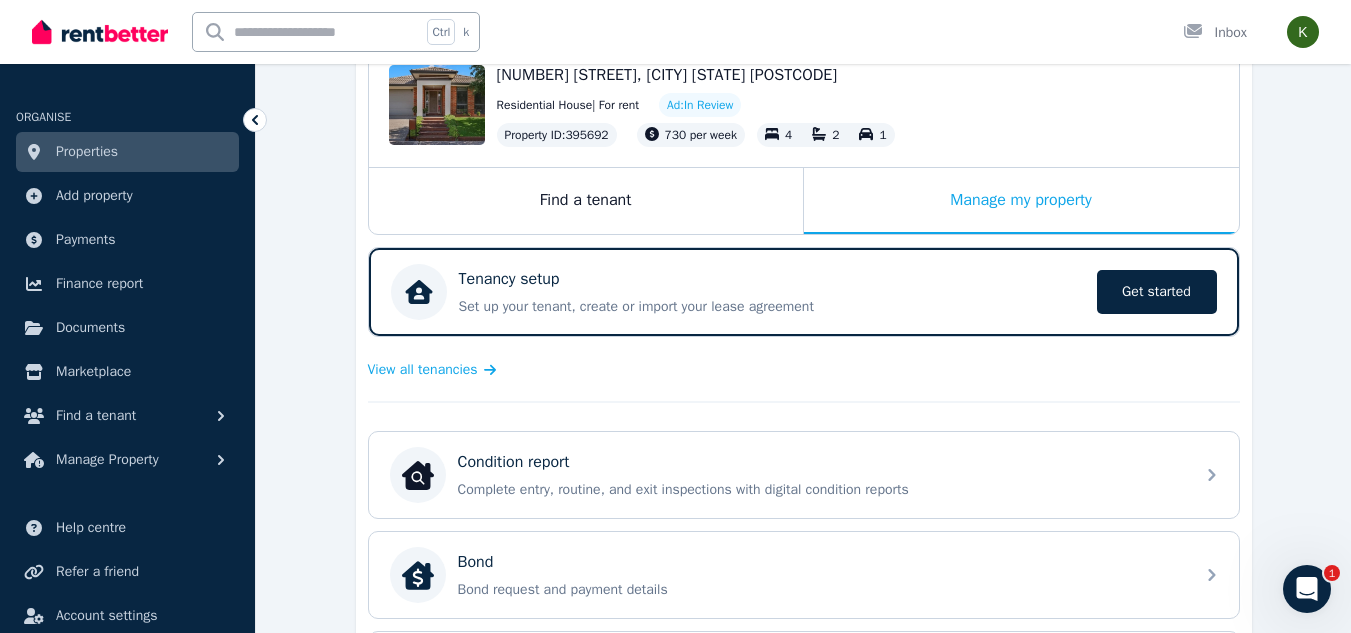 scroll, scrollTop: 230, scrollLeft: 0, axis: vertical 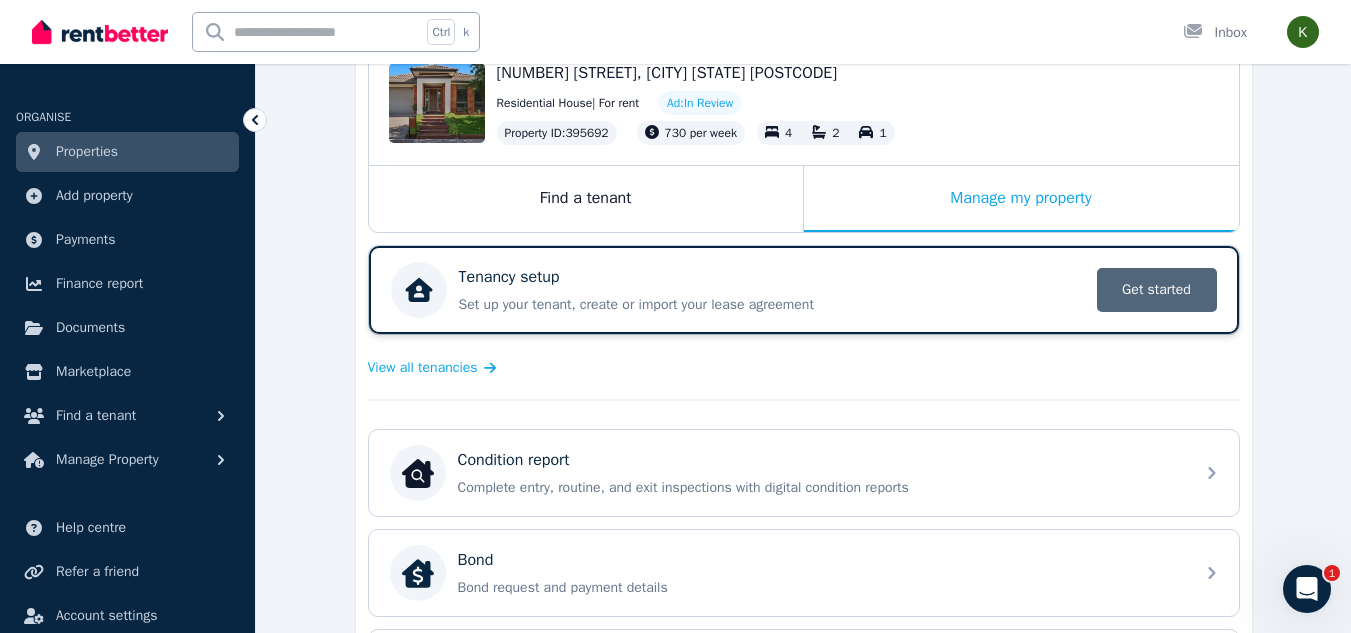 click on "Get started" at bounding box center [1157, 290] 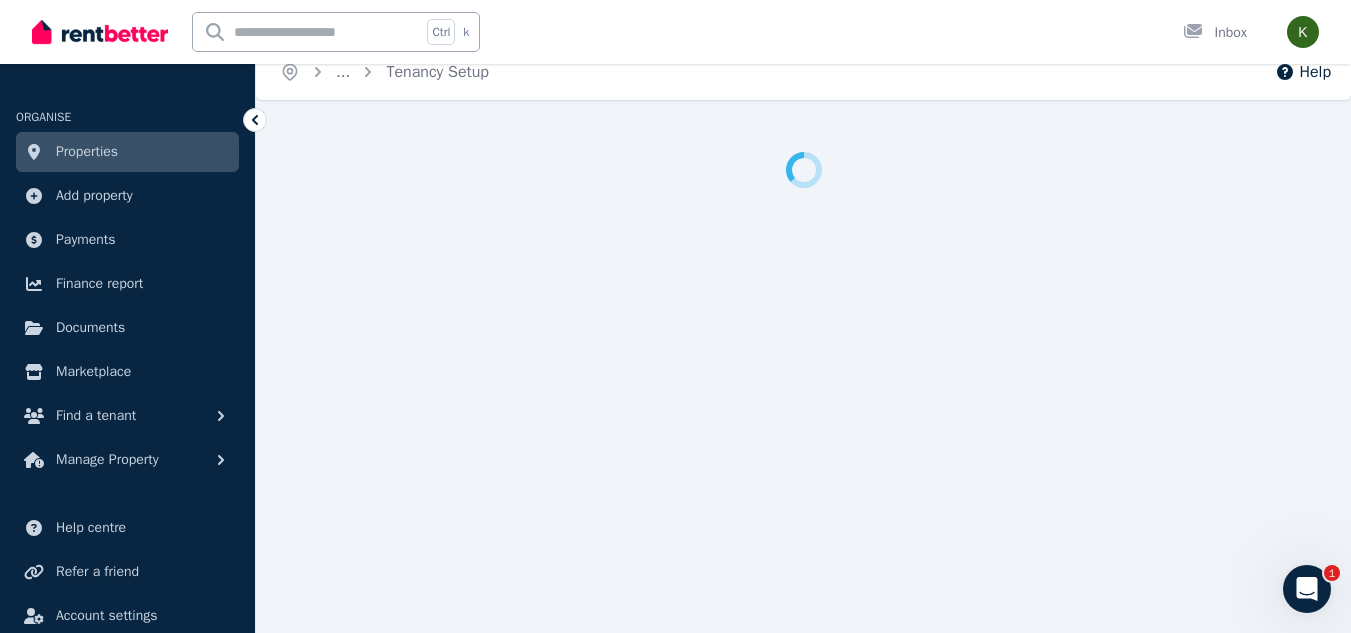 scroll, scrollTop: 0, scrollLeft: 0, axis: both 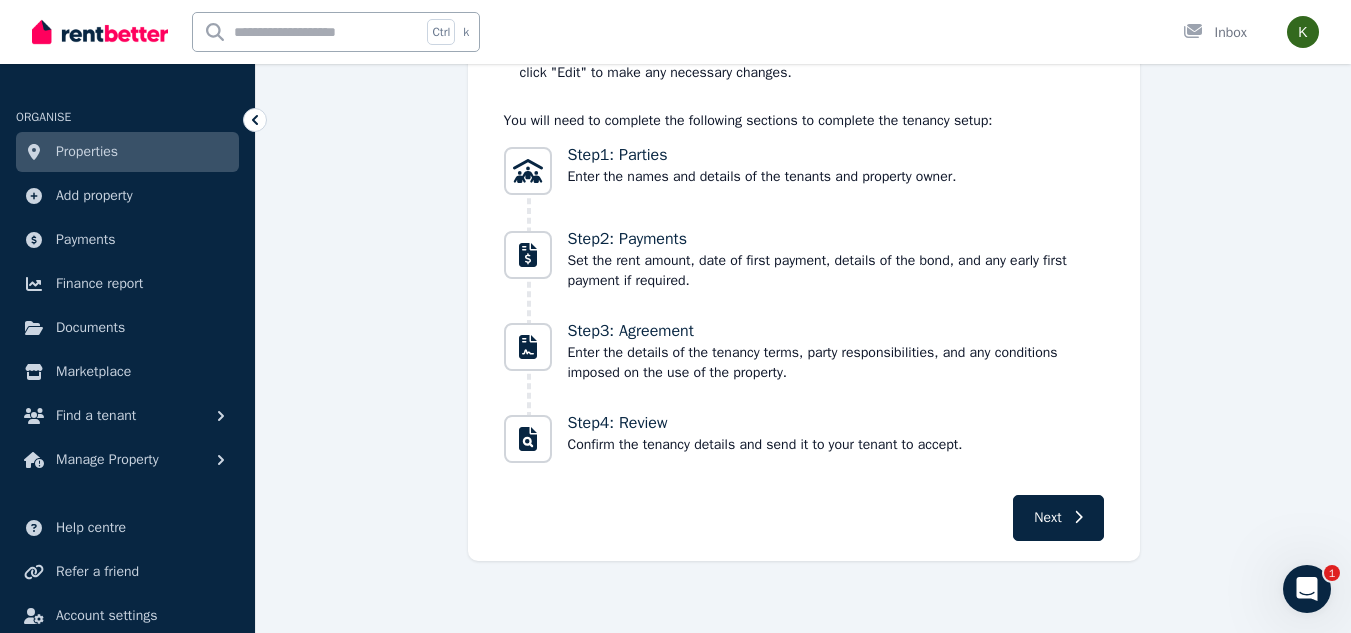 click on "New tenancy setup Here's what you need to know about tenancy setup: The lease agreement is a legal contract based on the   VIC  recommended agreement. Complete the setup and send the tenancy details  so you and your tenant can both sign electronically . After sending the   tenancy agreement  to your tenant, you can always go to Tenancy setup and click "Edit" to make any necessary changes. You will need to complete the following sections to complete the tenancy setup: Step  1 :   Parties Enter the names and details of the tenants and property owner. Step  2 :   Payments Set the rent amount, date of first payment, details of the bond, and any early first payment if required. Step  3 :   Agreement Enter the details of the tenancy terms, party responsibilities, and any conditions imposed on the use of the property. Step  4 :   Review Confirm the tenancy details and send it to your tenant to accept. Next" at bounding box center (804, 206) 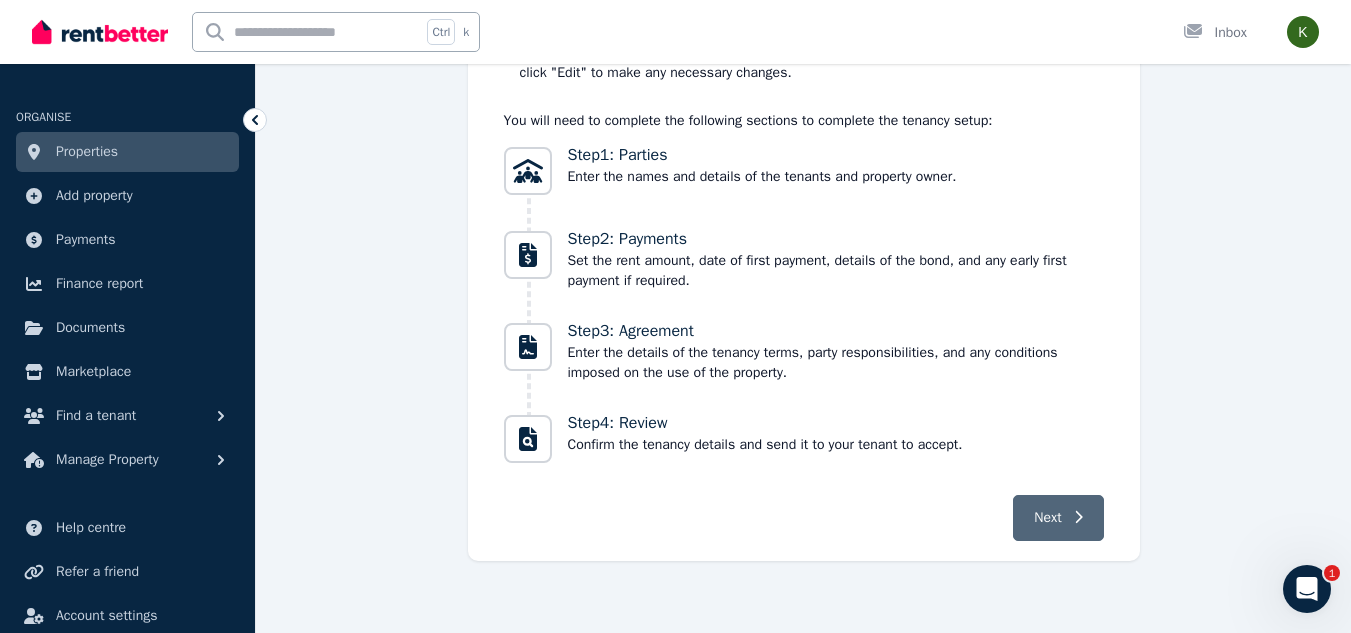 click on "Next" at bounding box center [1047, 518] 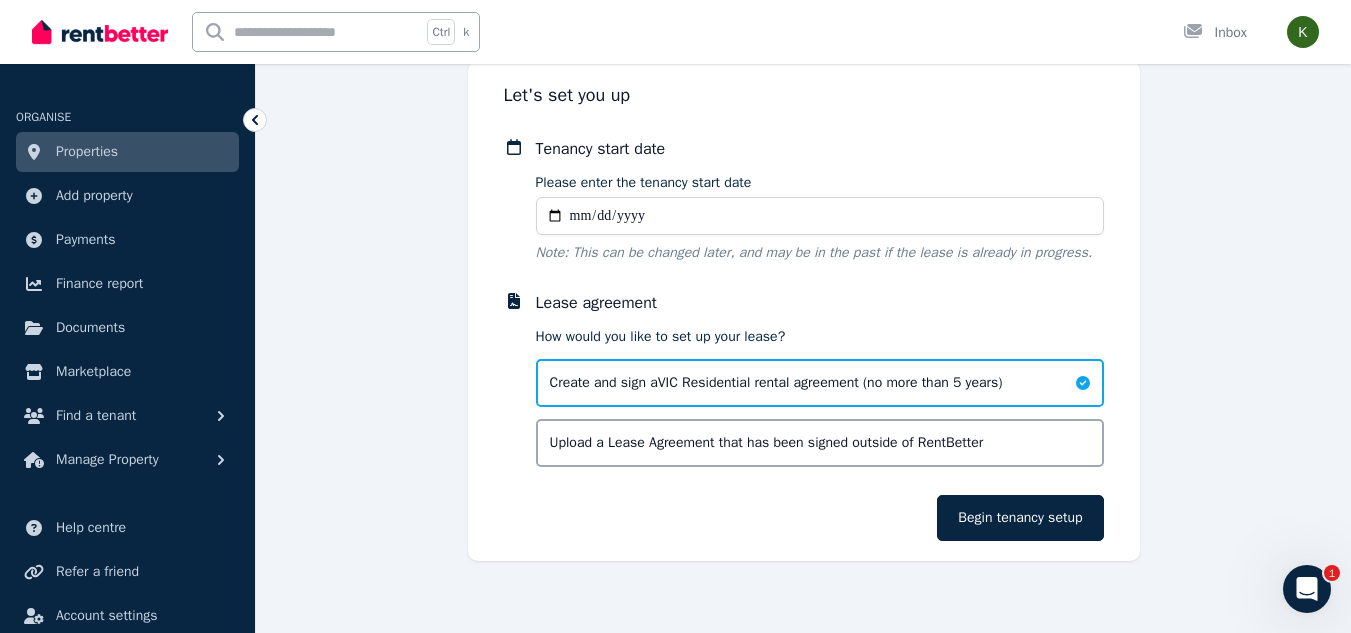 scroll, scrollTop: 127, scrollLeft: 0, axis: vertical 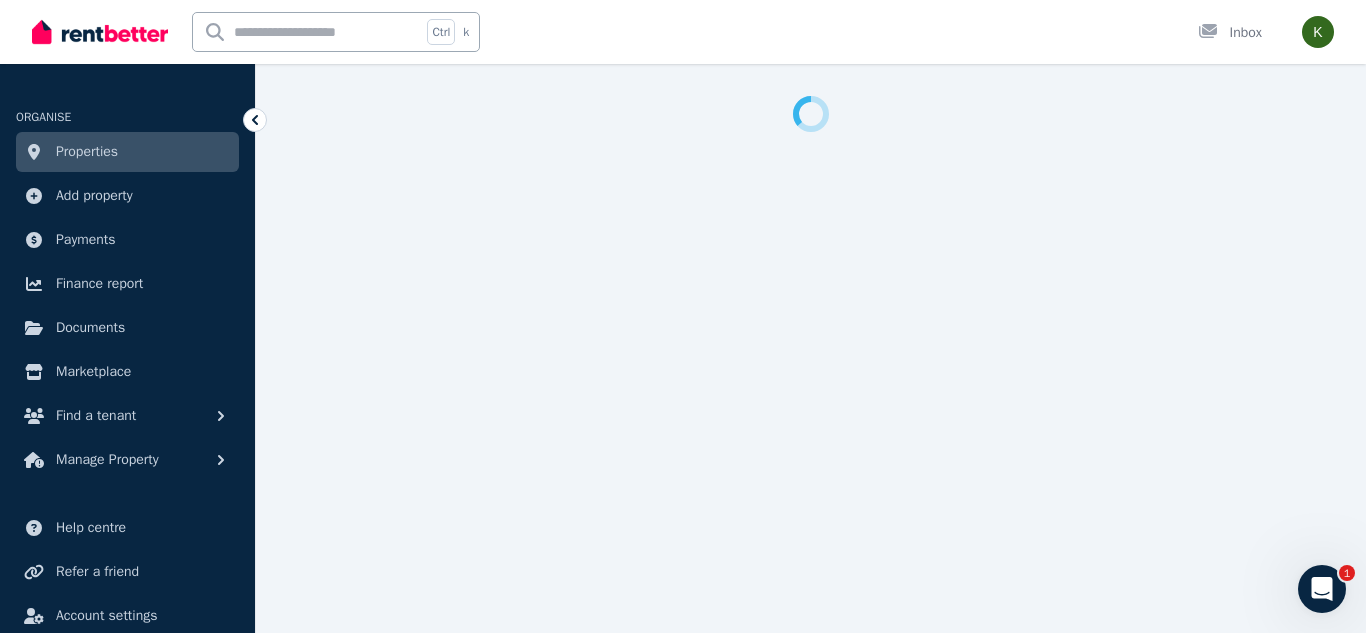 select on "**********" 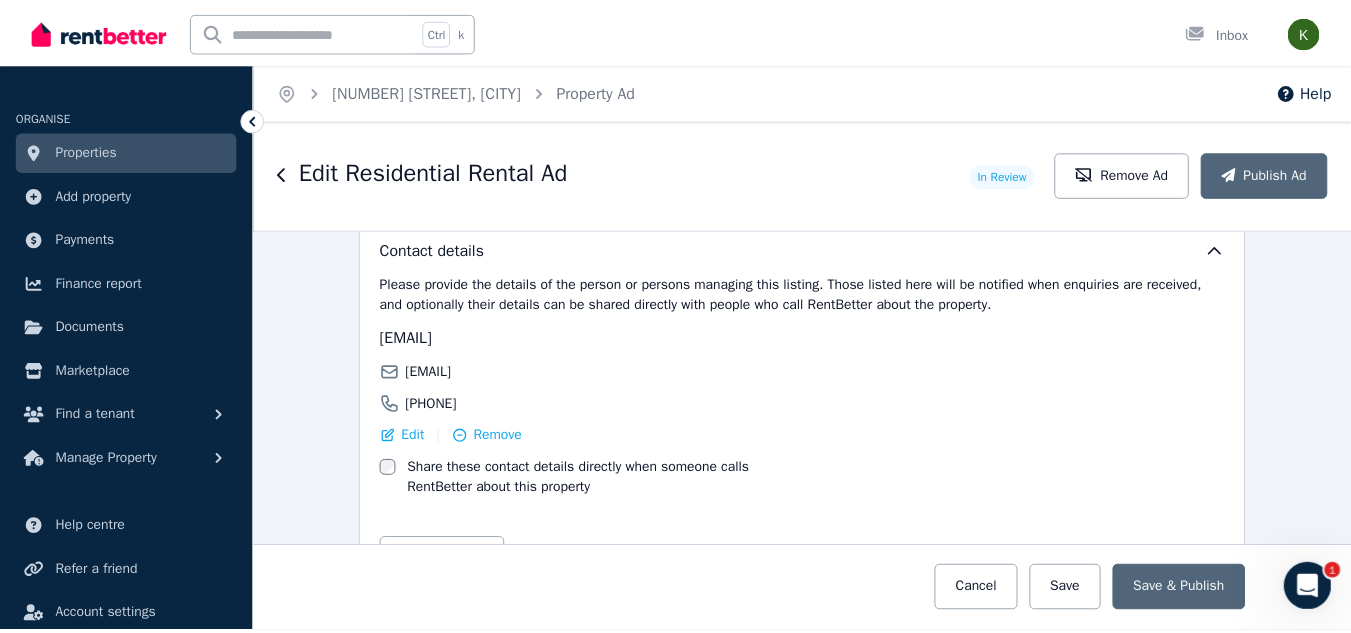 scroll, scrollTop: 3666, scrollLeft: 0, axis: vertical 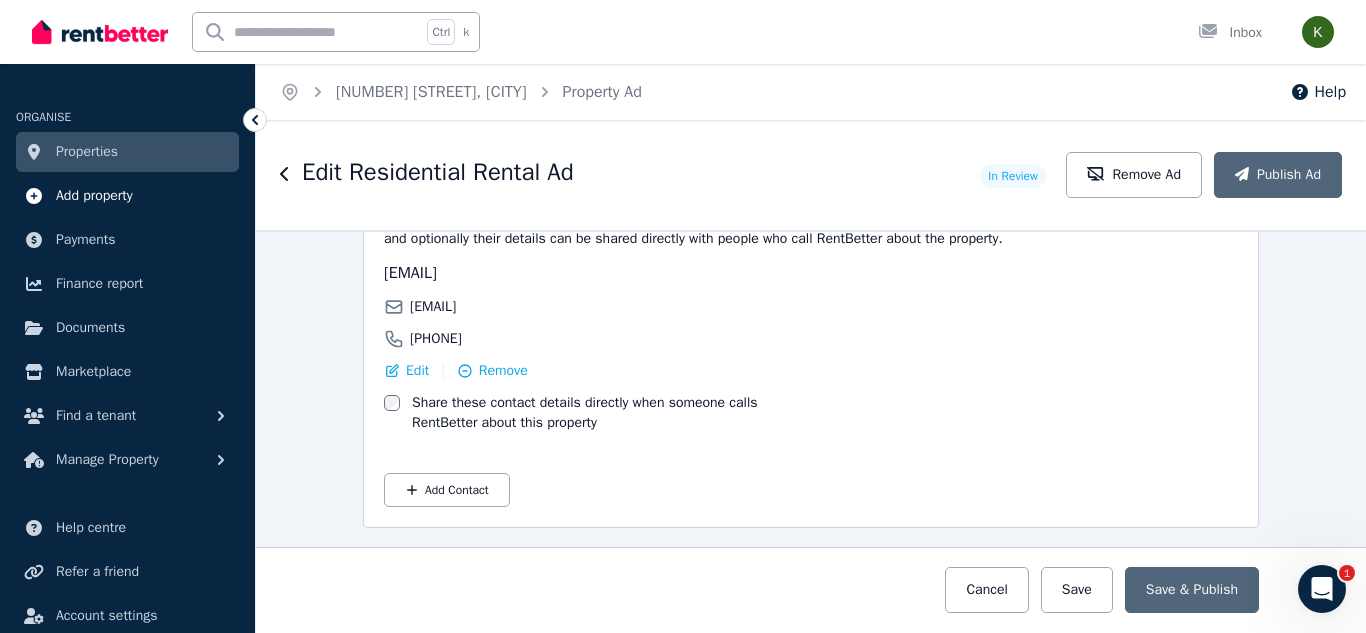 click on "Add property" at bounding box center (94, 196) 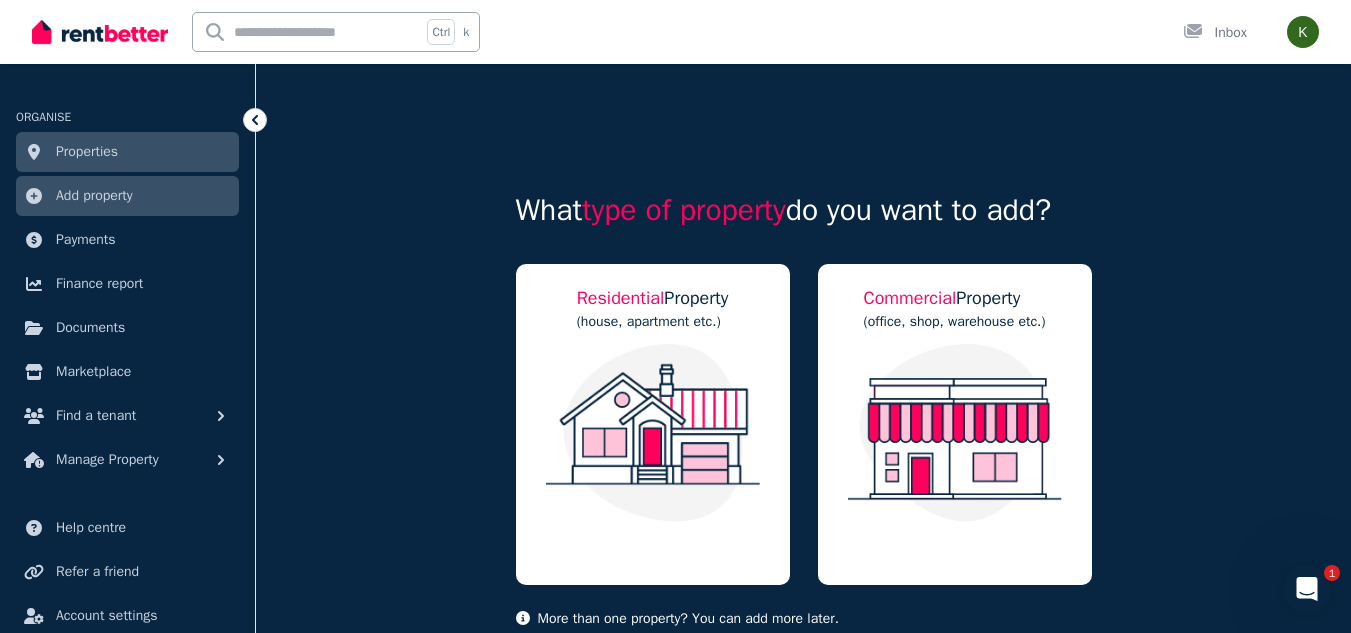 click on "Add property" at bounding box center [127, 196] 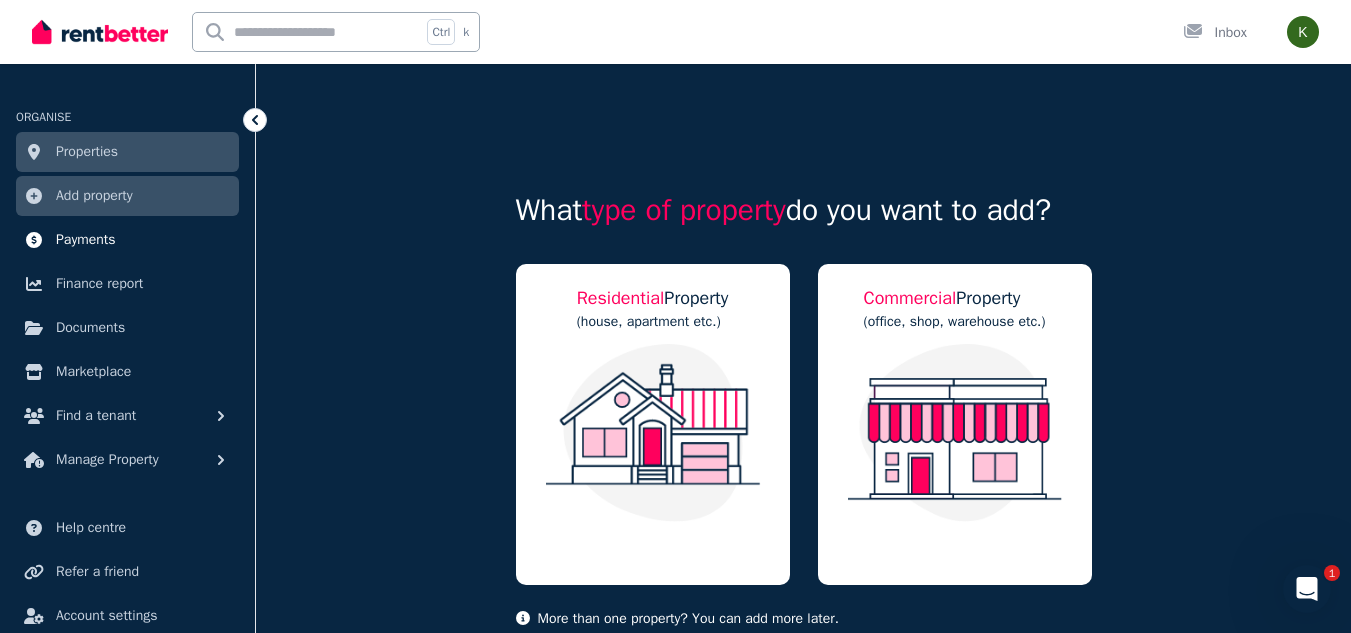 click on "Payments" at bounding box center [86, 240] 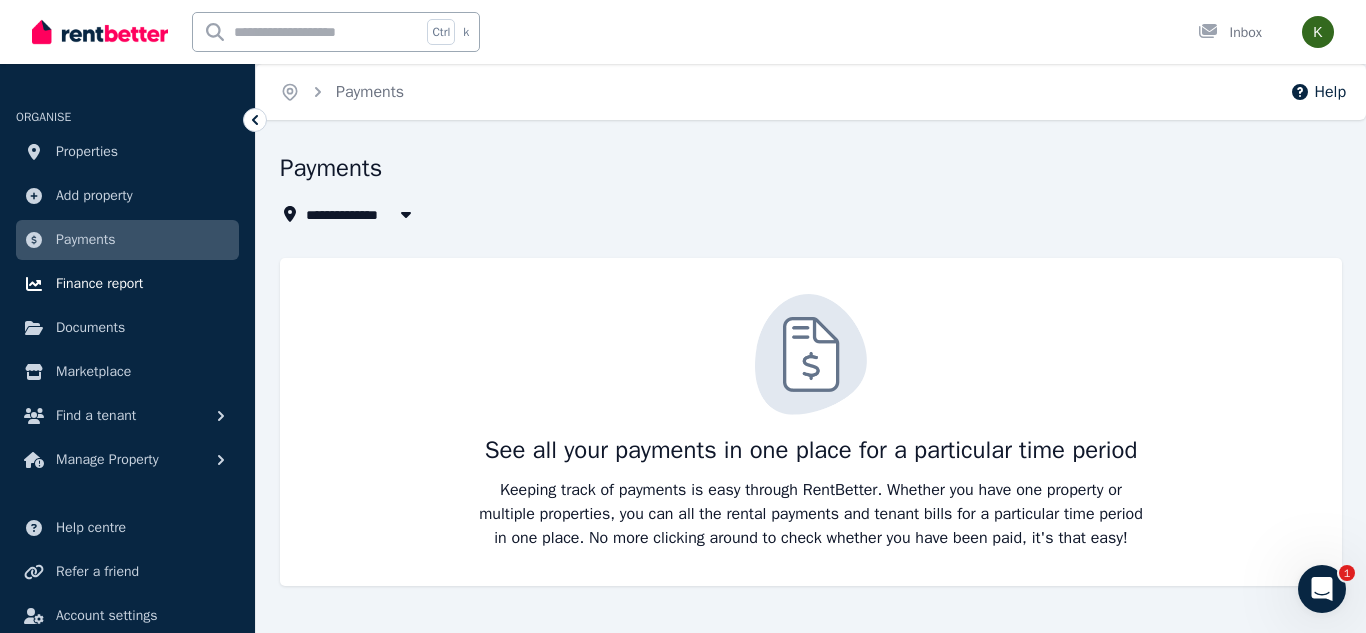 click on "Finance report" at bounding box center (99, 284) 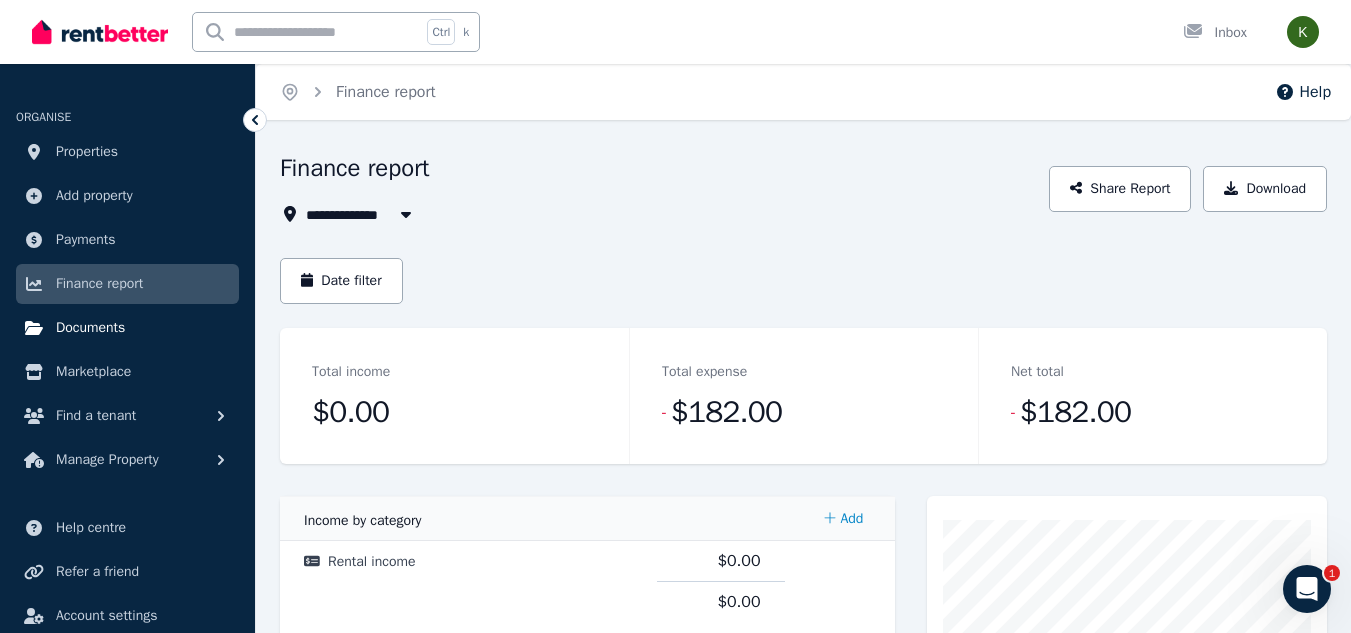 click on "Documents" at bounding box center [90, 328] 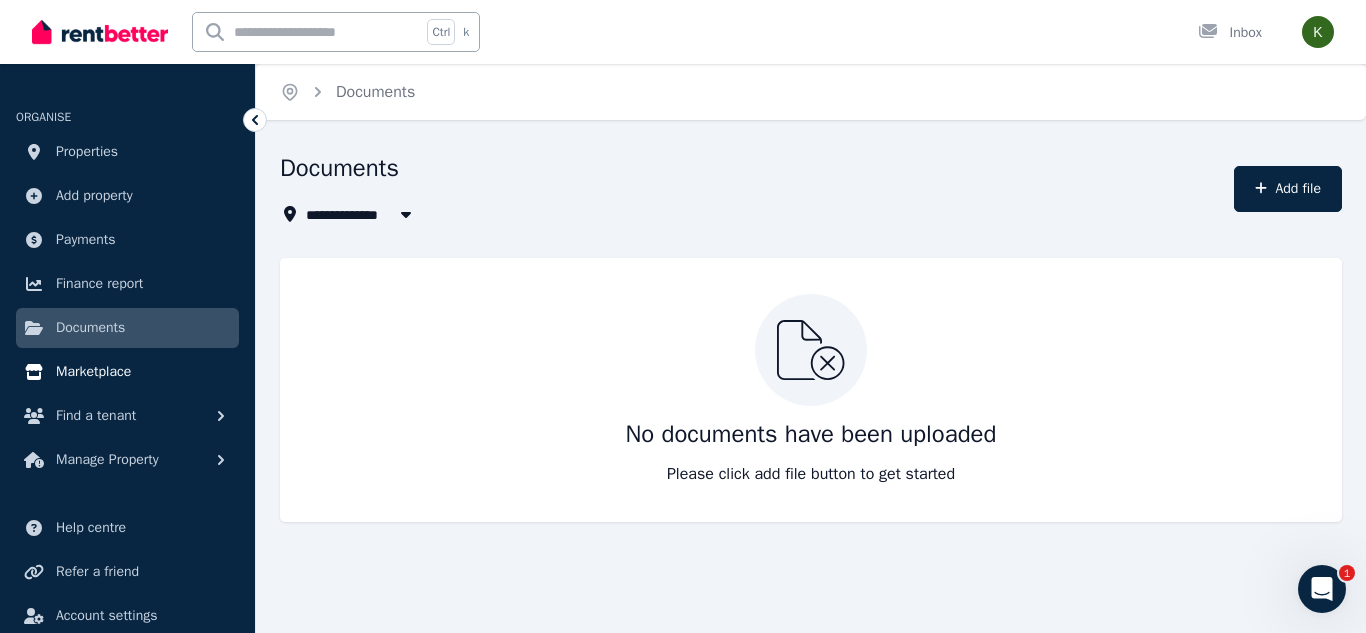 click on "Marketplace" at bounding box center (93, 372) 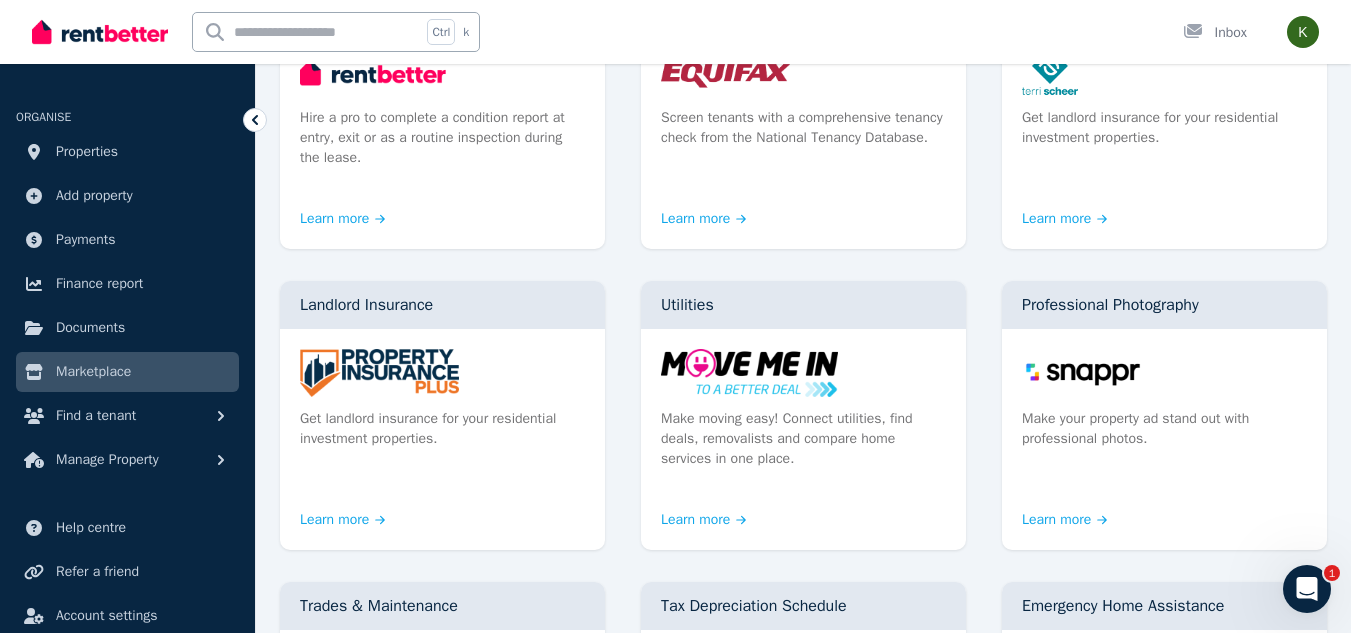 scroll, scrollTop: 326, scrollLeft: 0, axis: vertical 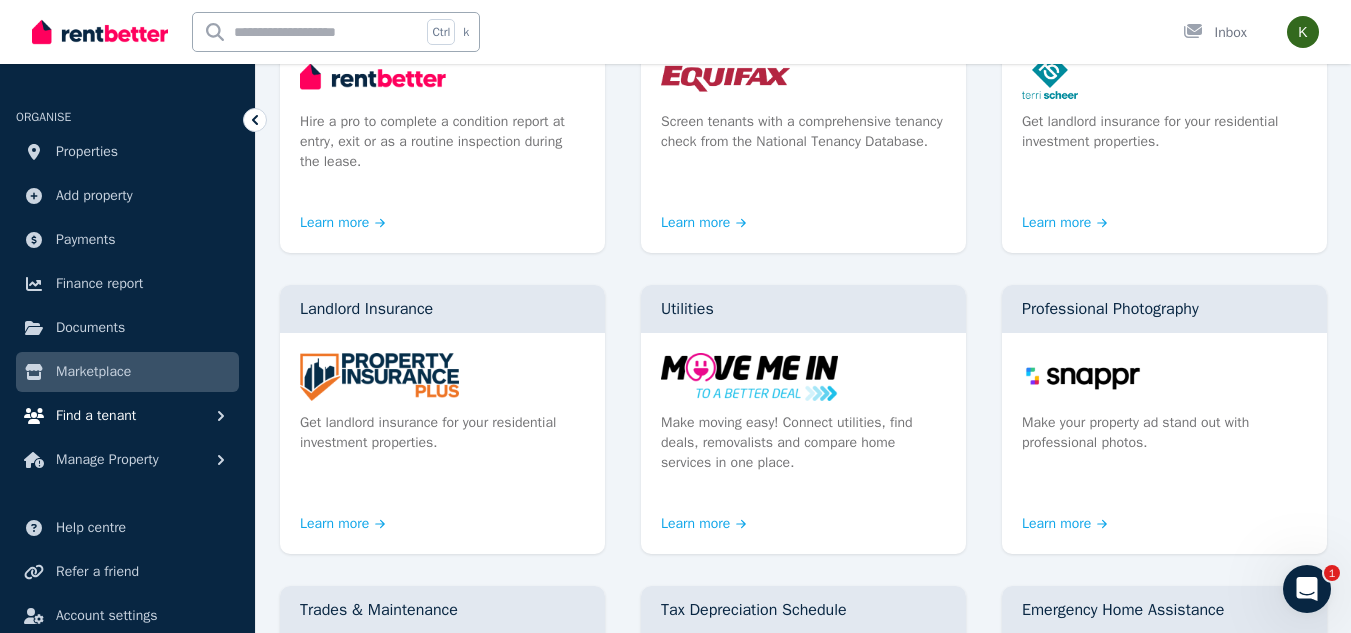 click on "Find a tenant" at bounding box center [127, 416] 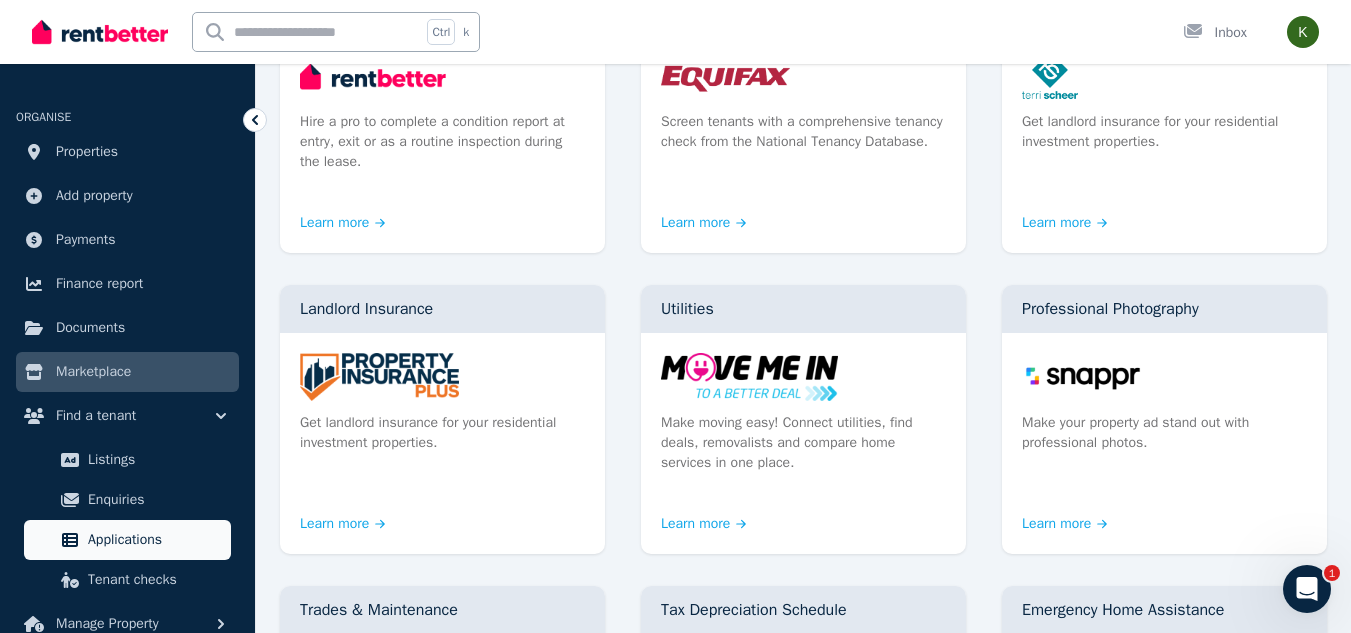 click on "Applications" at bounding box center (155, 540) 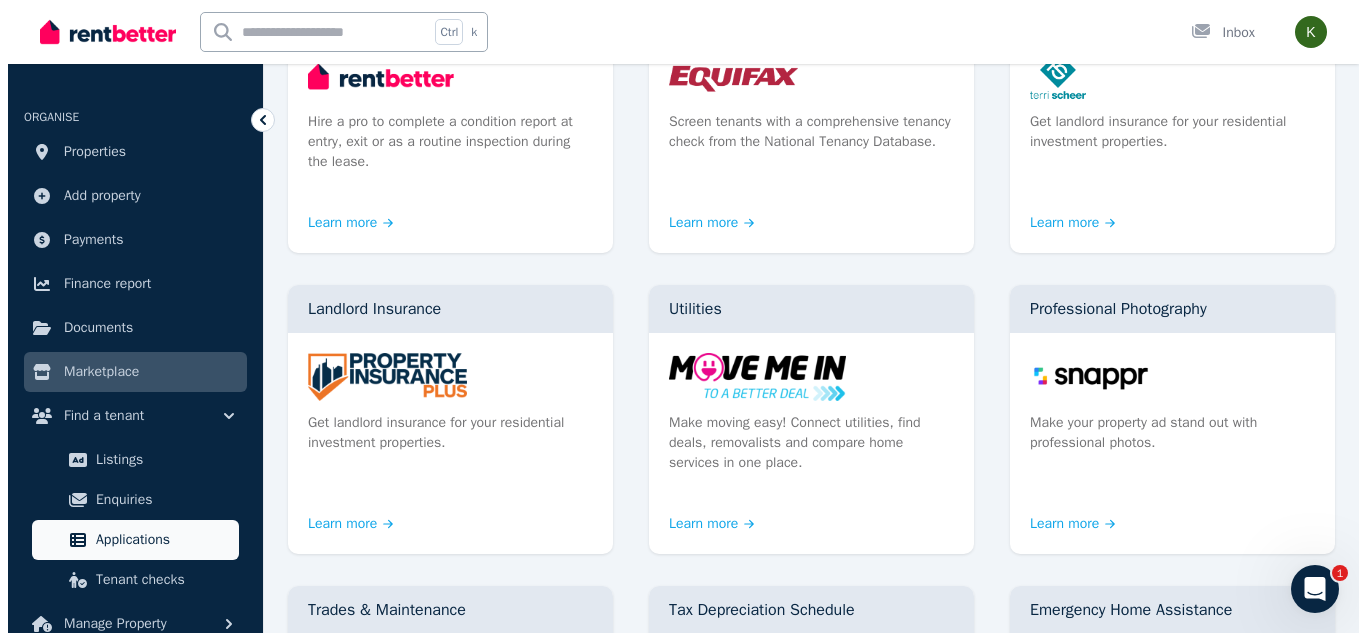 scroll, scrollTop: 0, scrollLeft: 0, axis: both 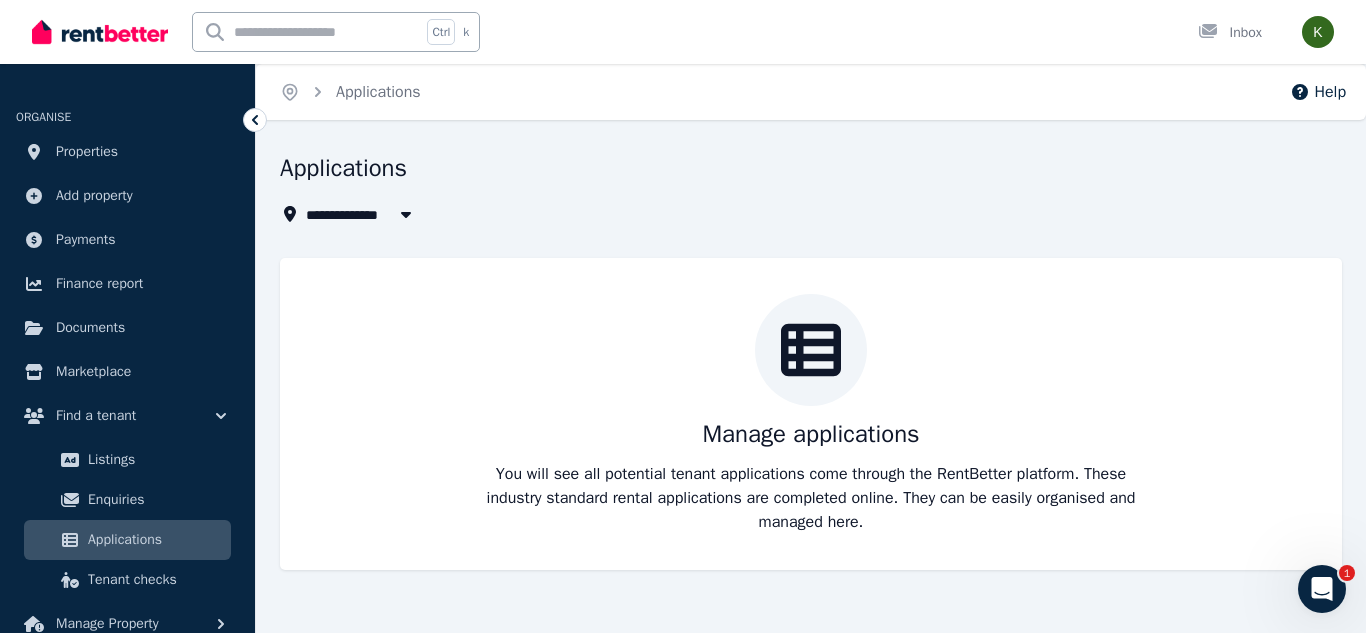 click 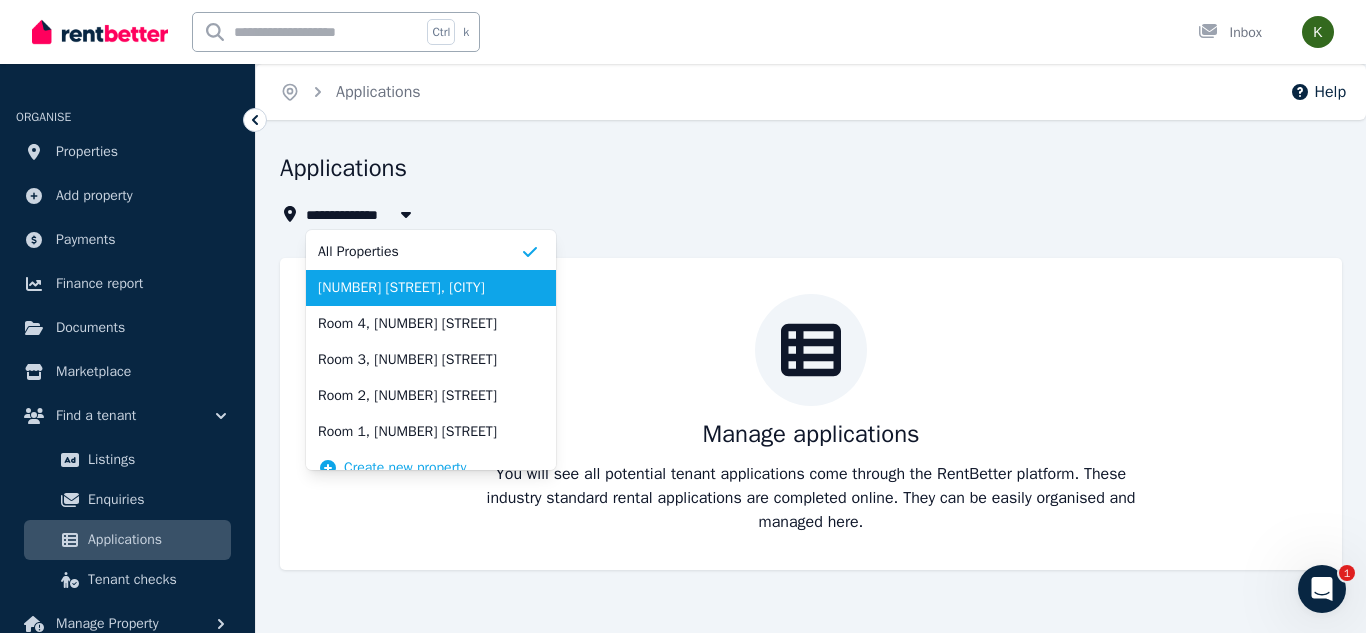 click on "78 Hatchlands Dr, Deer Park" at bounding box center [419, 288] 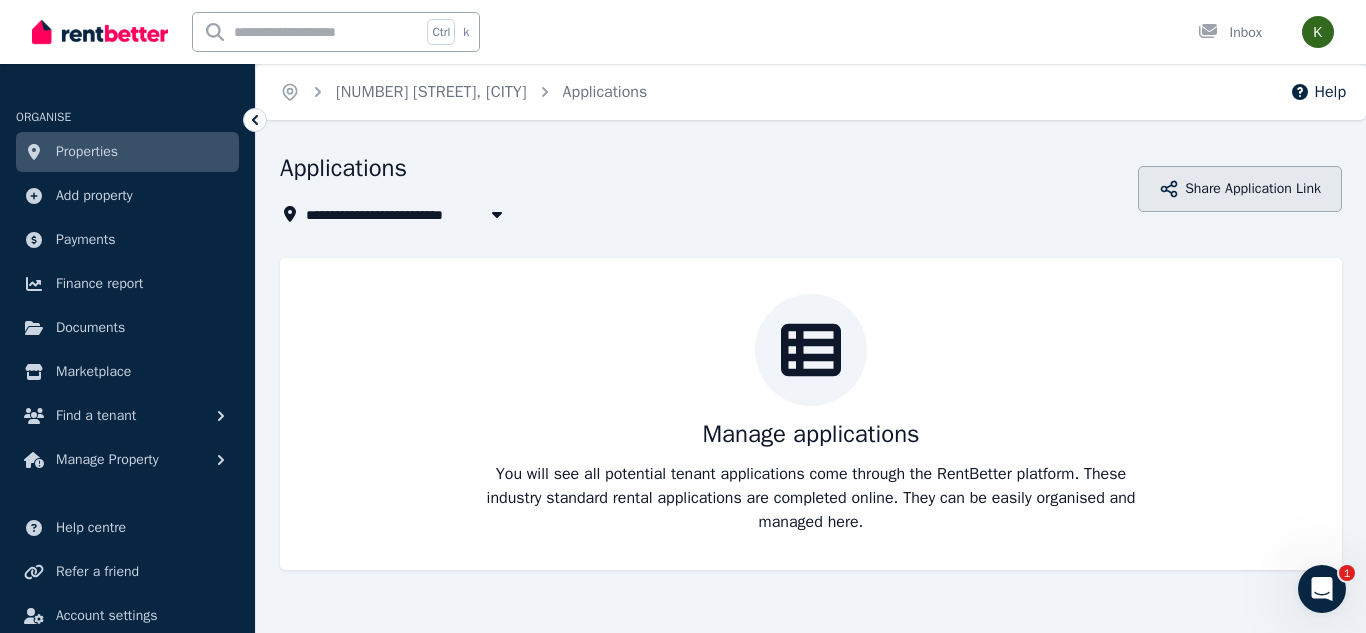 click on "Share Application Link" at bounding box center [1240, 189] 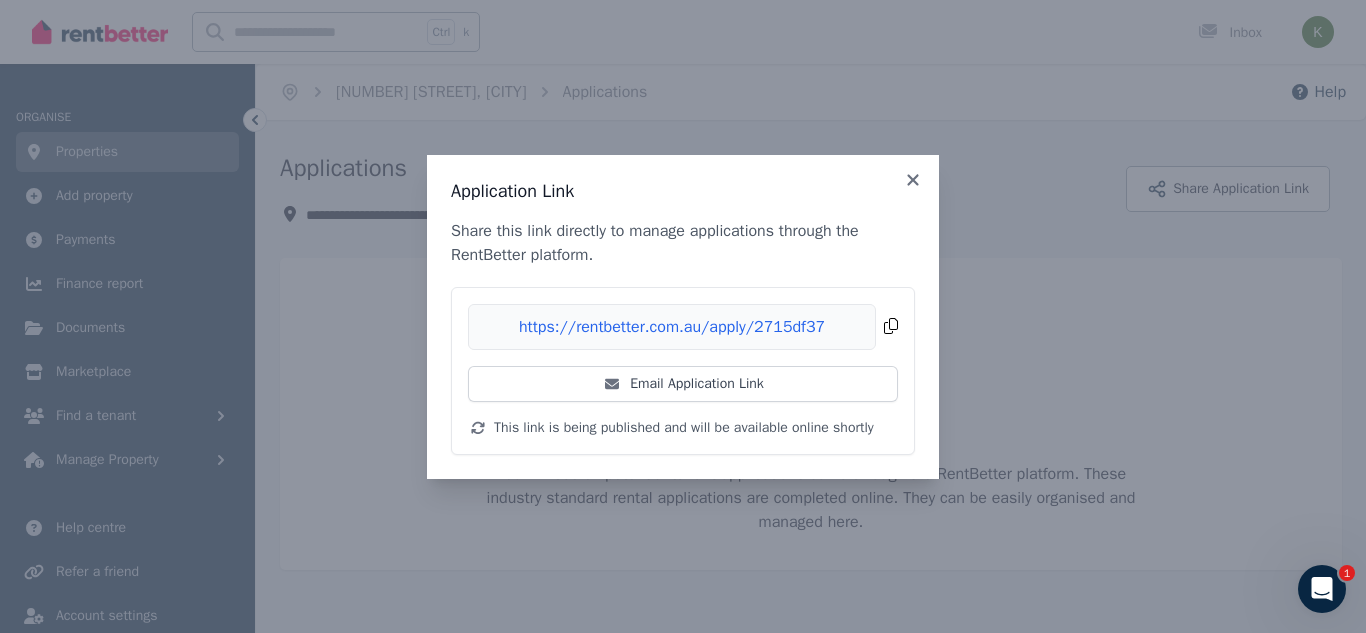 click on "Copied!" at bounding box center (683, 327) 